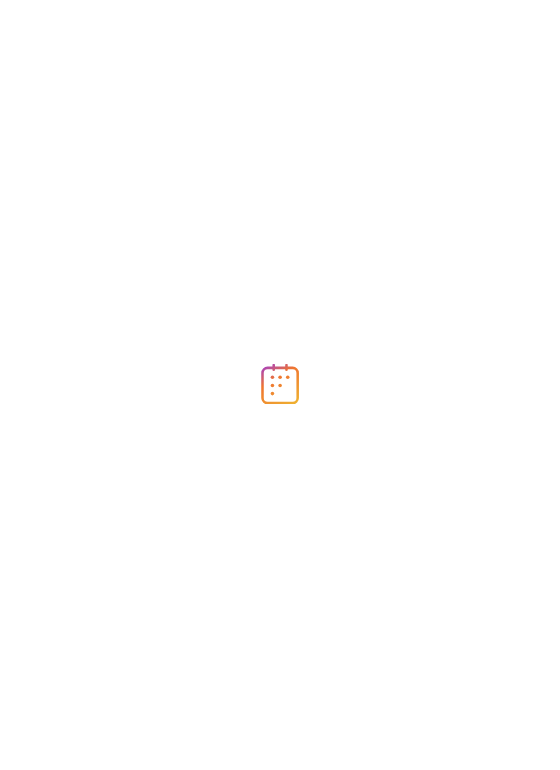 scroll, scrollTop: 0, scrollLeft: 0, axis: both 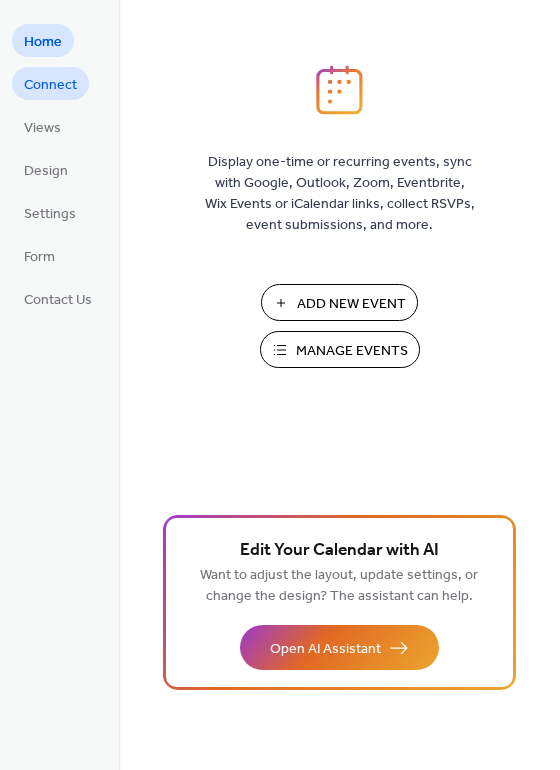 click on "Connect" at bounding box center (50, 85) 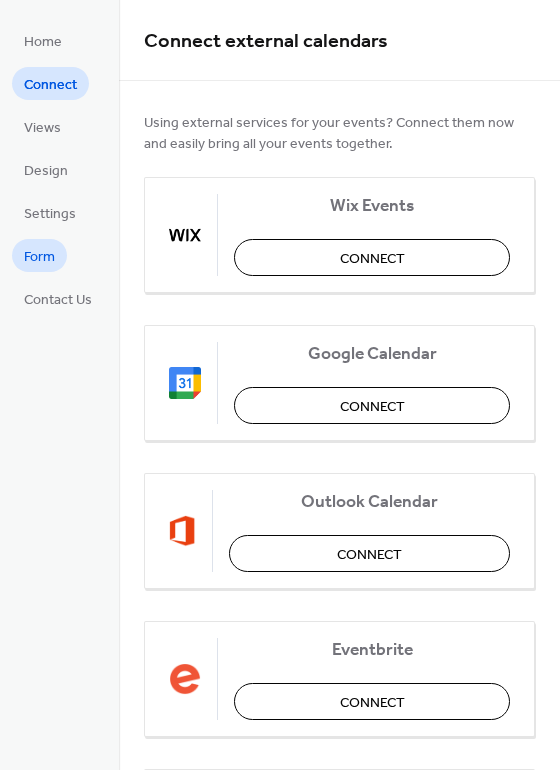 click on "Form" at bounding box center [39, 257] 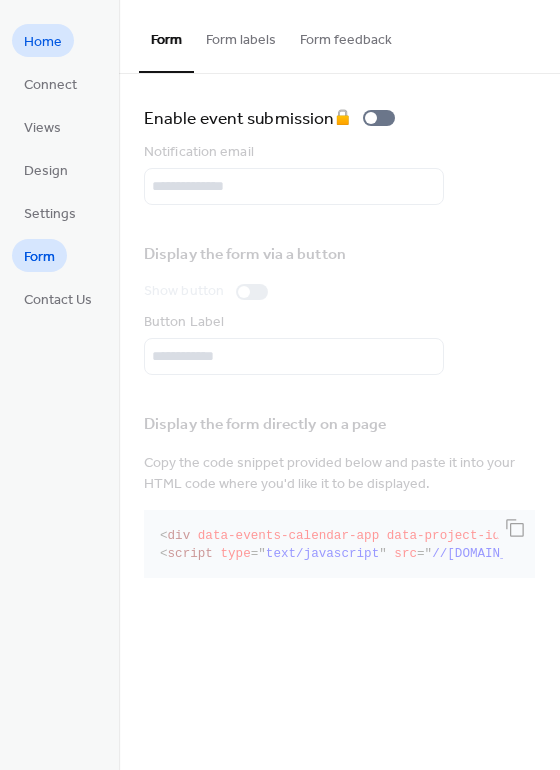 click on "Home" at bounding box center [43, 40] 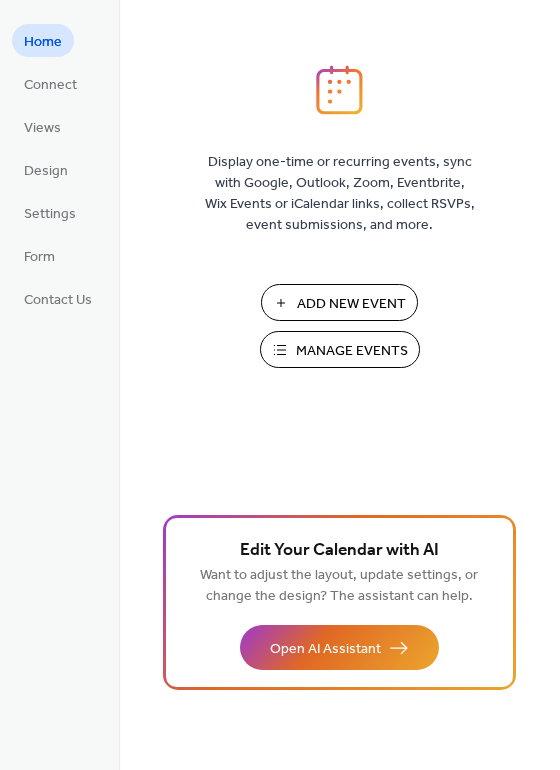 click on "Manage Events" at bounding box center (352, 351) 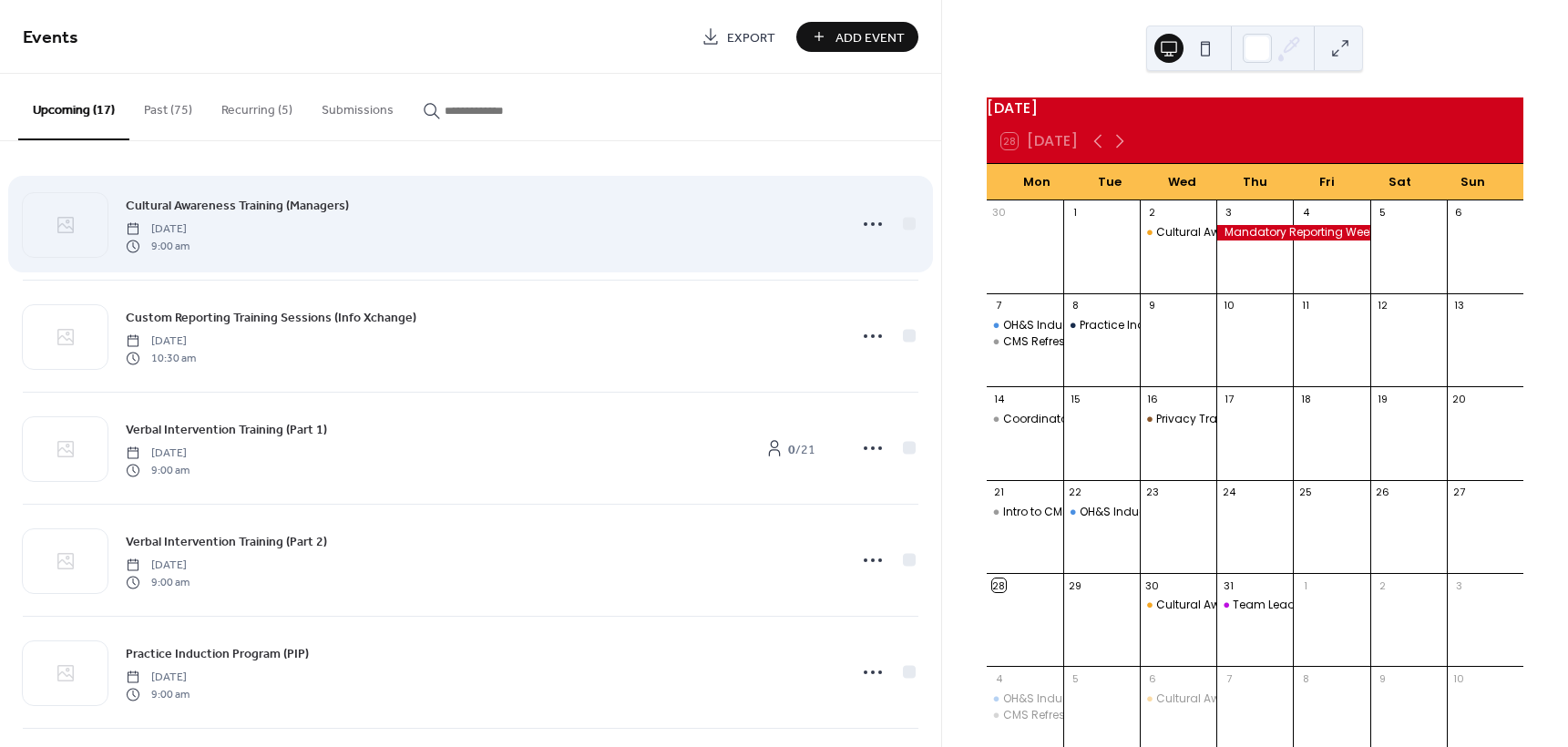 scroll, scrollTop: 0, scrollLeft: 0, axis: both 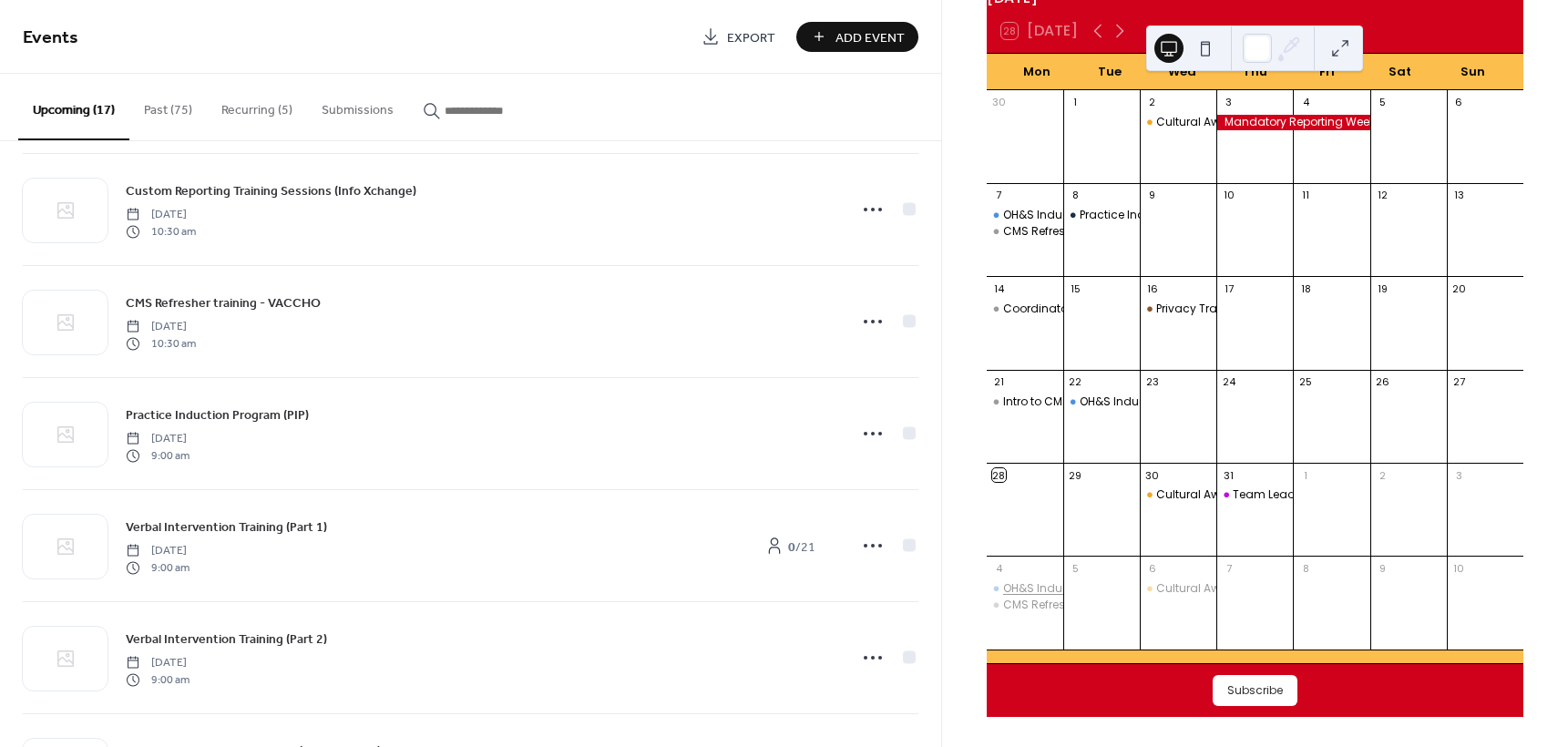 click on "OH&S Induction Training: Incident Reporting & Risk Assessment" at bounding box center (1178, 588) 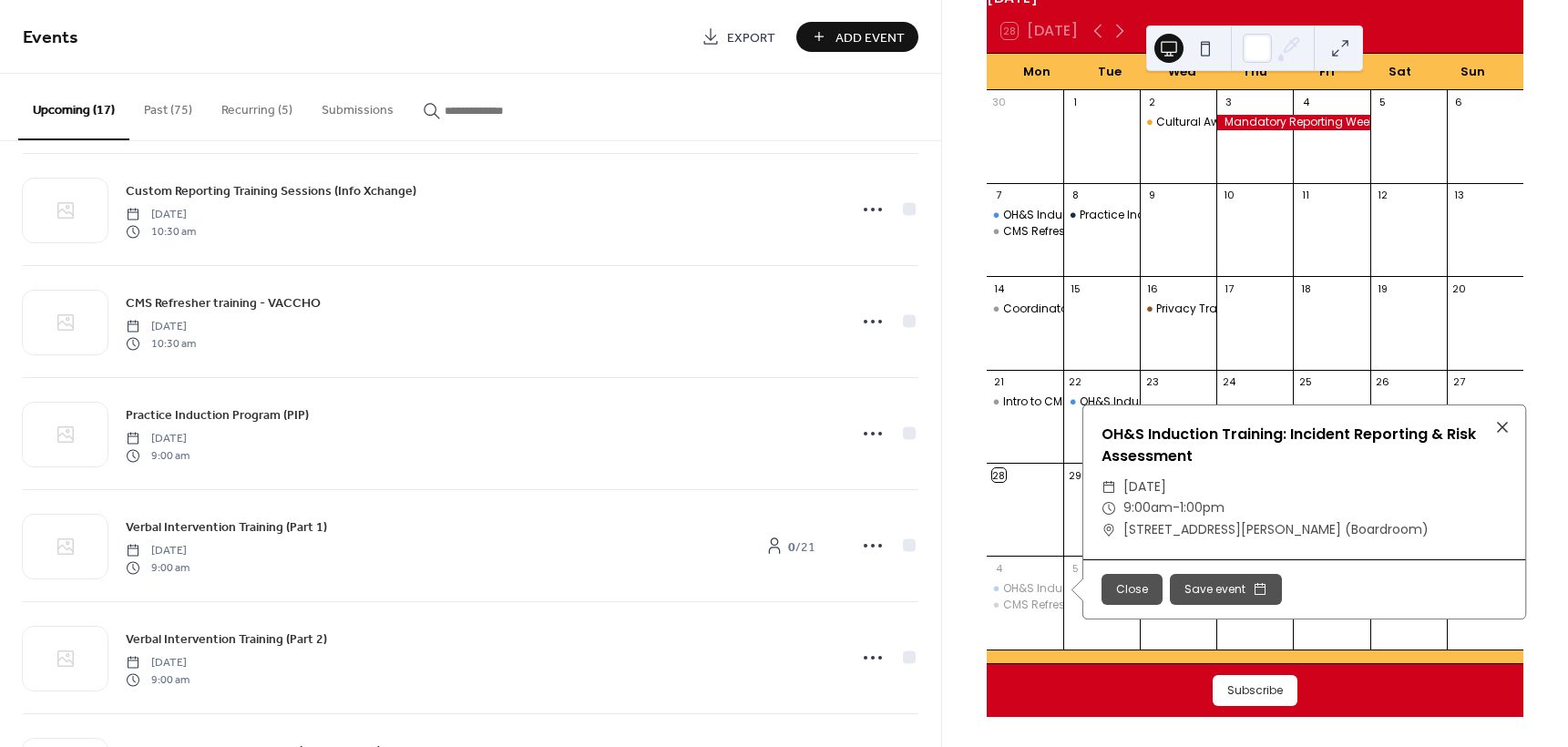 click on "Close" at bounding box center (1132, 589) 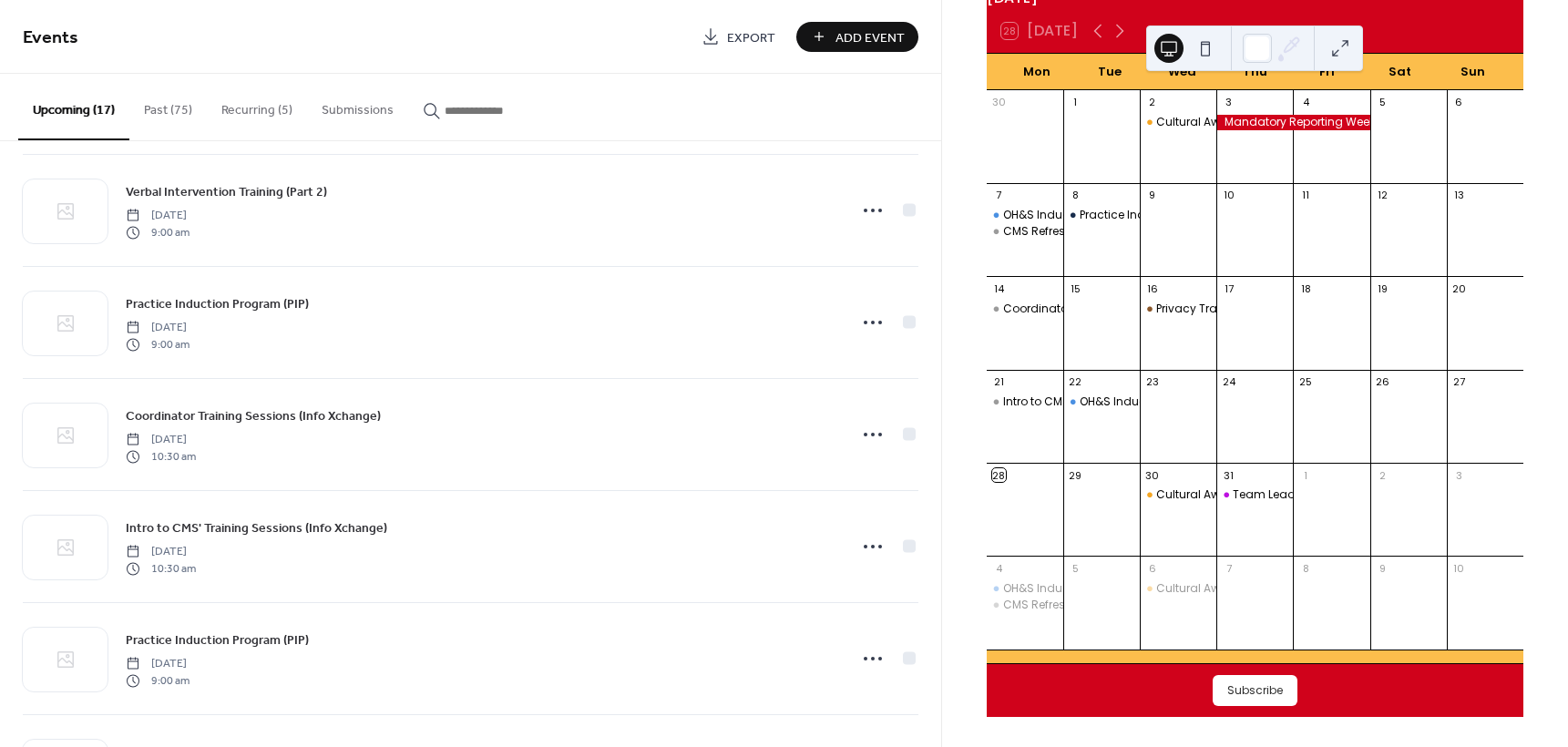 scroll, scrollTop: 364, scrollLeft: 0, axis: vertical 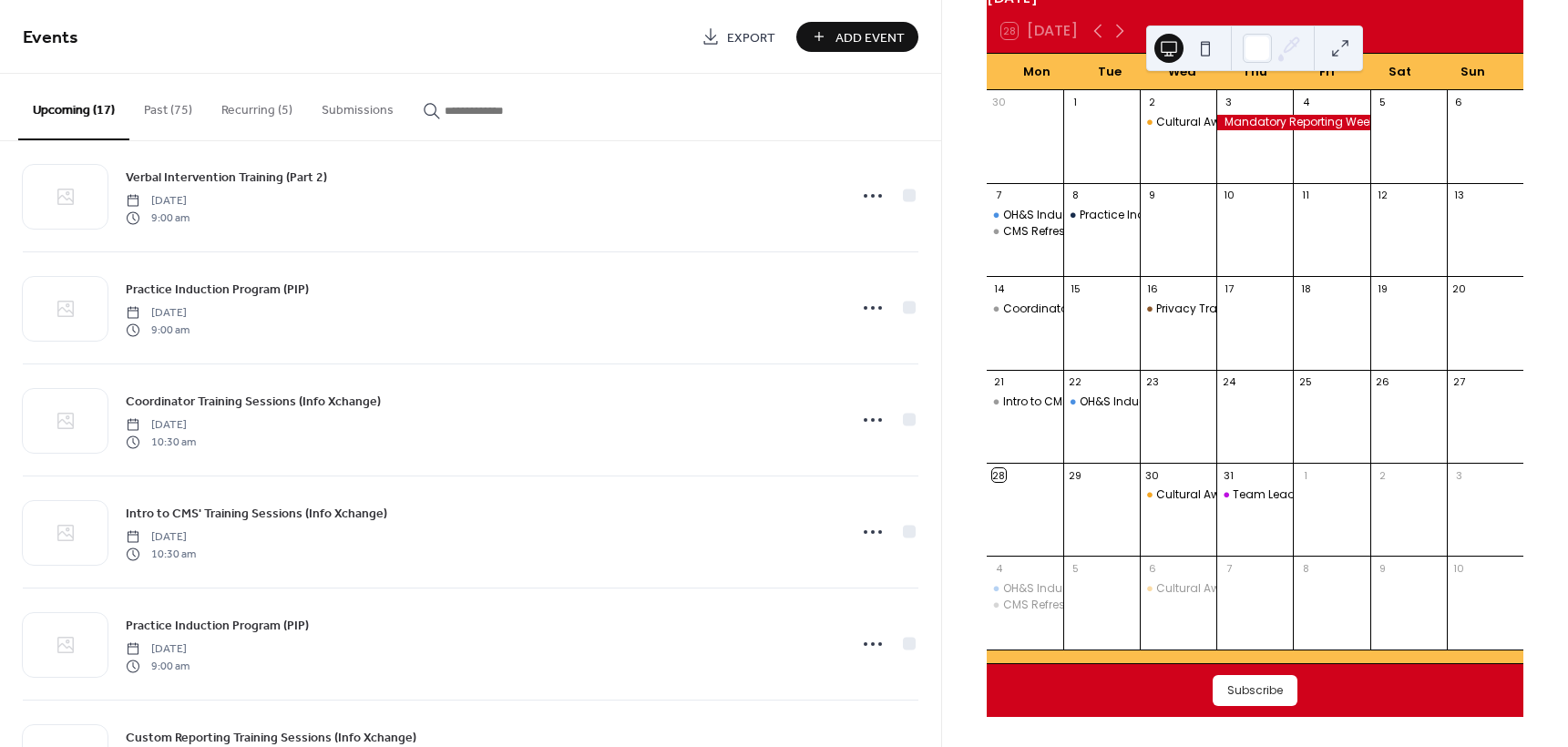 click on "Recurring (5)" at bounding box center [257, 106] 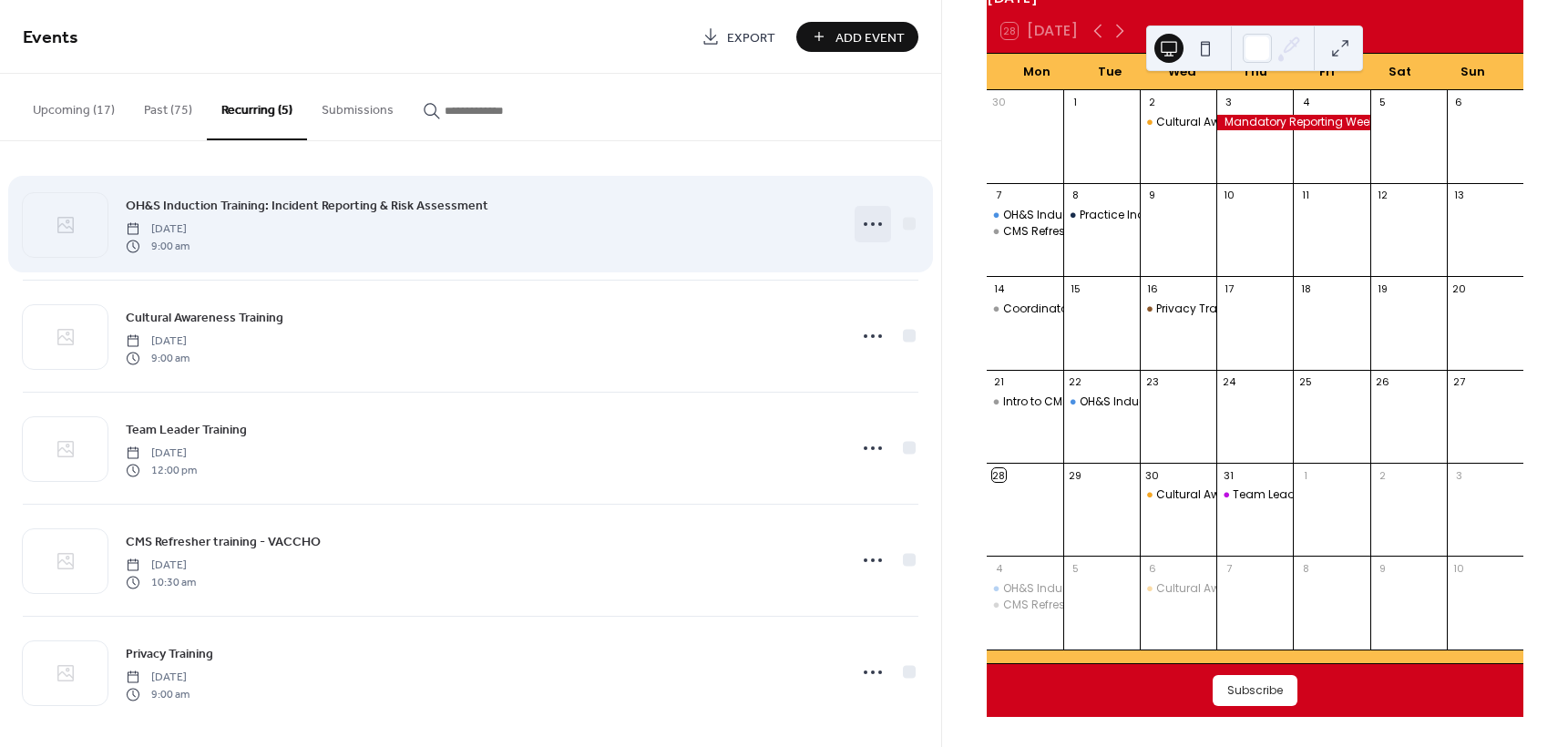 click 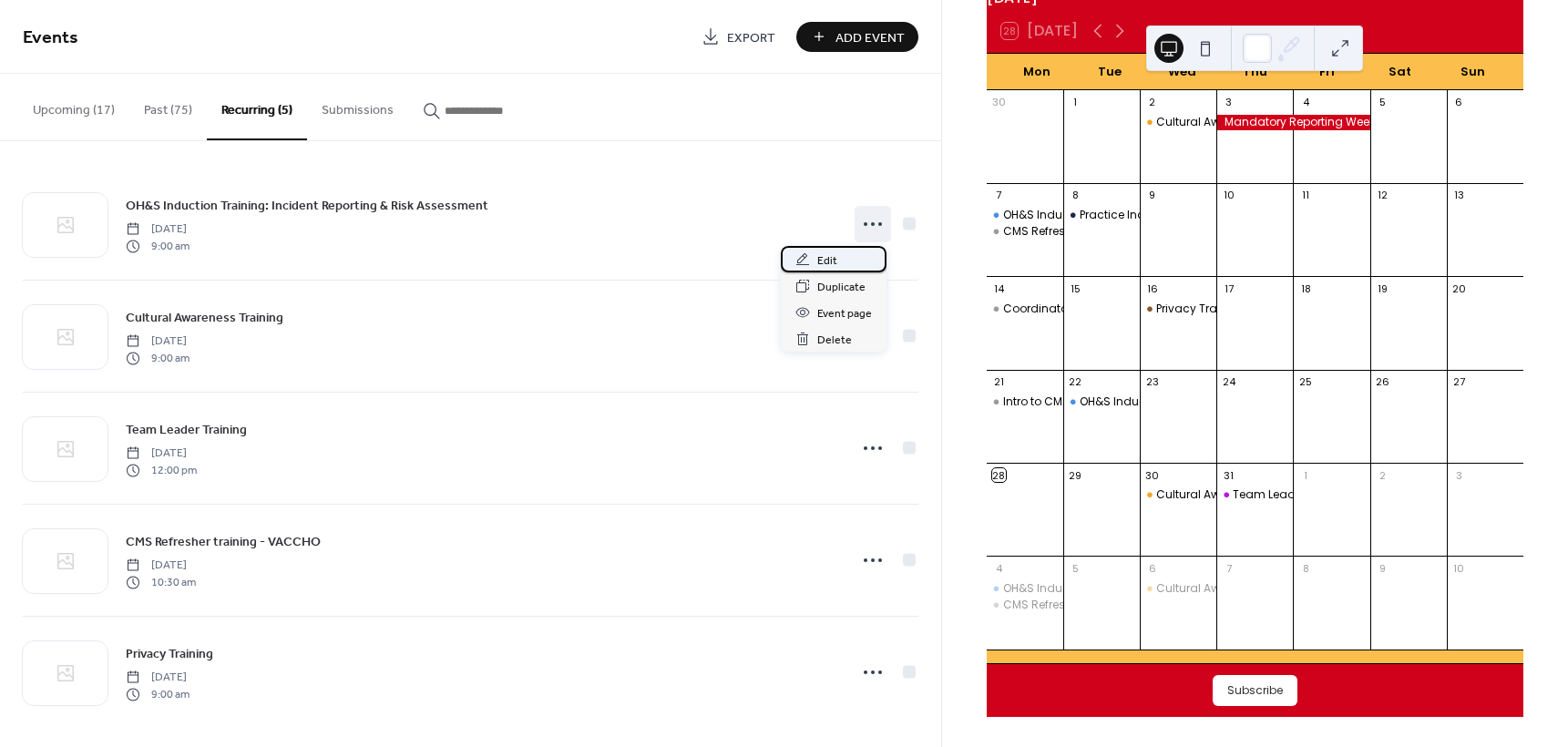 click on "Edit" at bounding box center [827, 261] 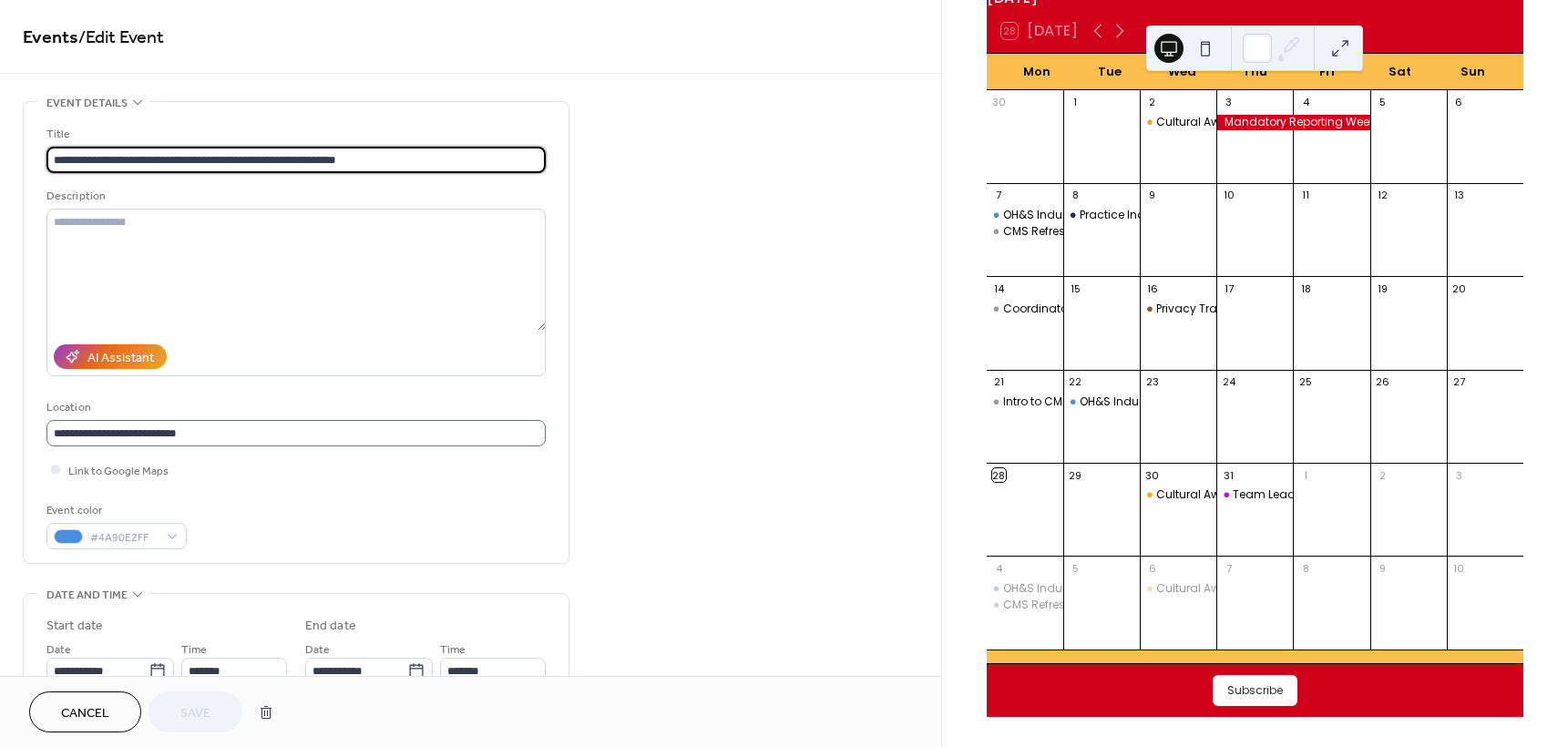scroll, scrollTop: 1, scrollLeft: 0, axis: vertical 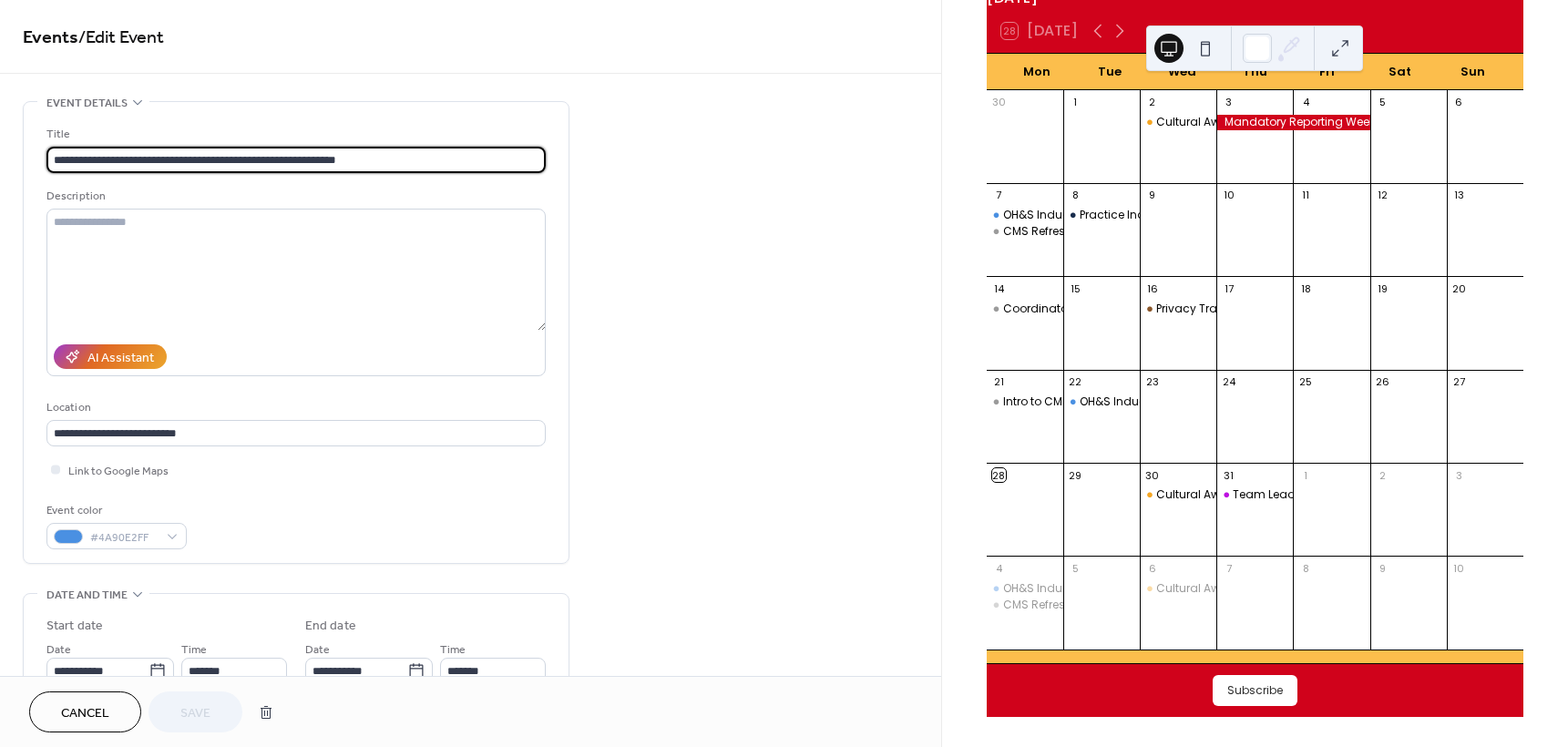 click on "Cancel" at bounding box center [85, 713] 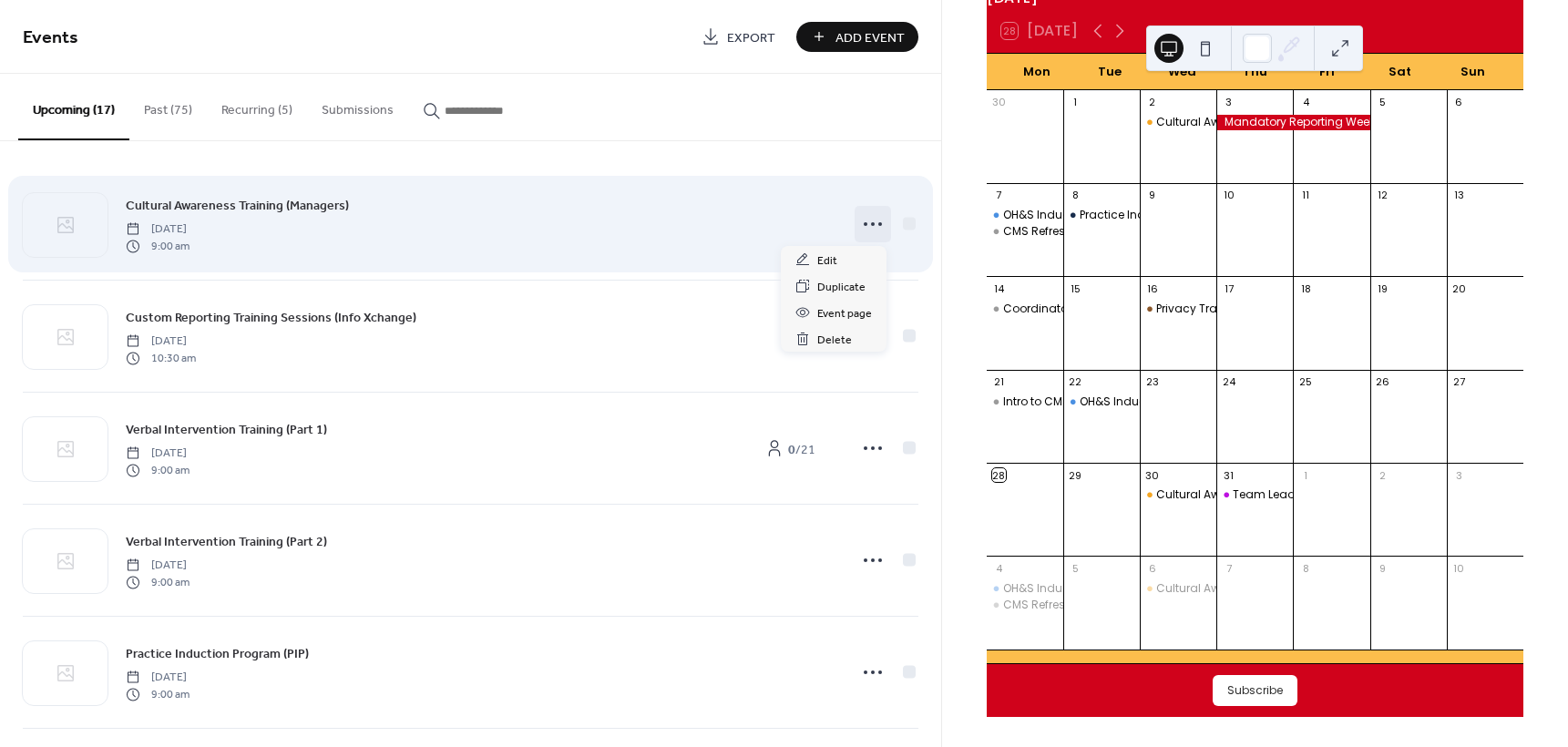 click 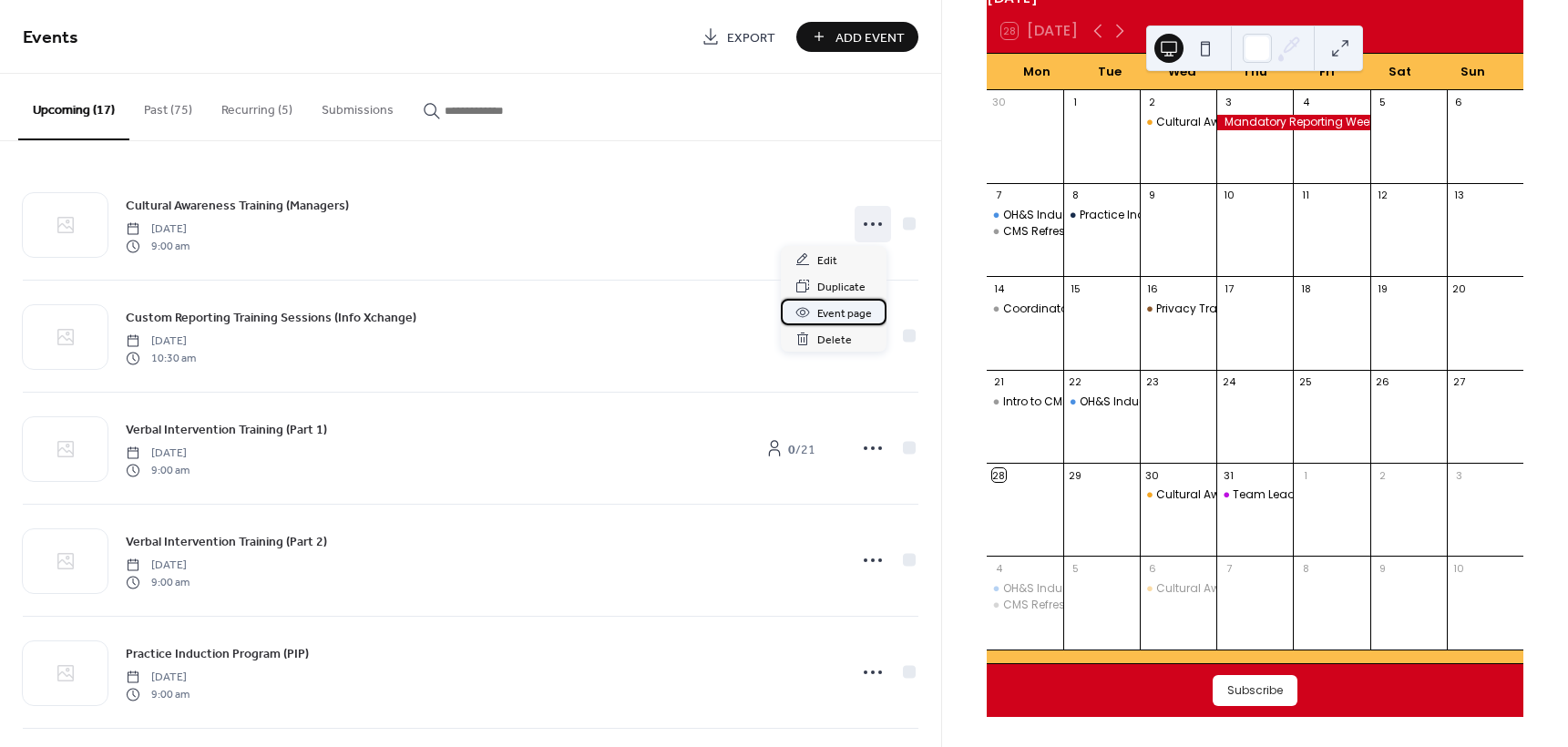 click on "Event page" at bounding box center [845, 313] 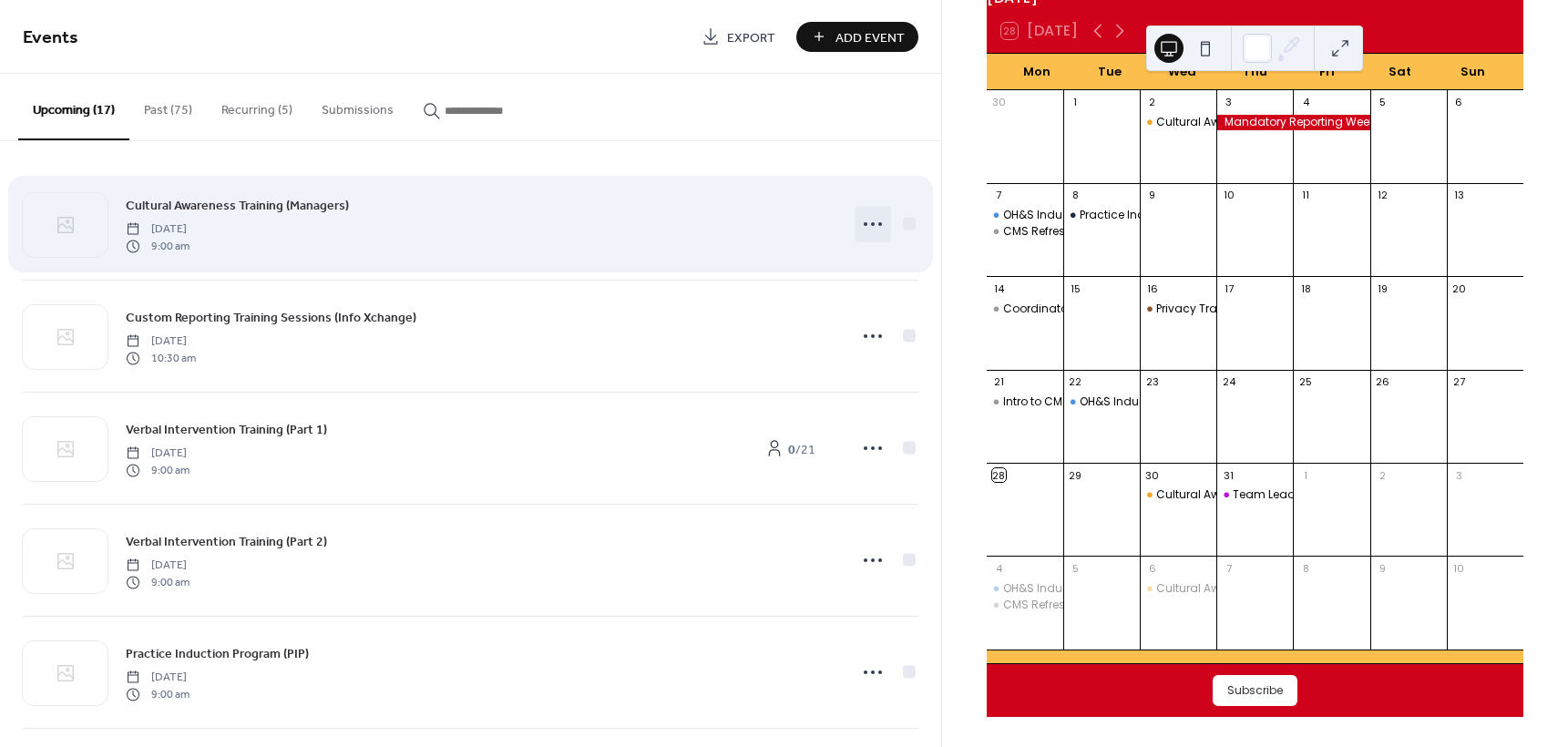 click at bounding box center [873, 224] 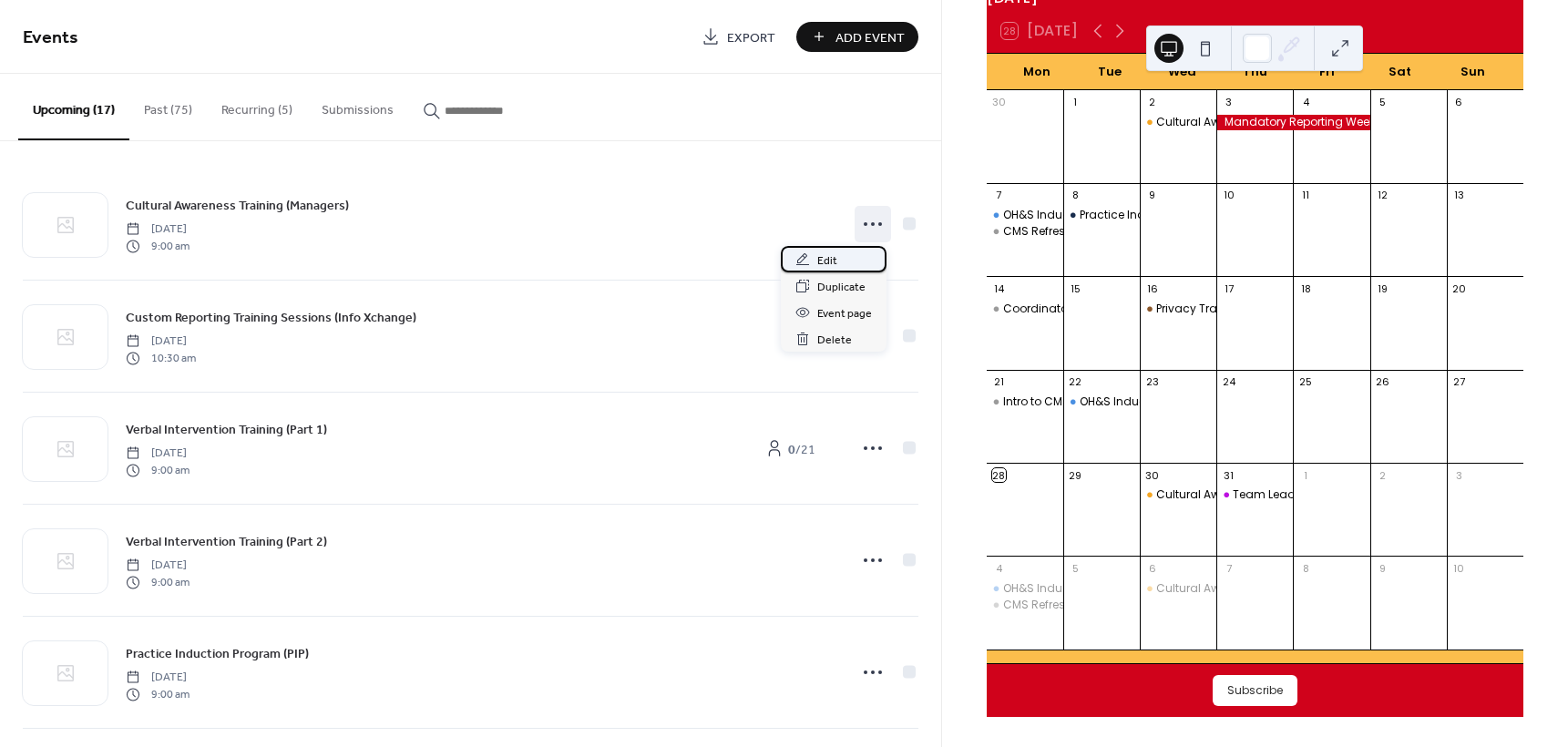 click on "Edit" at bounding box center [834, 259] 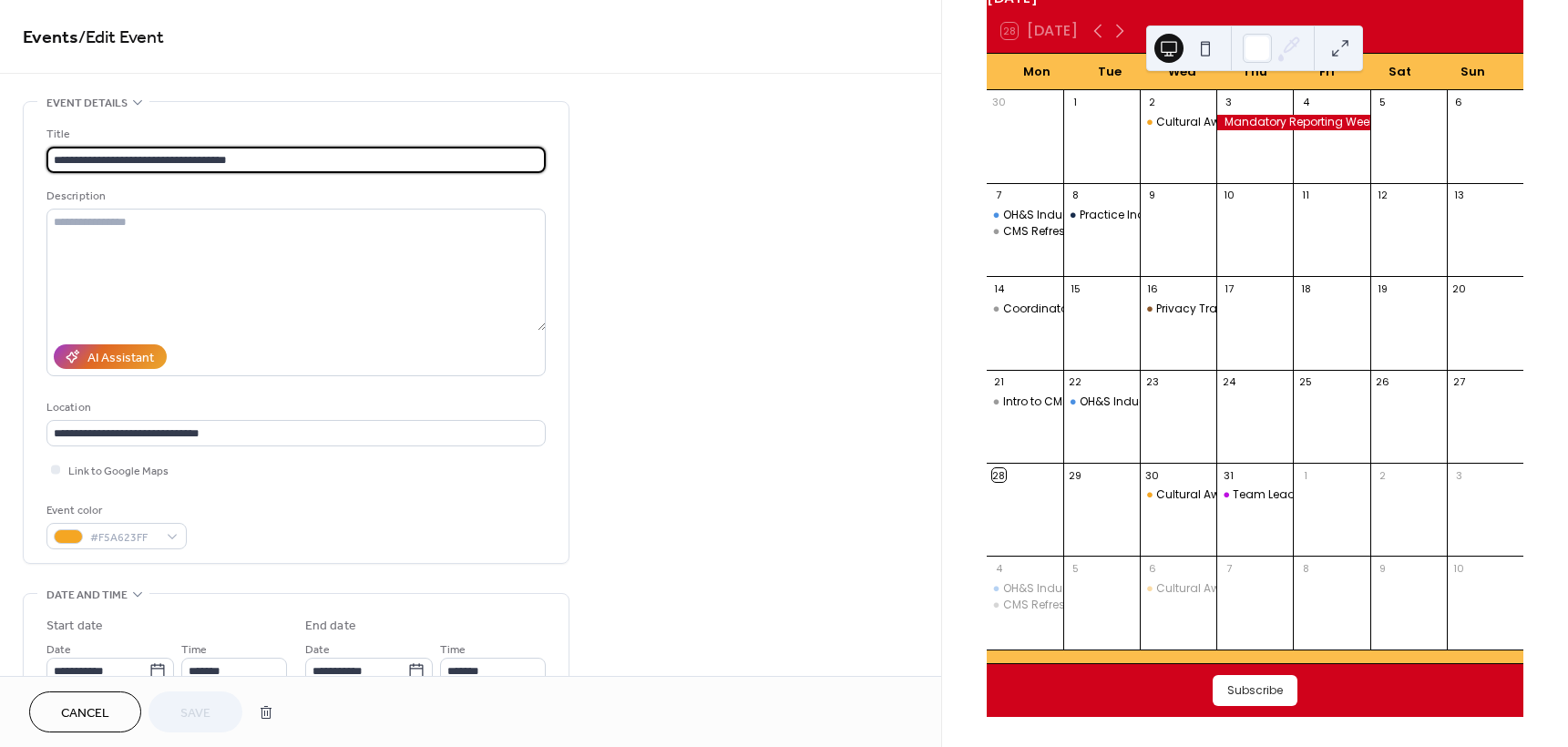 click on "Cancel" at bounding box center [85, 713] 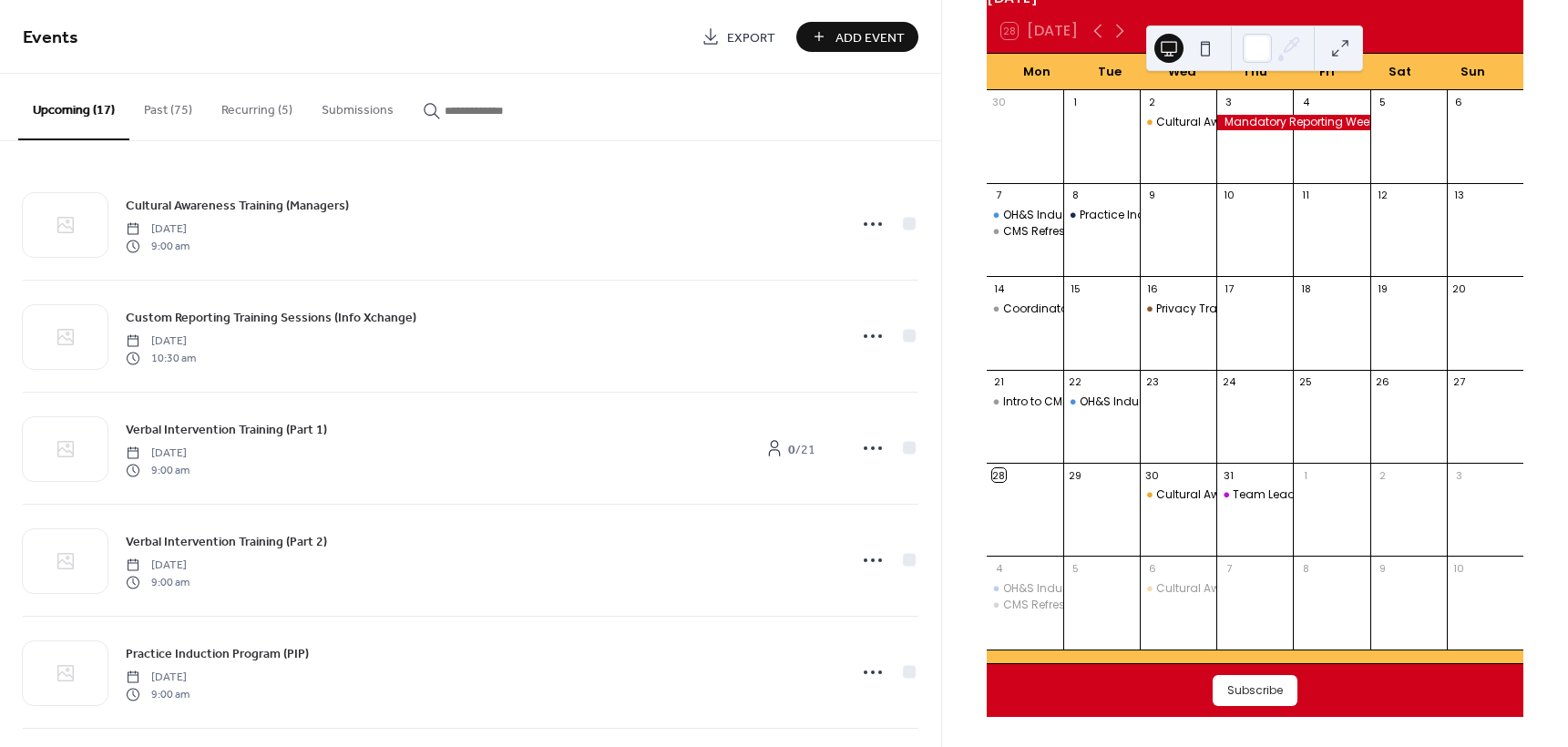click on "Recurring (5)" at bounding box center [257, 106] 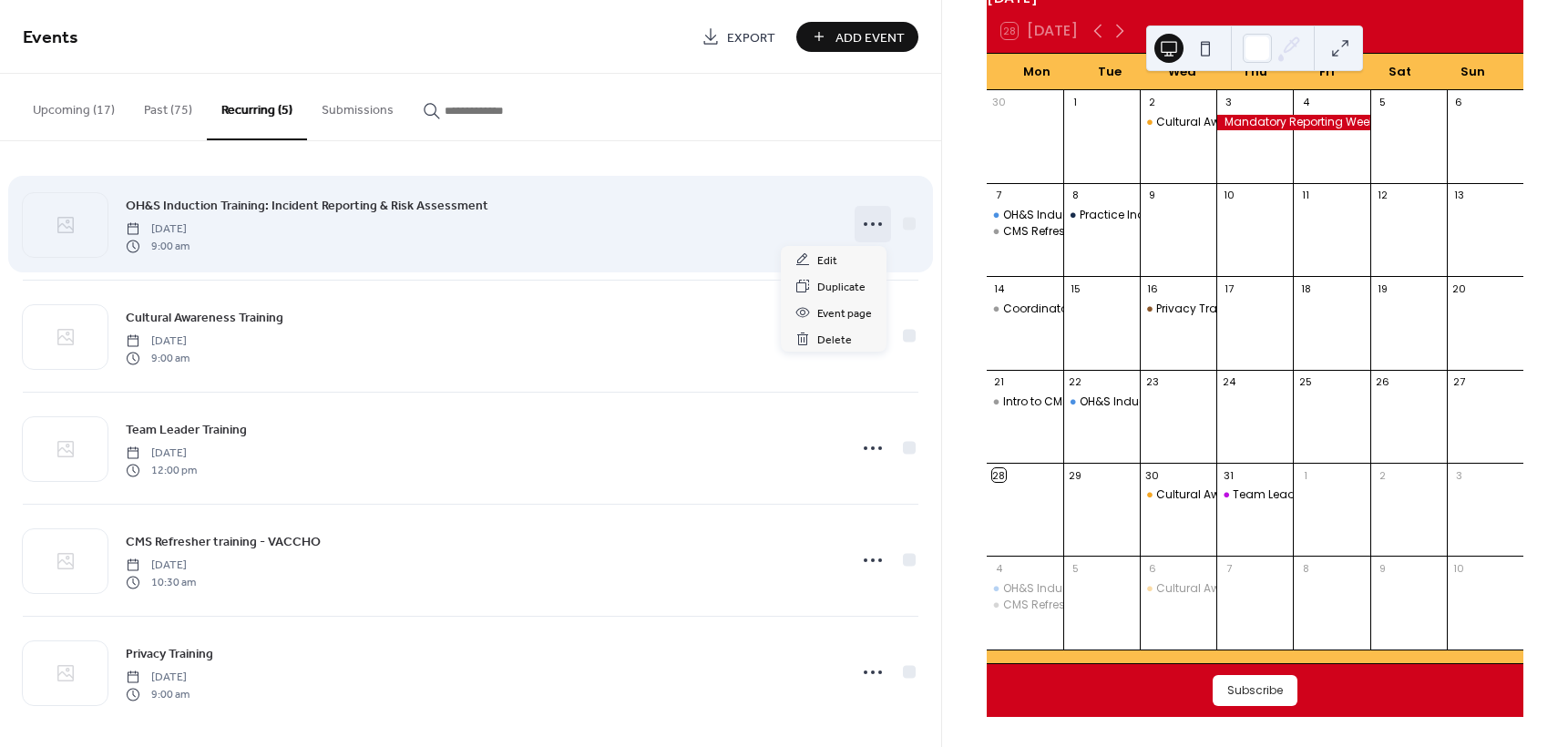 click 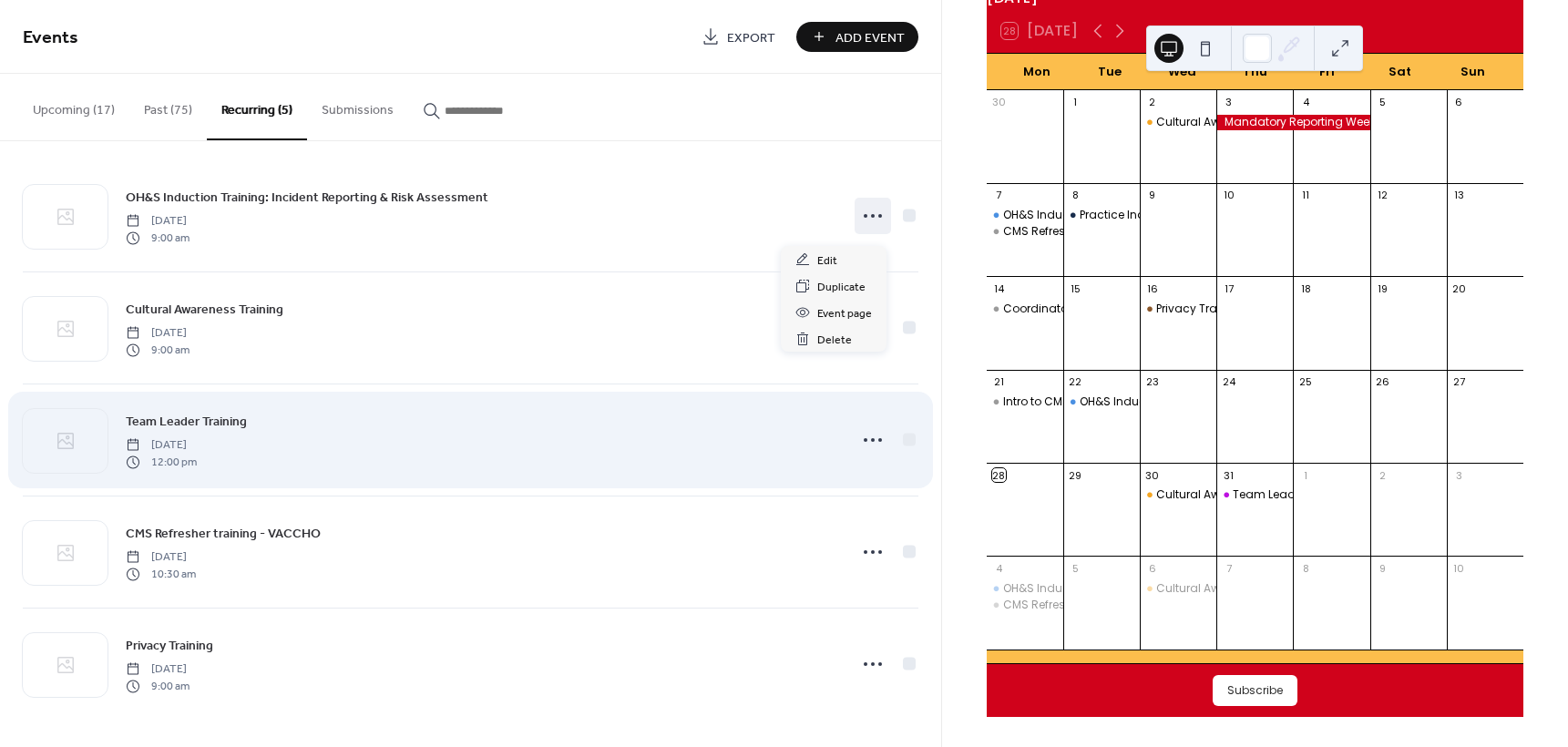 scroll, scrollTop: 0, scrollLeft: 0, axis: both 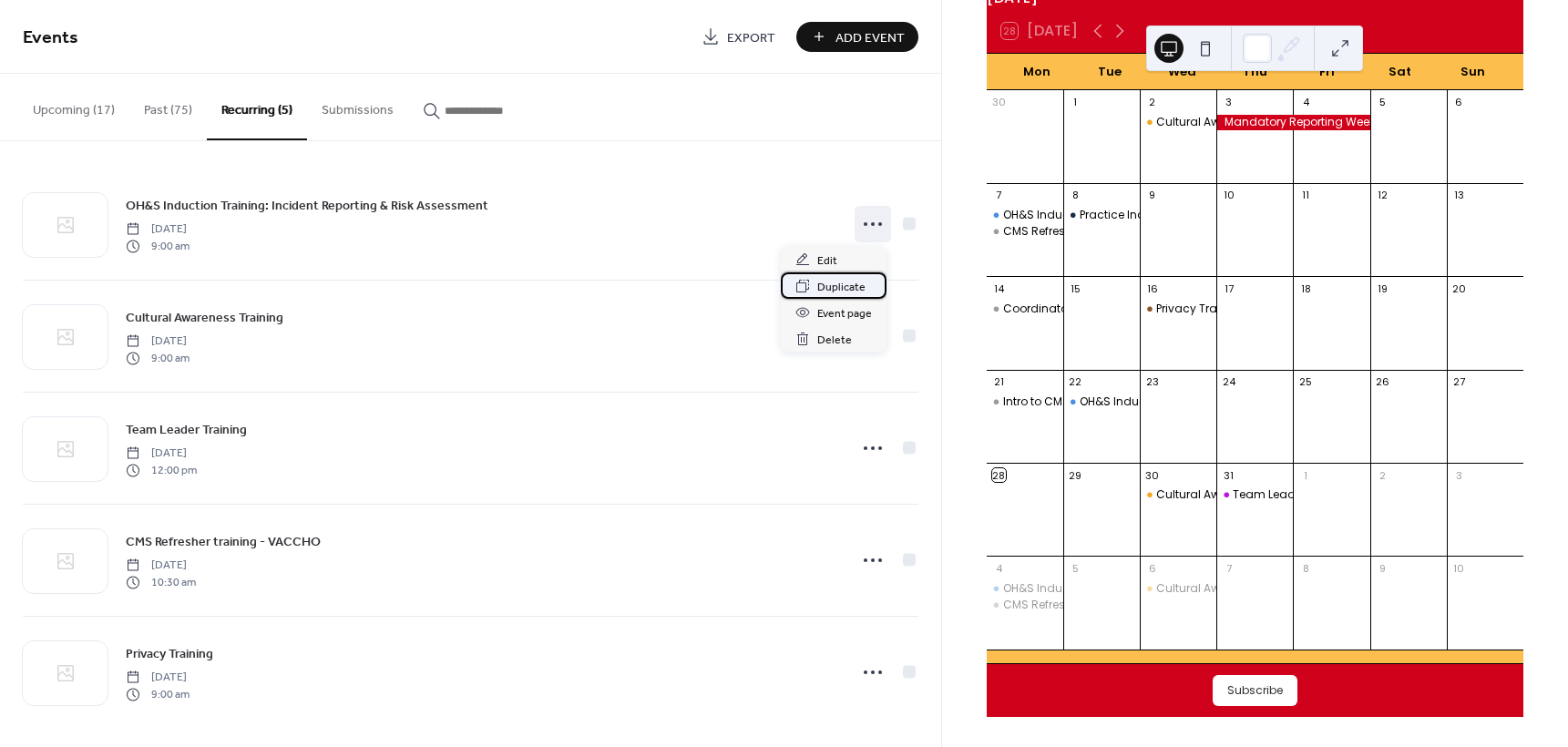 click on "Duplicate" at bounding box center (841, 287) 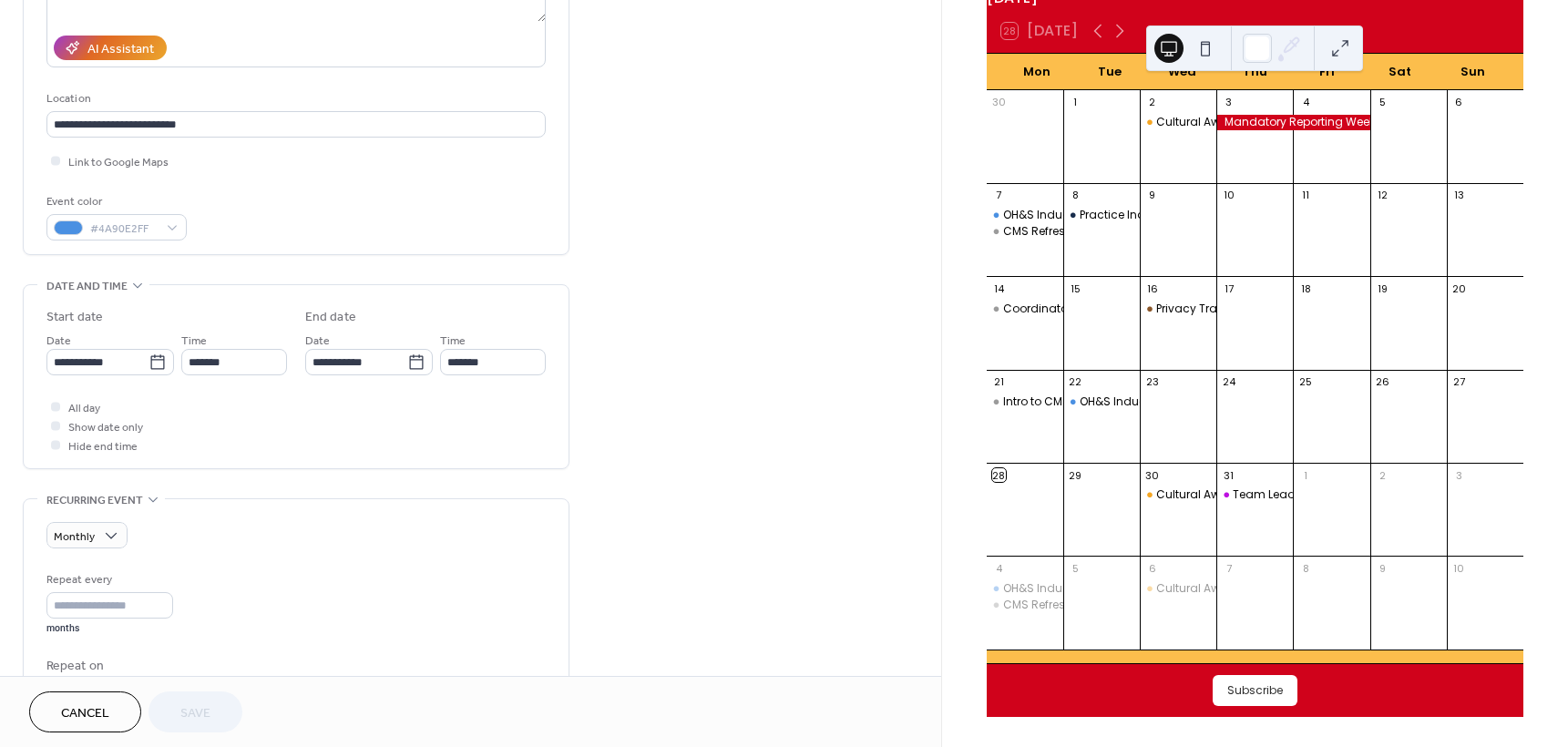 scroll, scrollTop: 455, scrollLeft: 0, axis: vertical 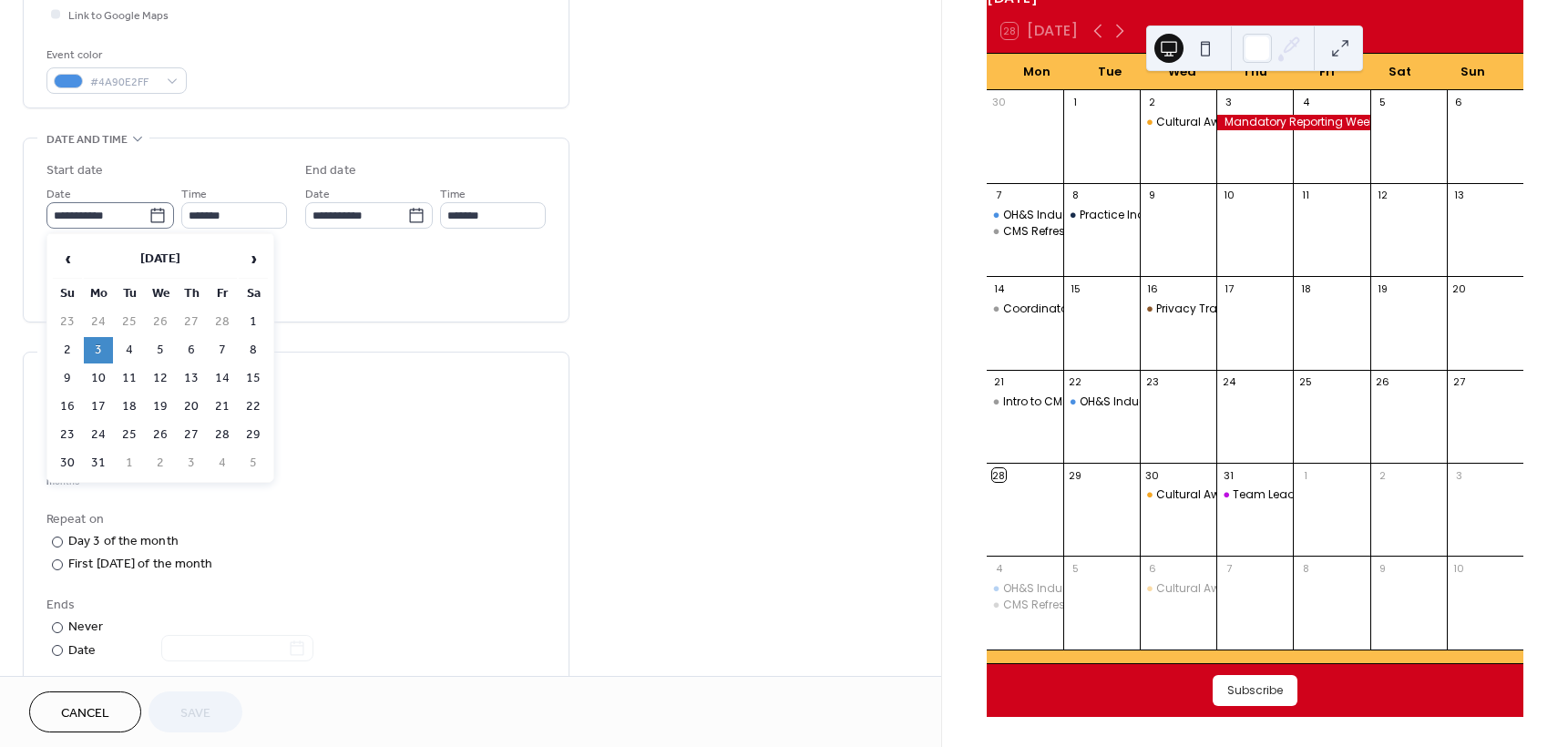 click 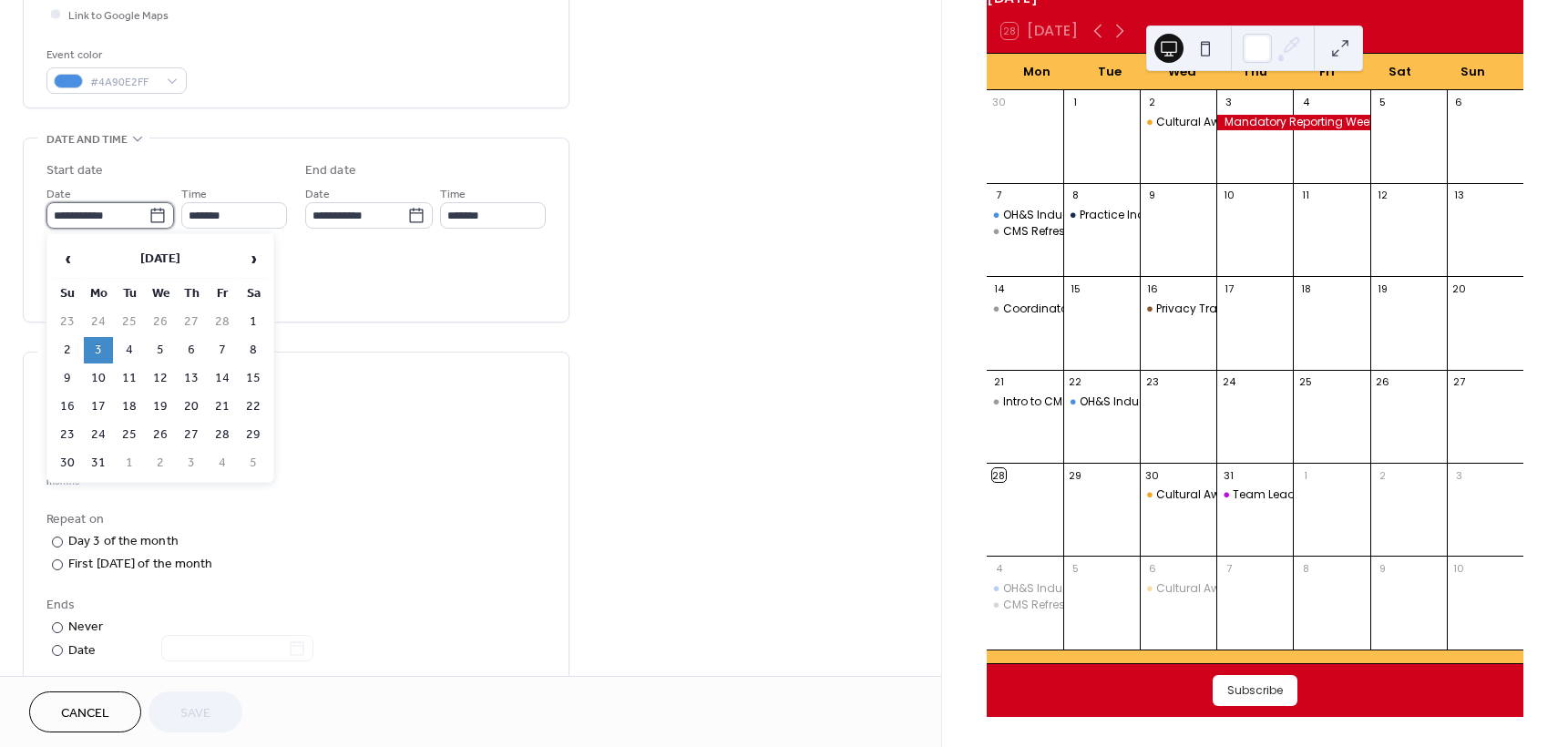 click on "**********" at bounding box center [97, 215] 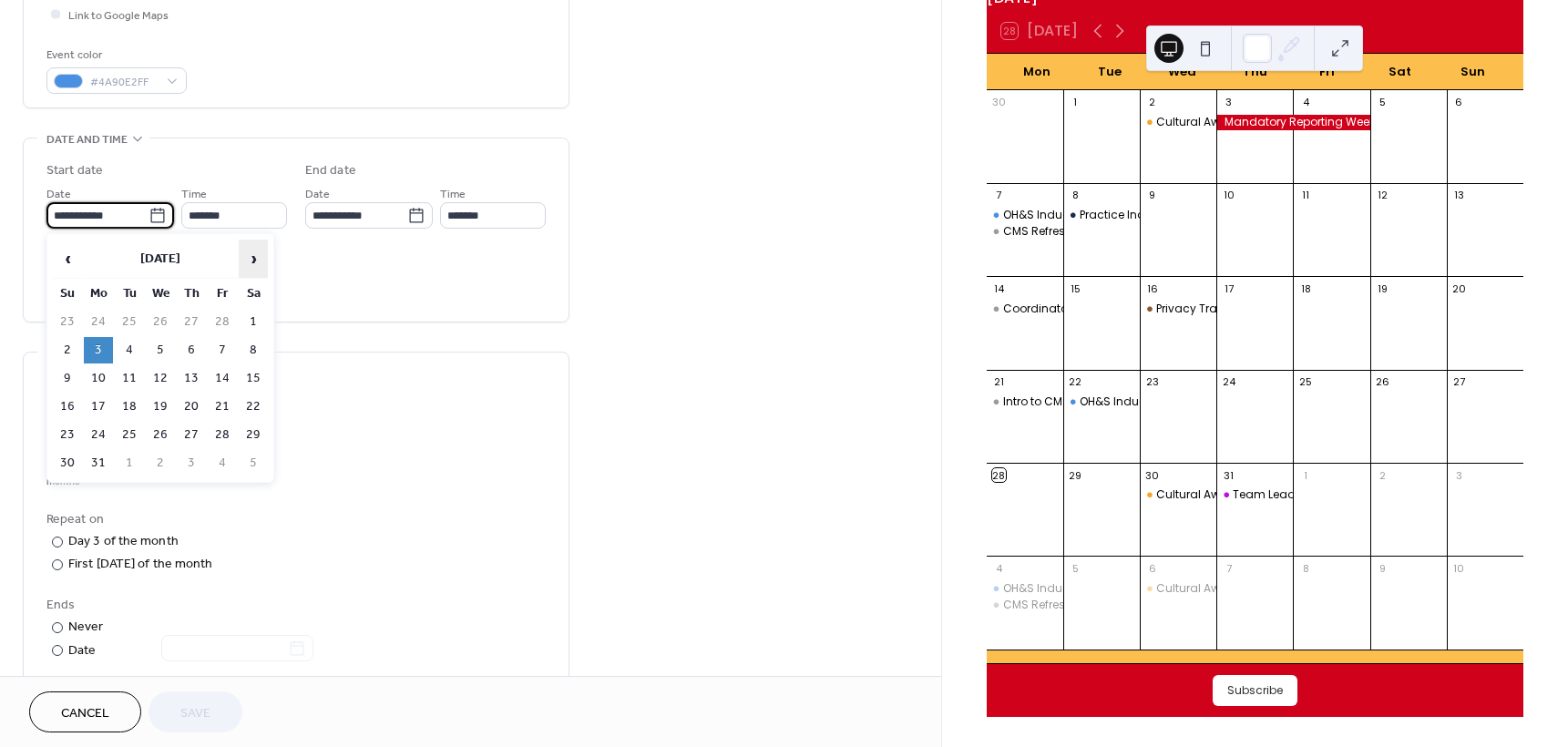 click on "›" at bounding box center [253, 259] 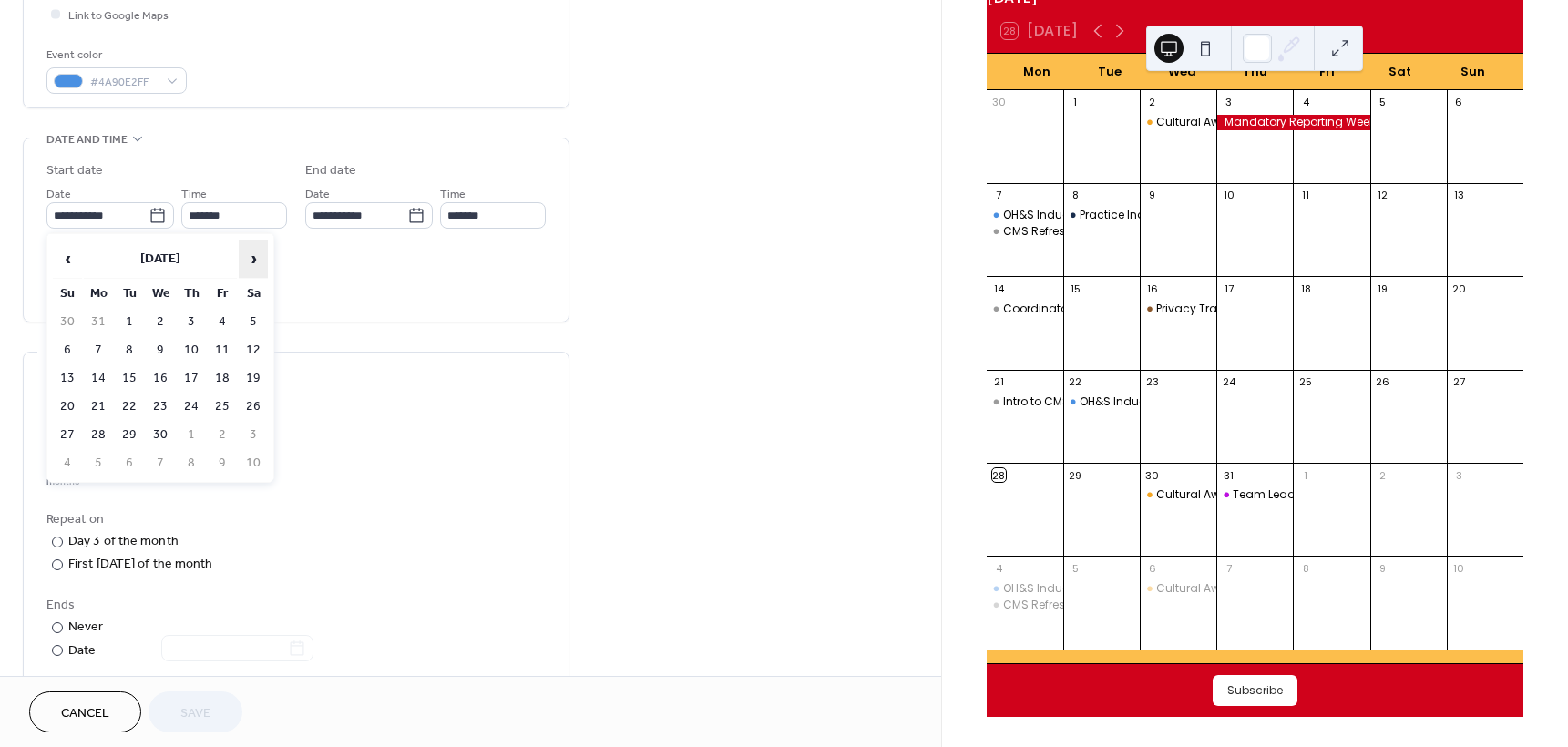 click on "›" at bounding box center [253, 259] 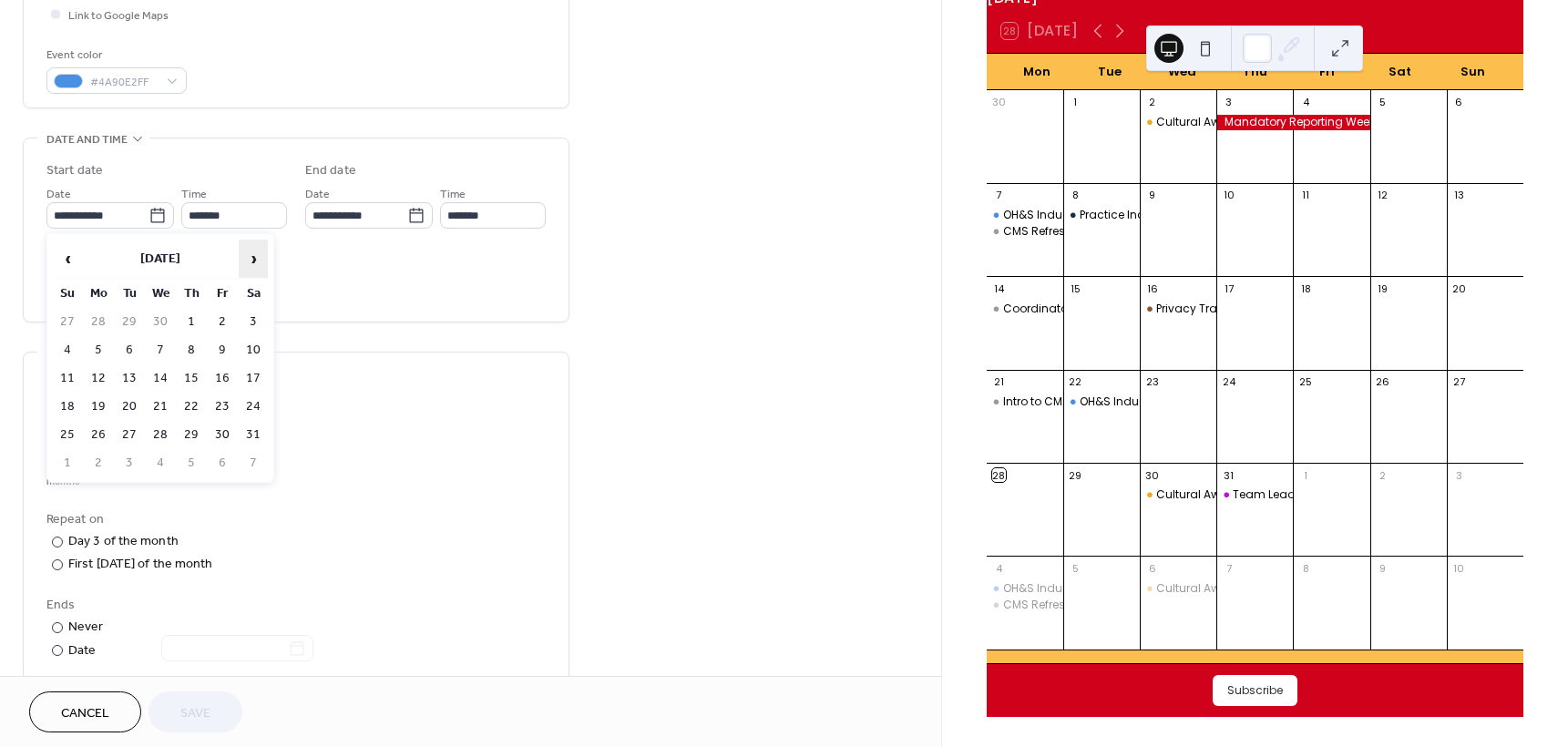 click on "›" at bounding box center [253, 259] 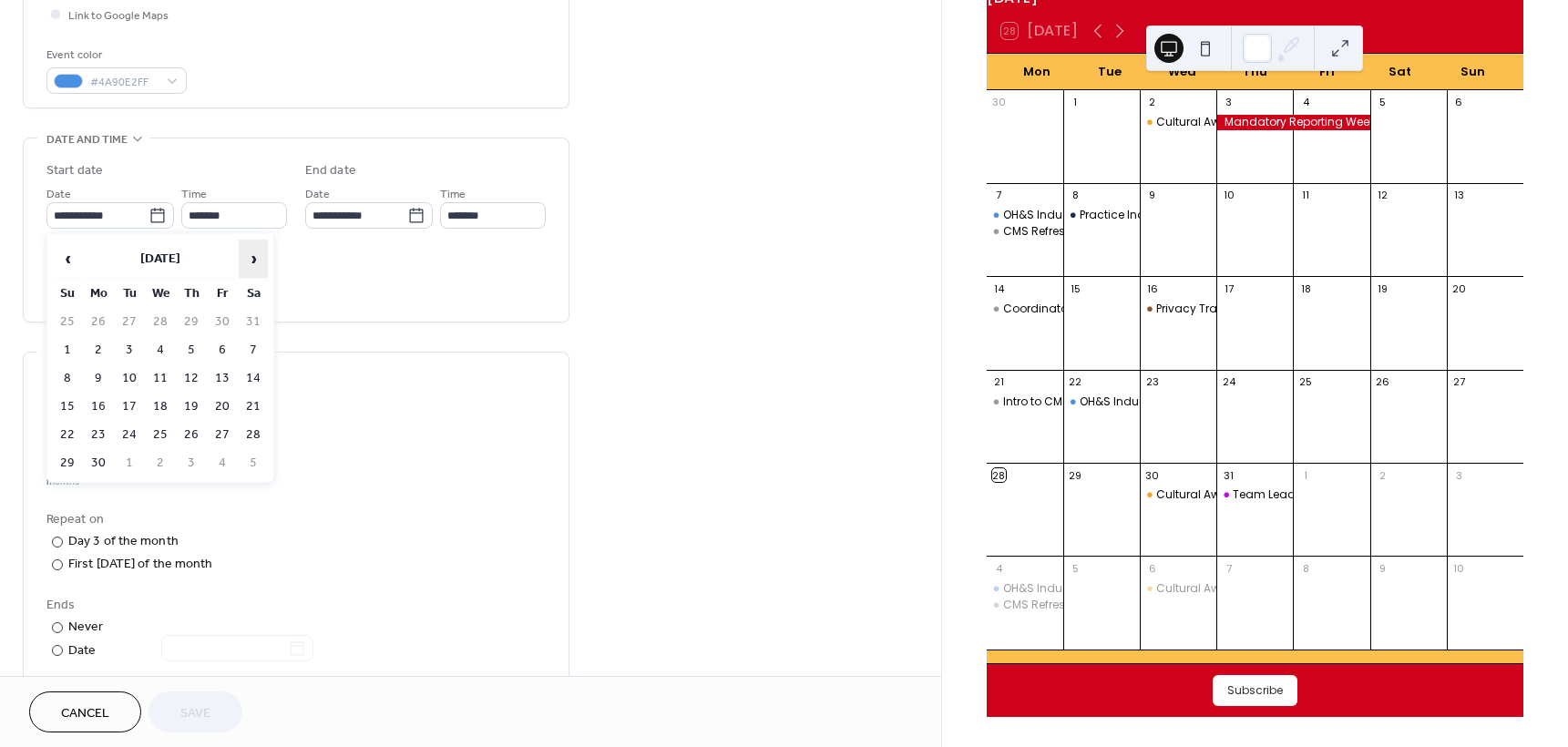 click on "›" at bounding box center [253, 259] 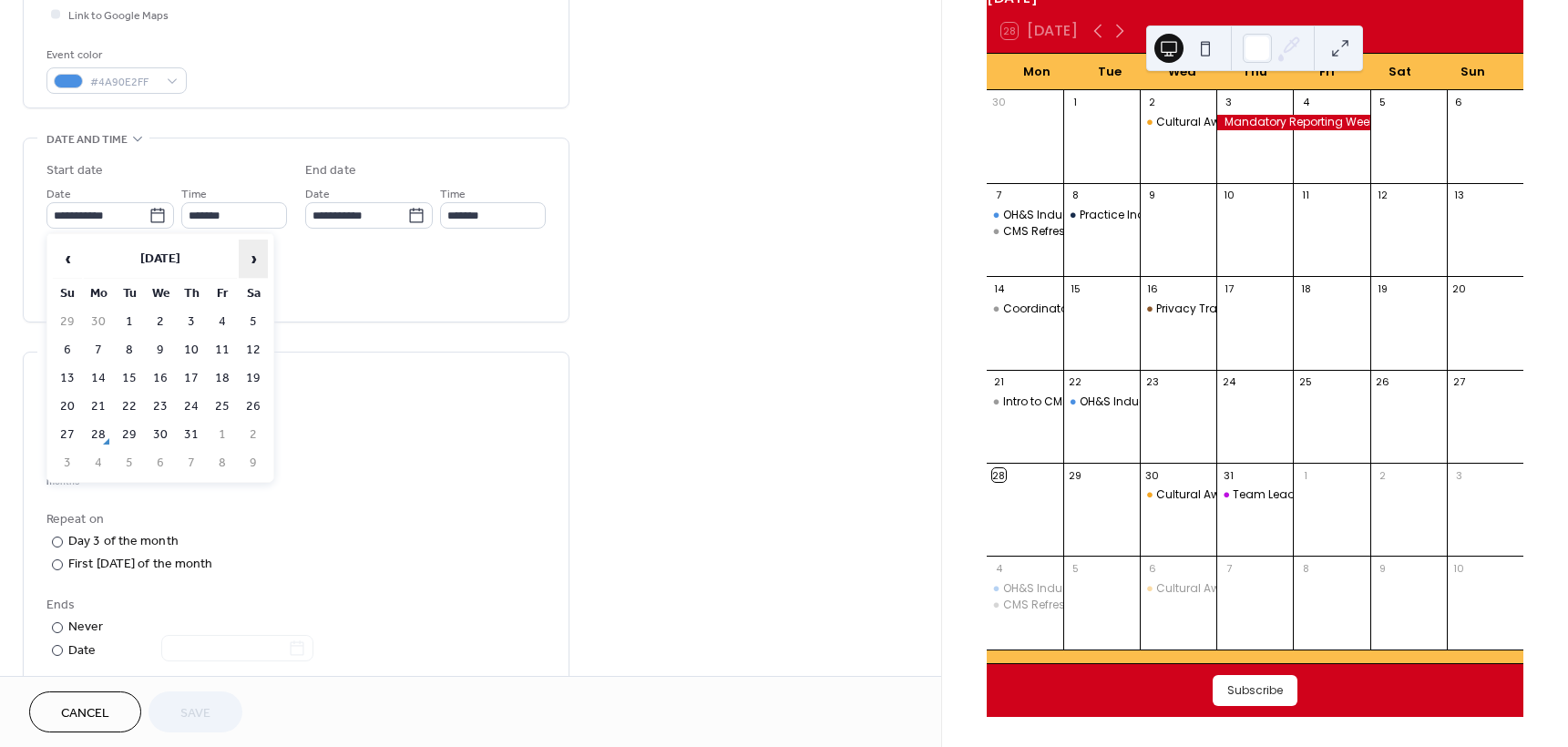click on "›" at bounding box center (253, 259) 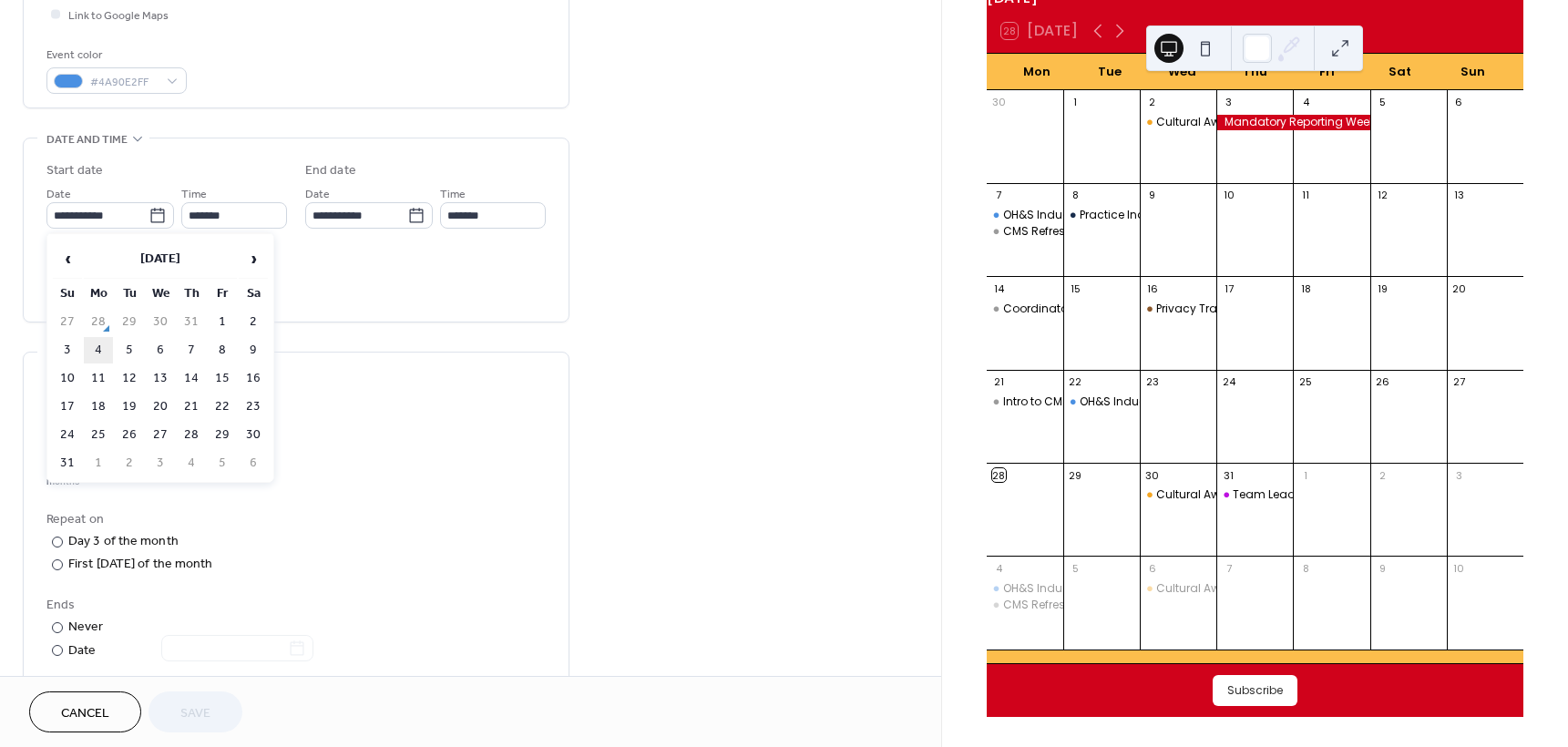 click on "4" at bounding box center (98, 350) 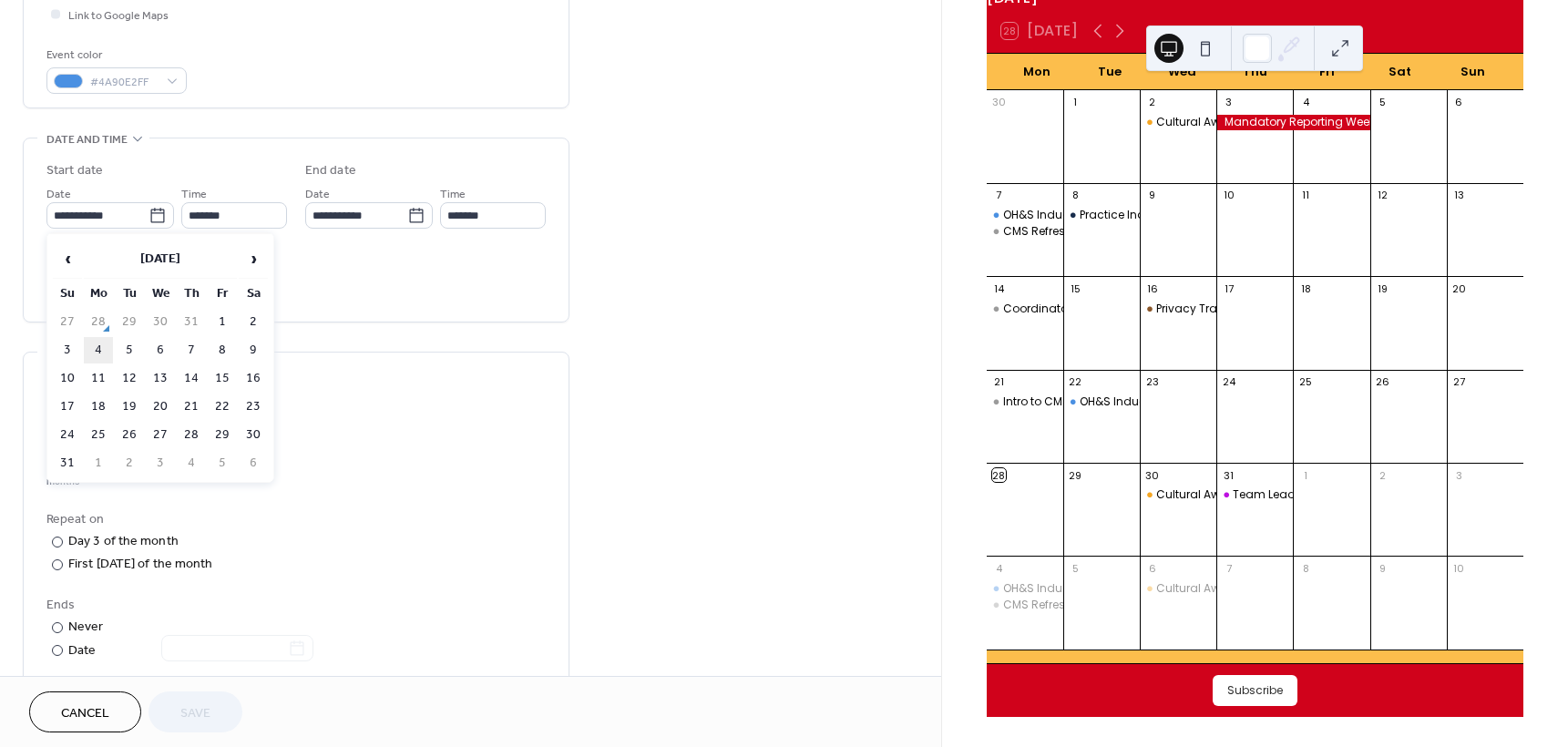 type on "**********" 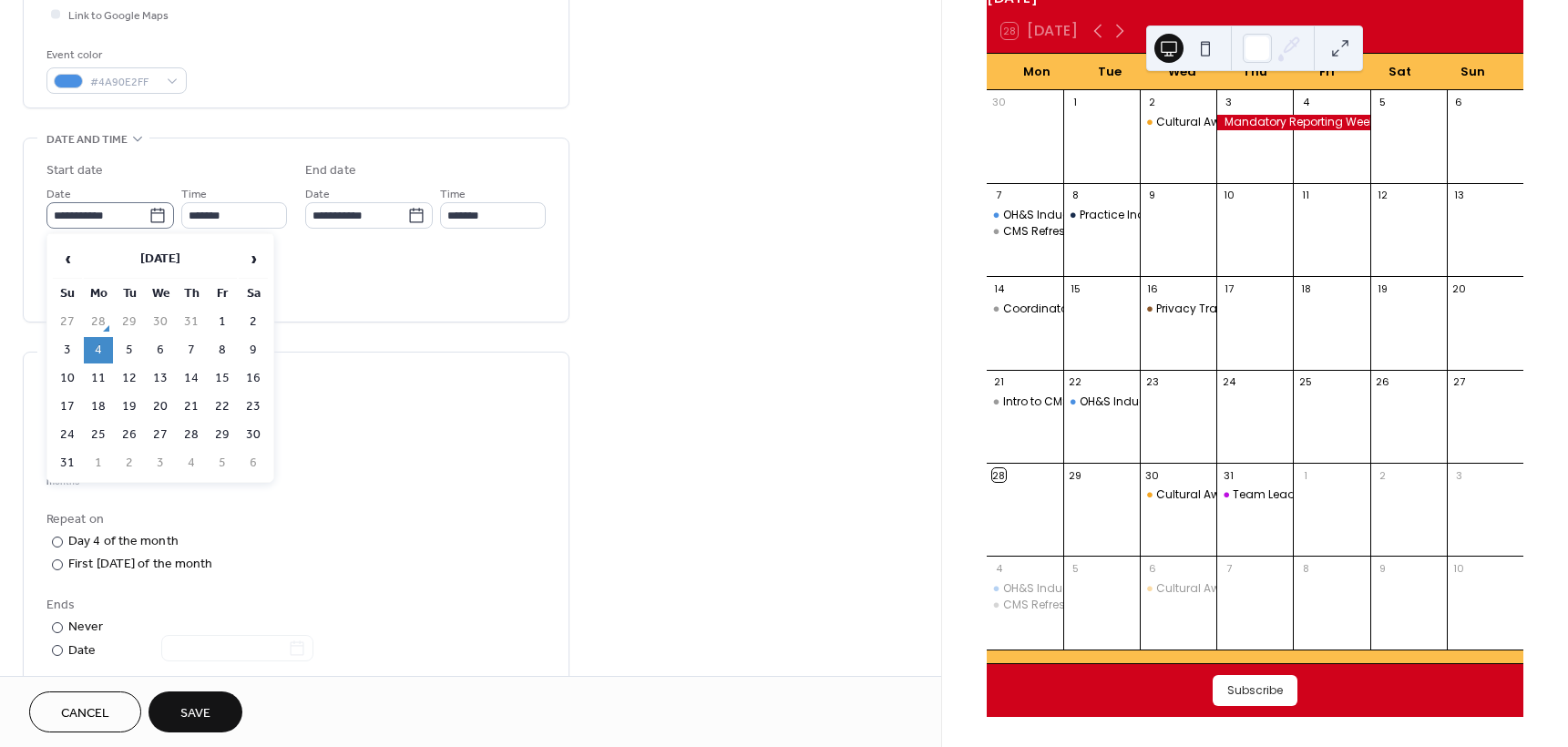 click 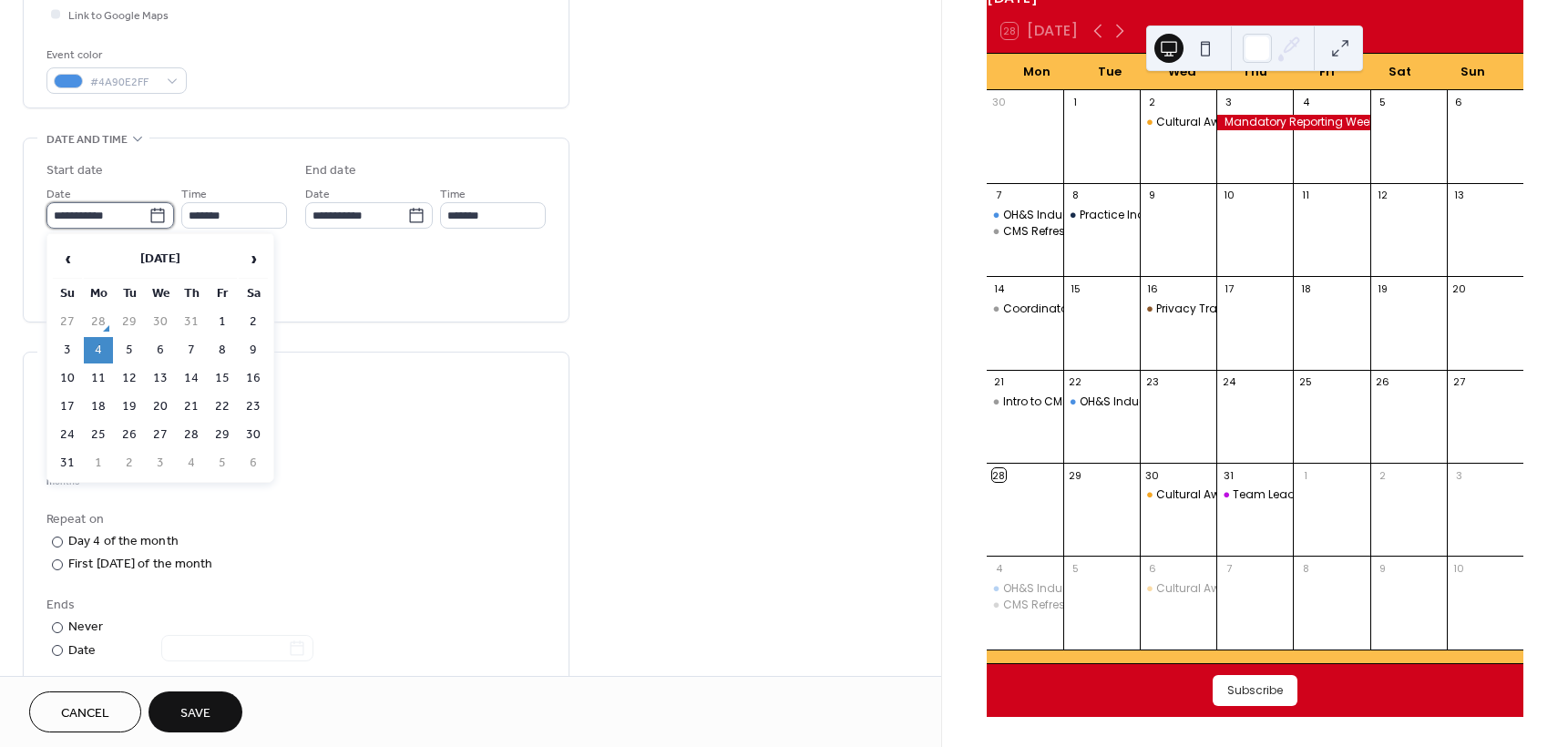 click on "**********" at bounding box center (97, 215) 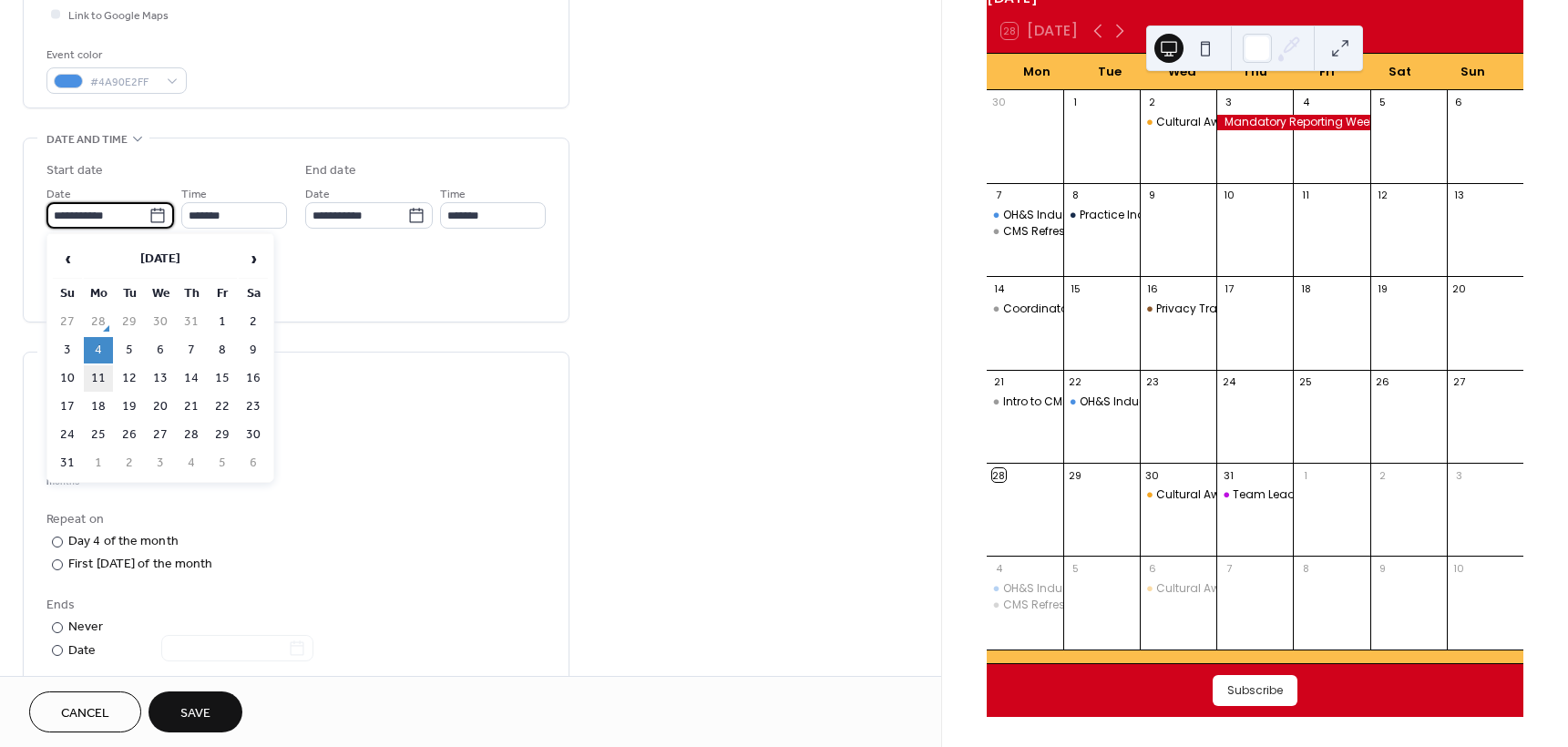 click on "11" at bounding box center [98, 378] 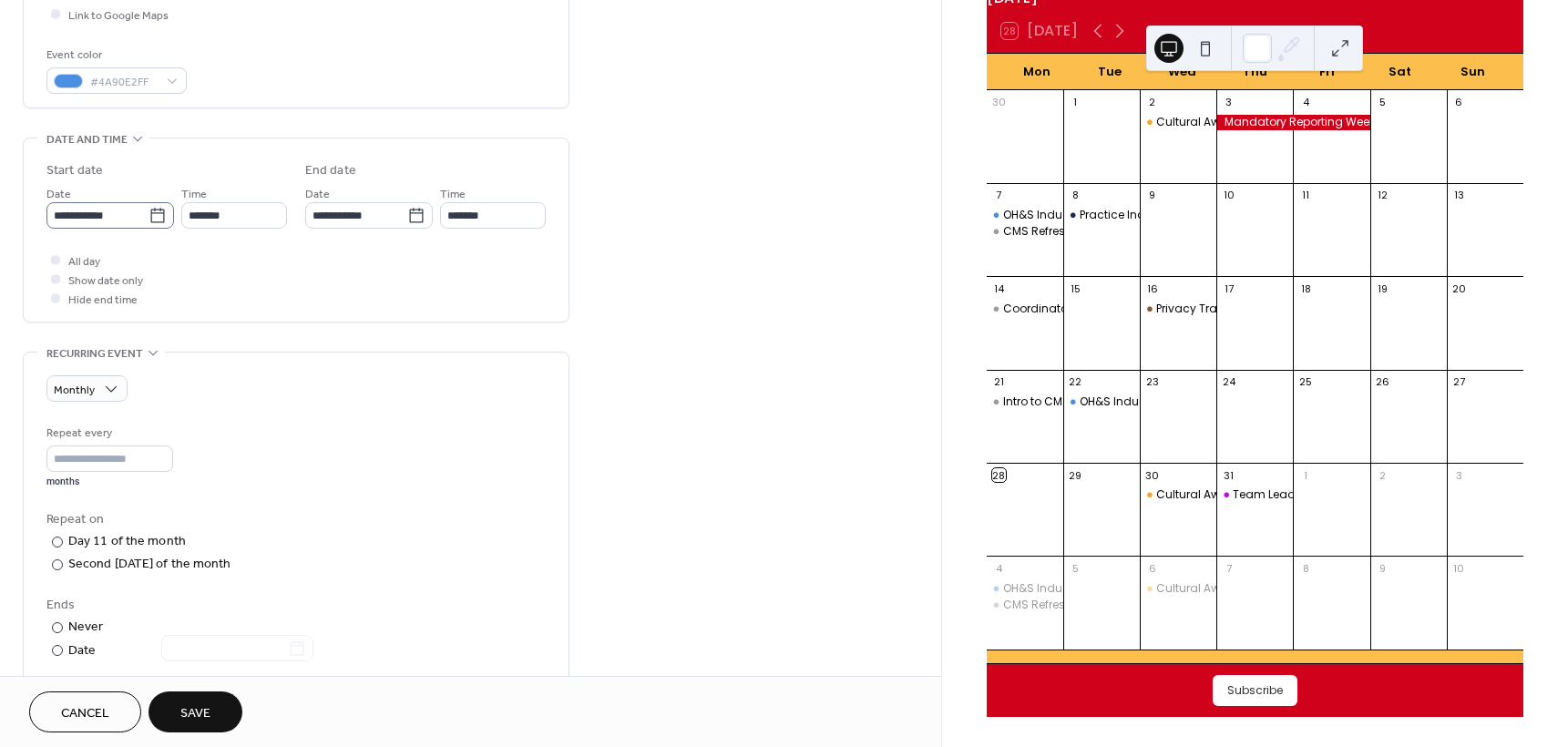 click 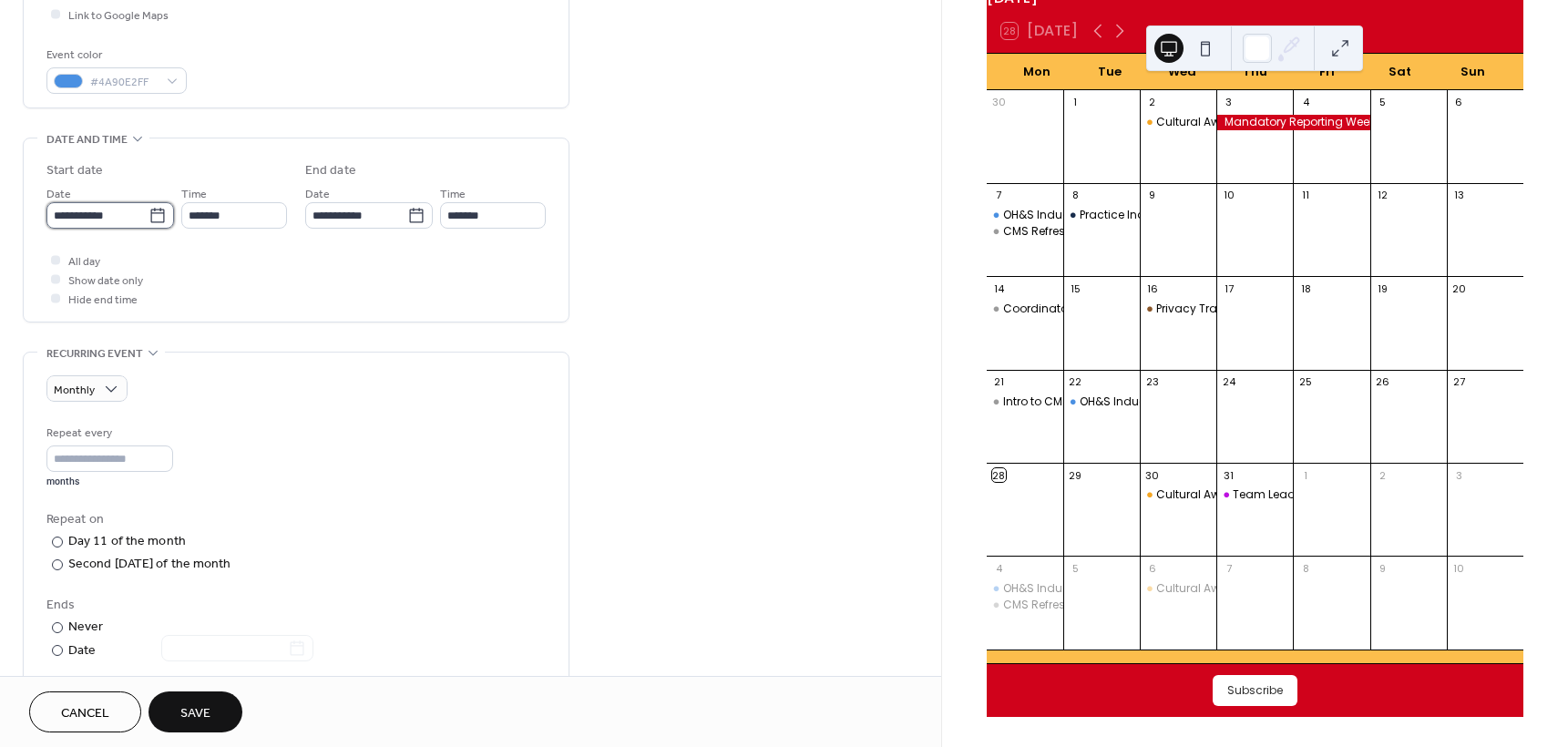 click on "**********" at bounding box center (97, 215) 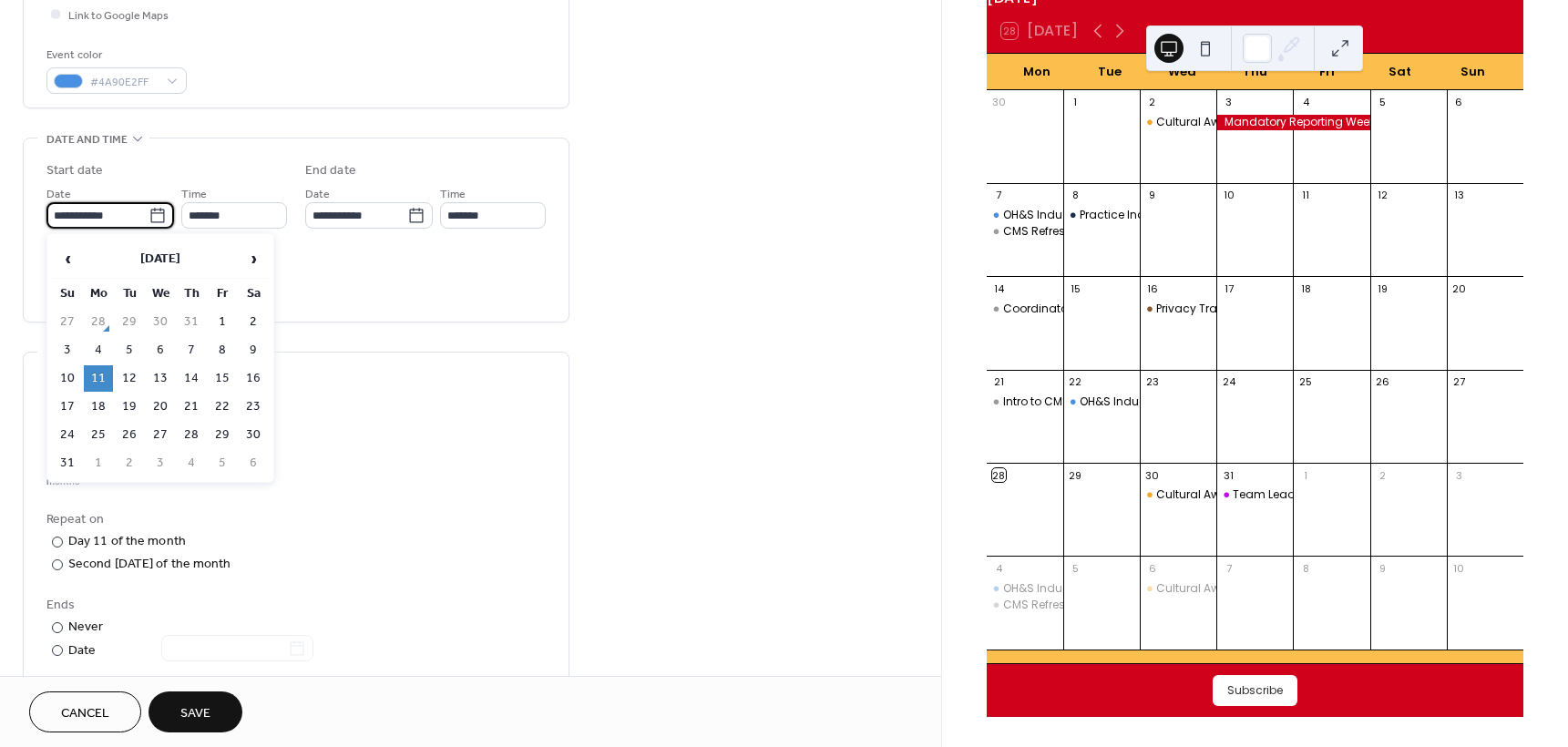 click 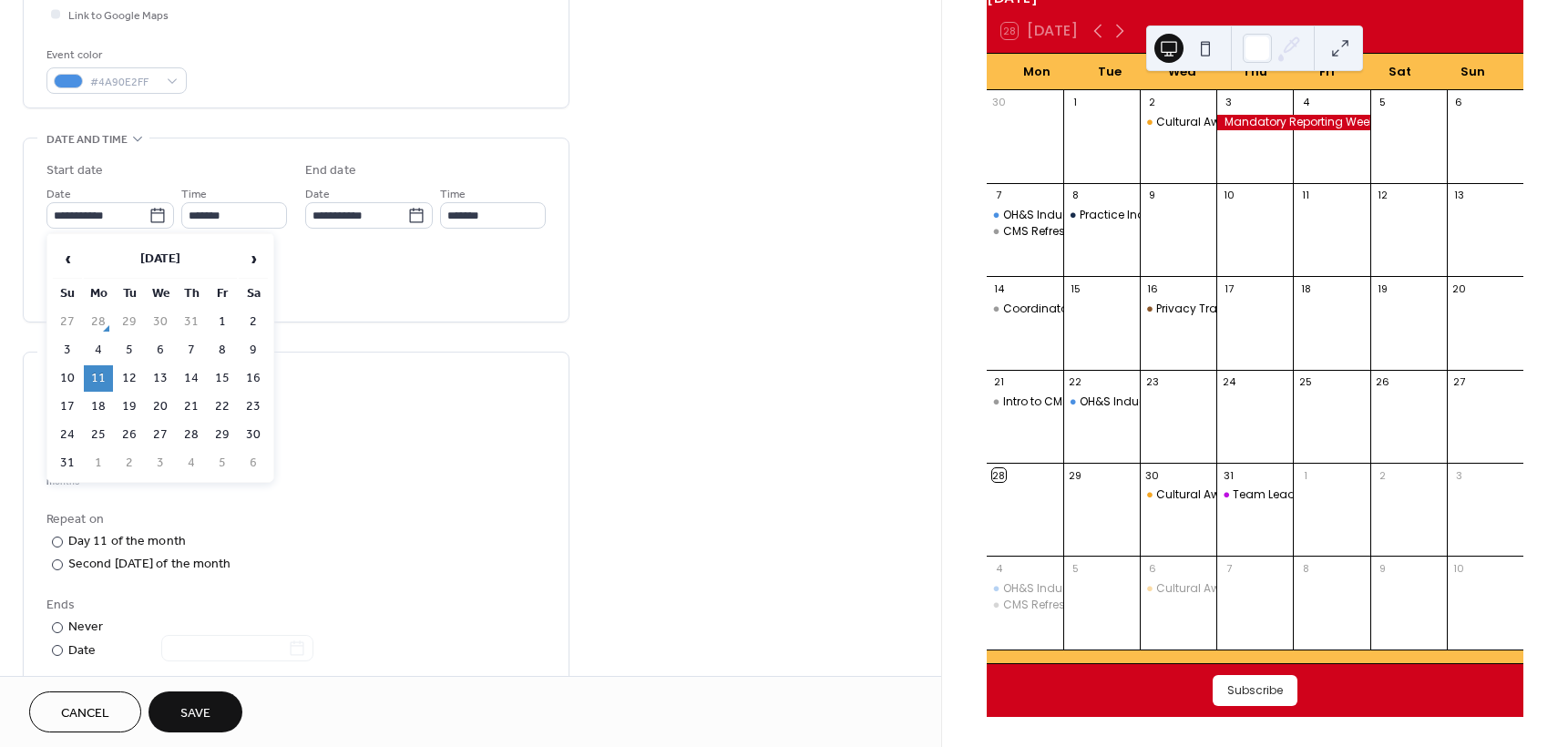 click on "11" at bounding box center (98, 378) 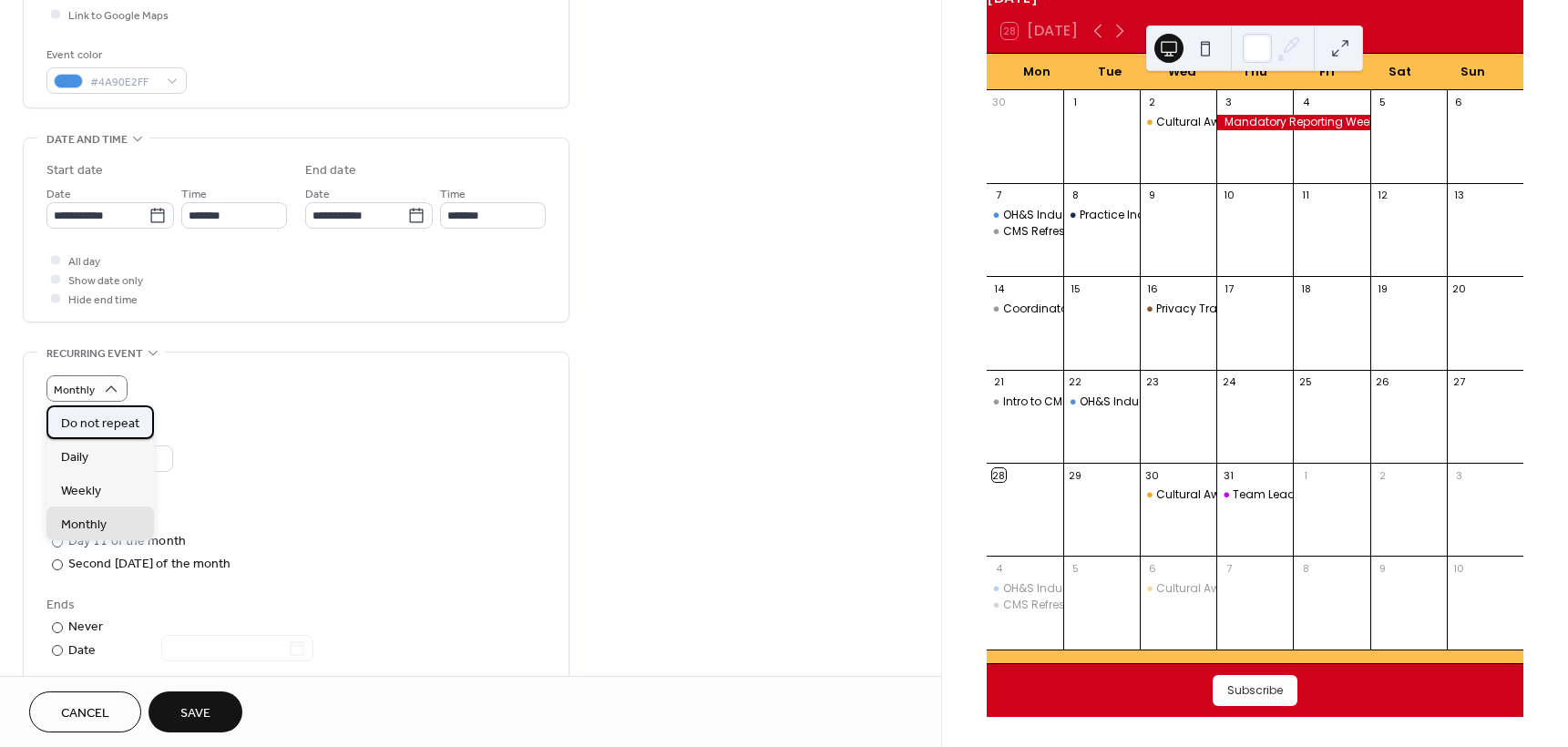 click on "Do not repeat" at bounding box center [100, 424] 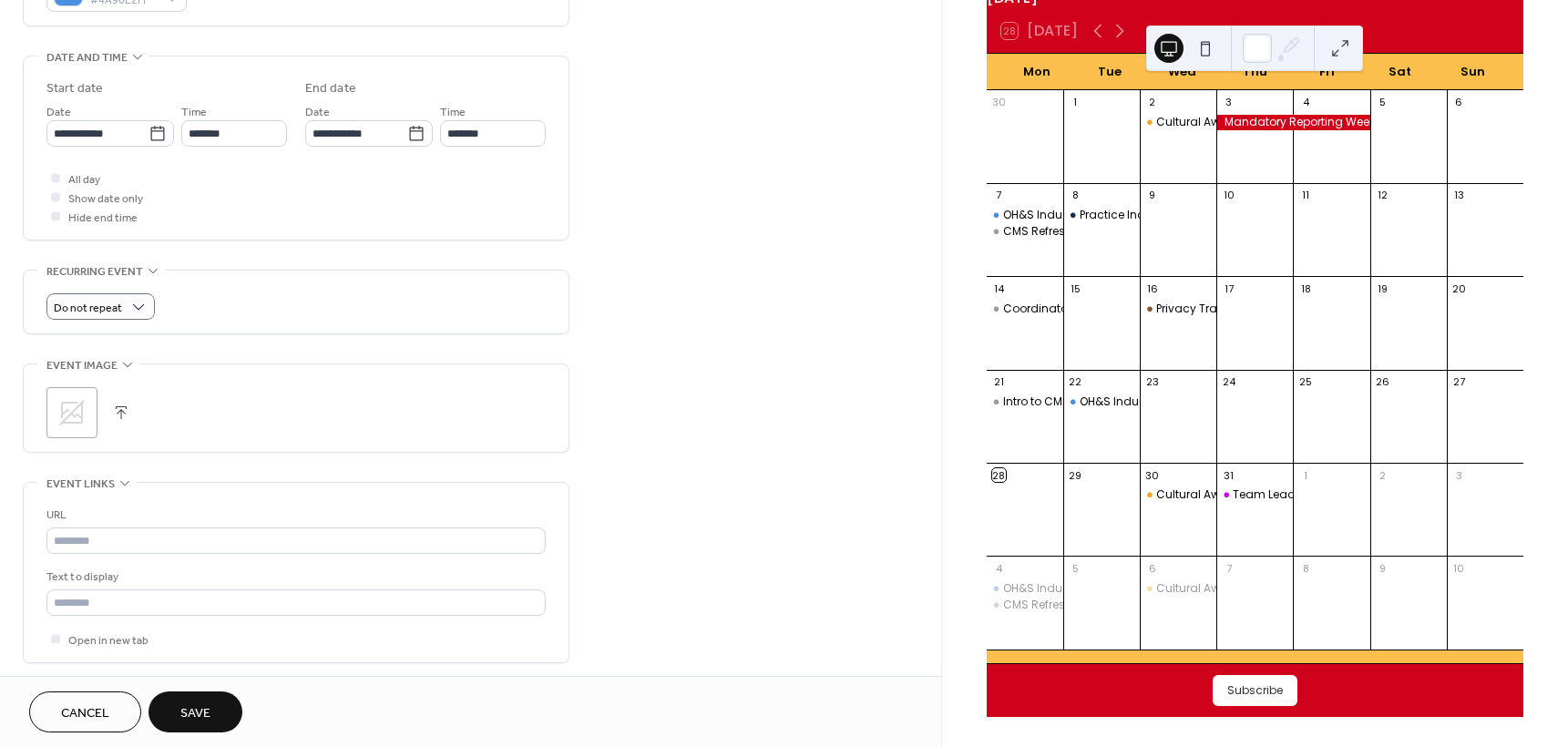 scroll, scrollTop: 729, scrollLeft: 0, axis: vertical 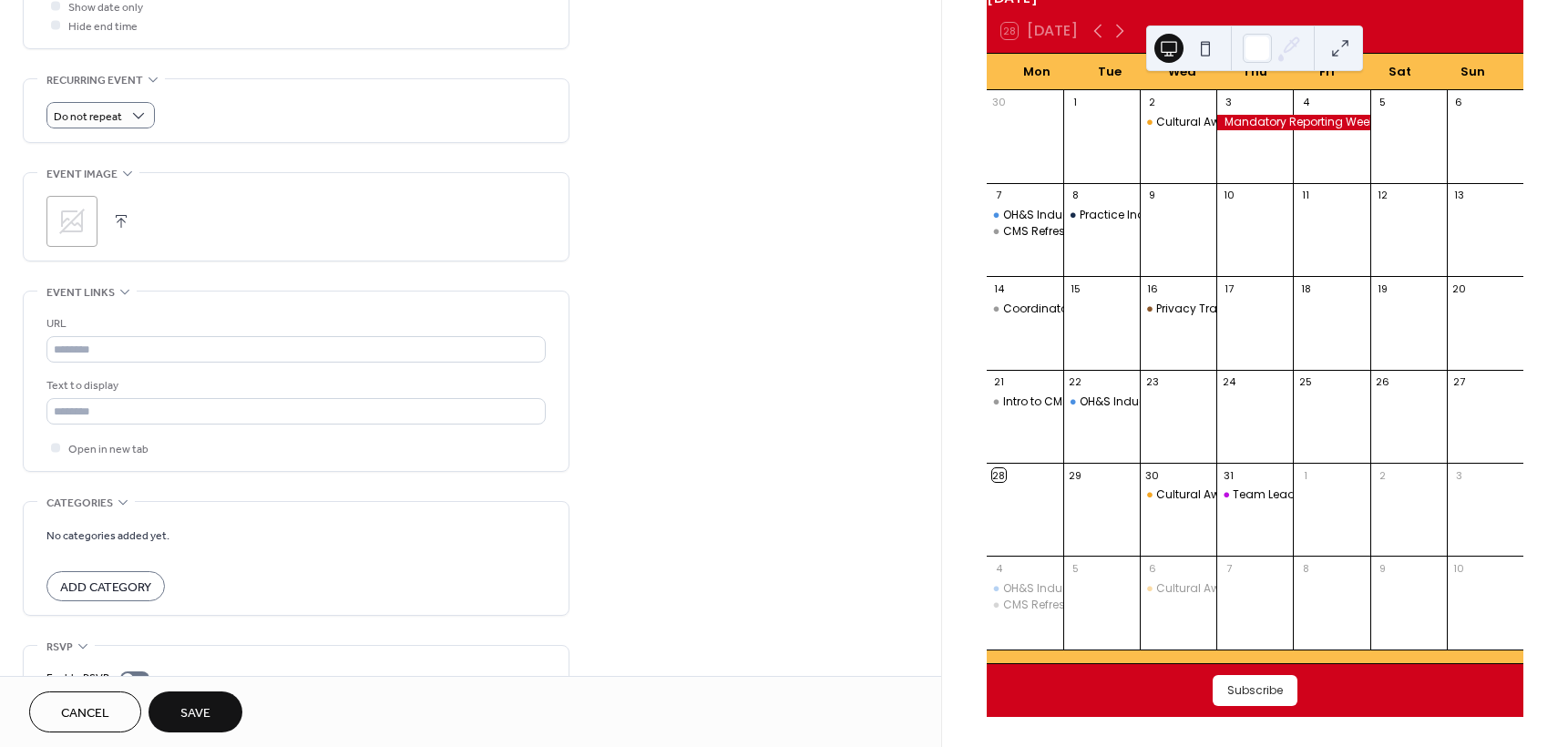 click on "Save" at bounding box center (195, 713) 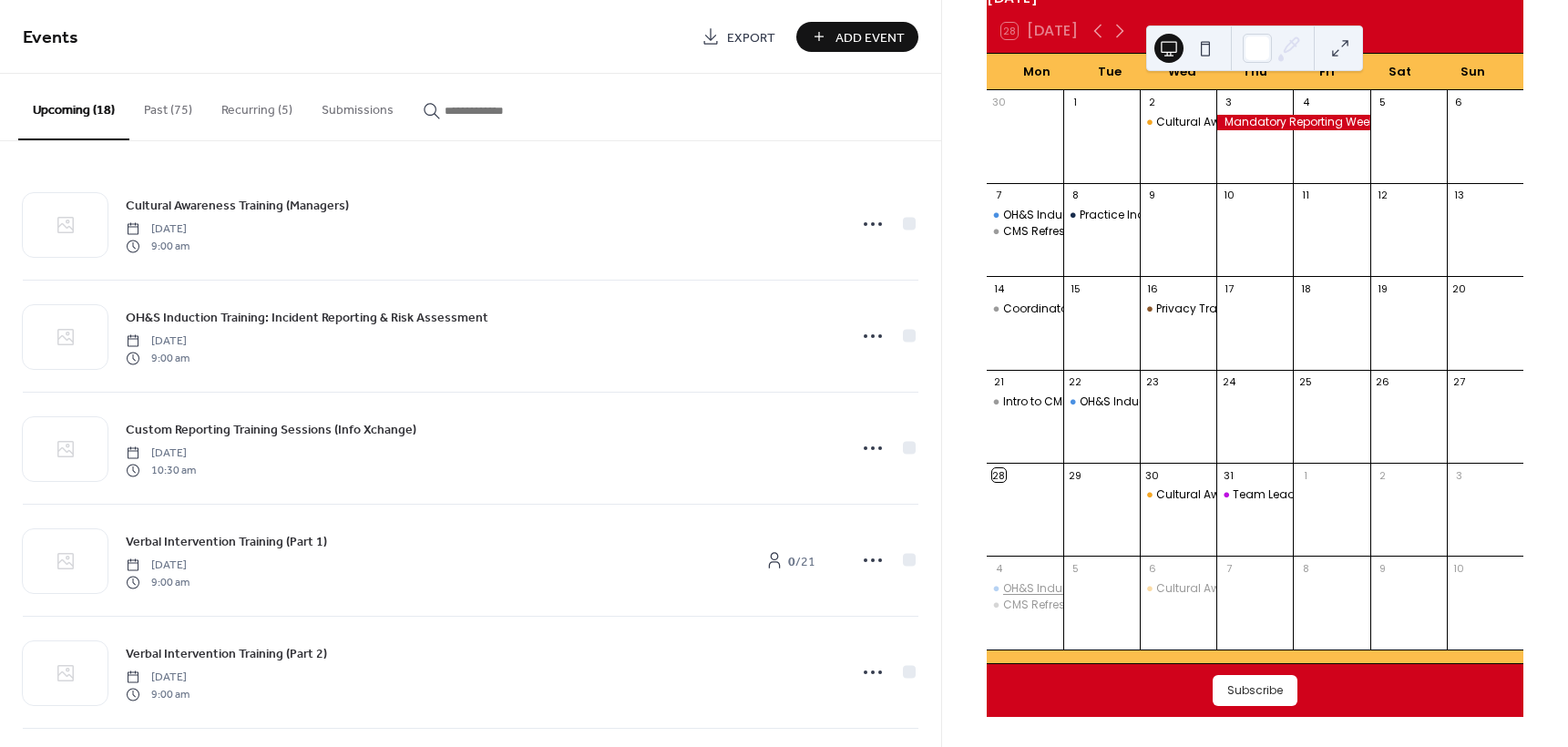 click on "OH&S Induction Training: Incident Reporting & Risk Assessment" at bounding box center [1178, 588] 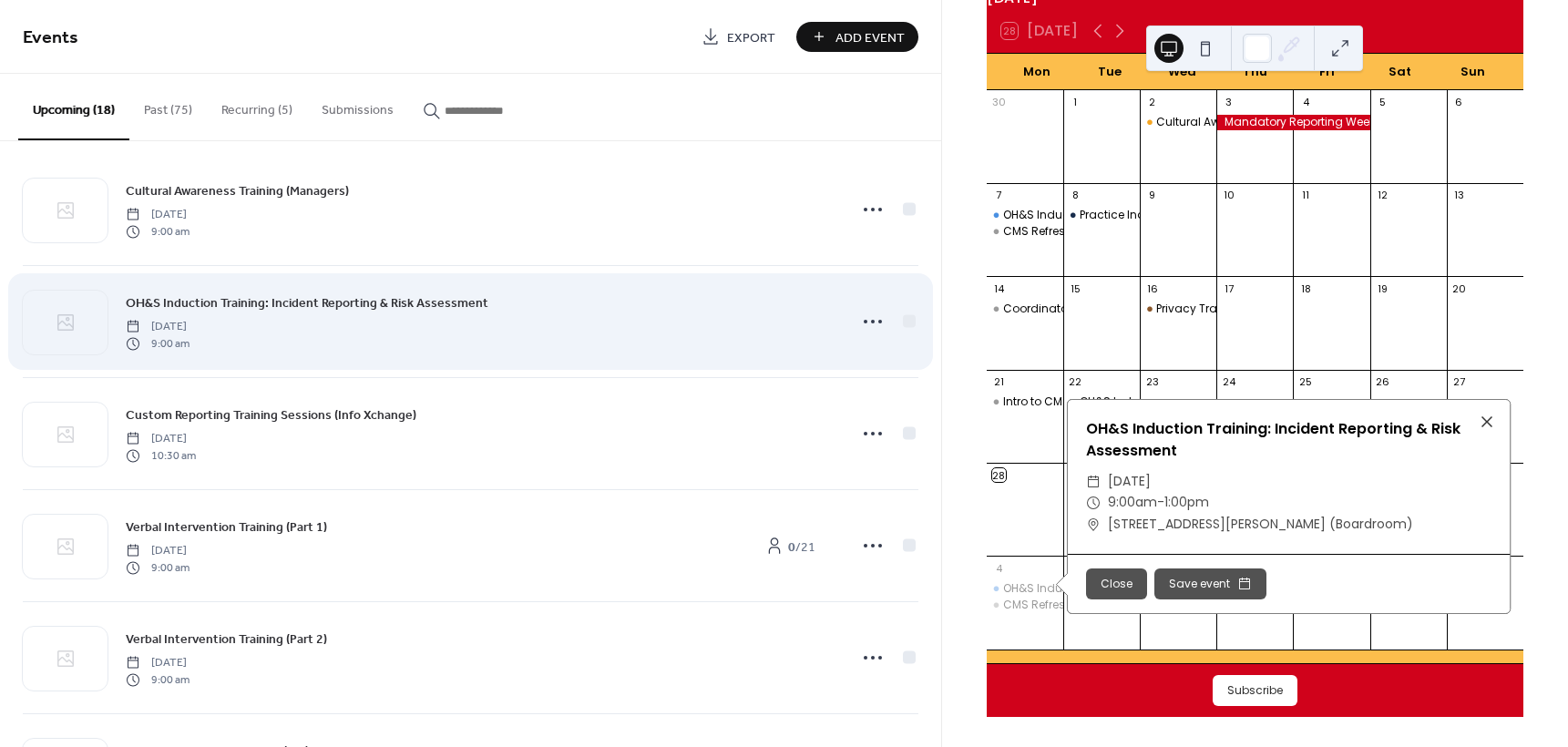 scroll, scrollTop: 0, scrollLeft: 0, axis: both 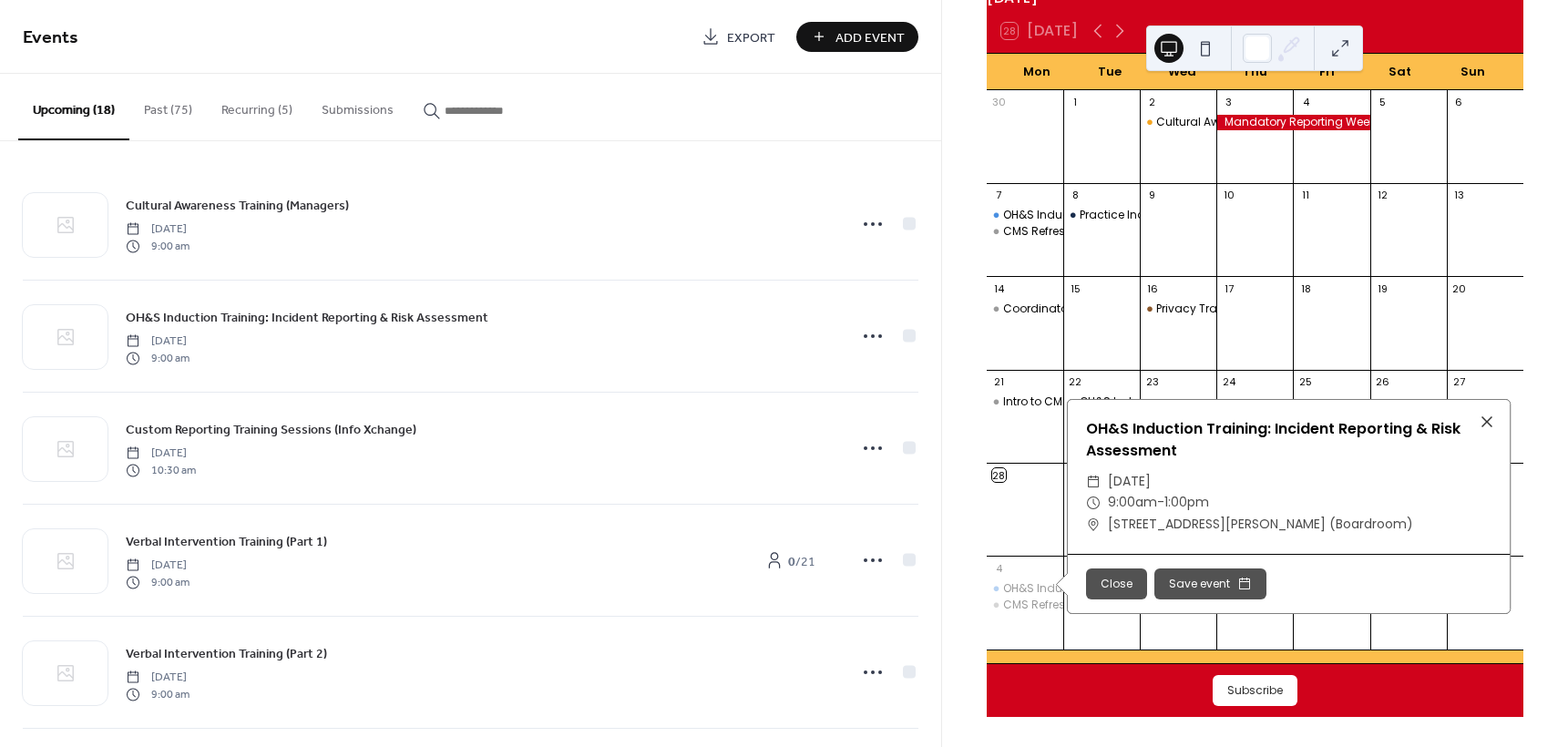 click on "Recurring (5)" at bounding box center (257, 106) 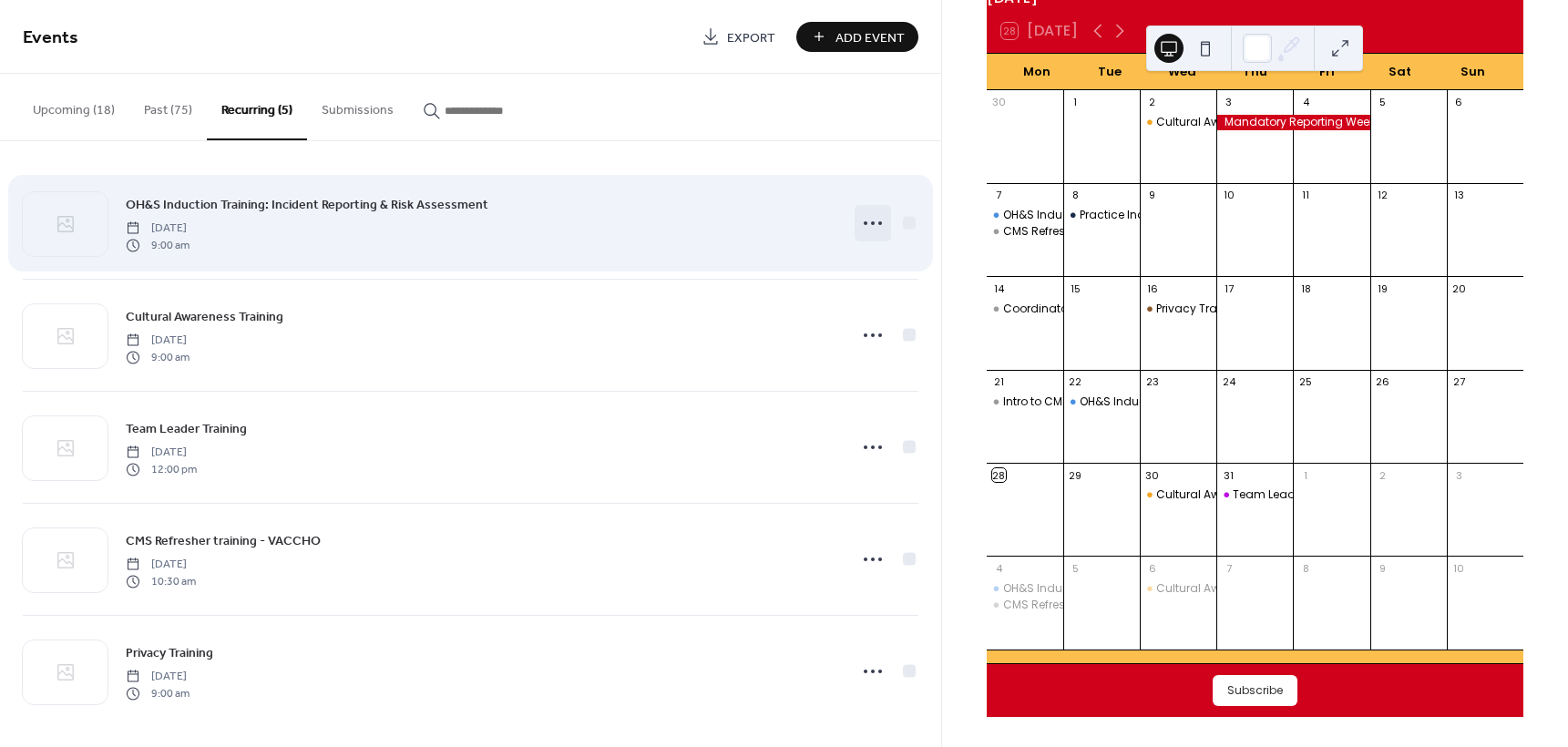 scroll, scrollTop: 0, scrollLeft: 0, axis: both 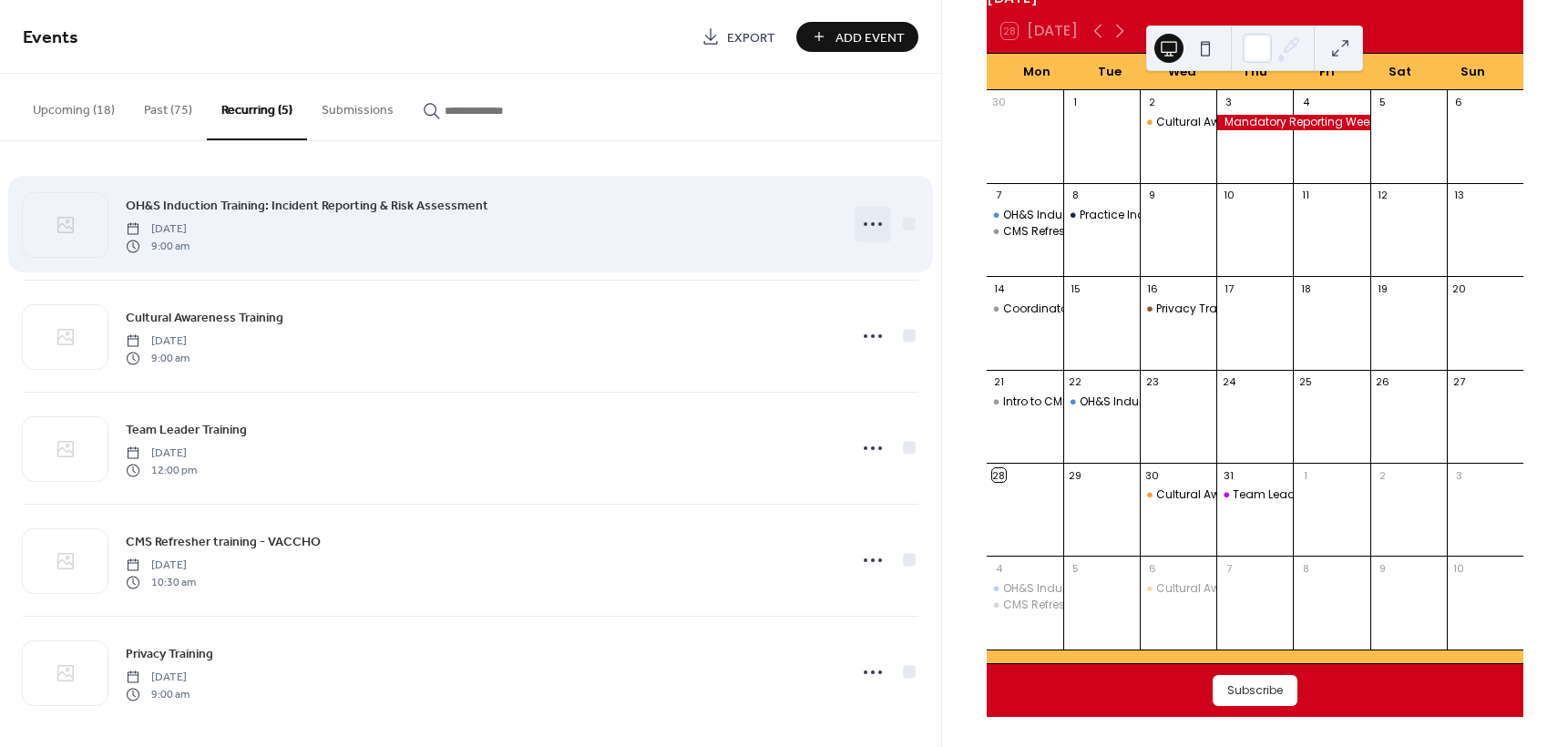click 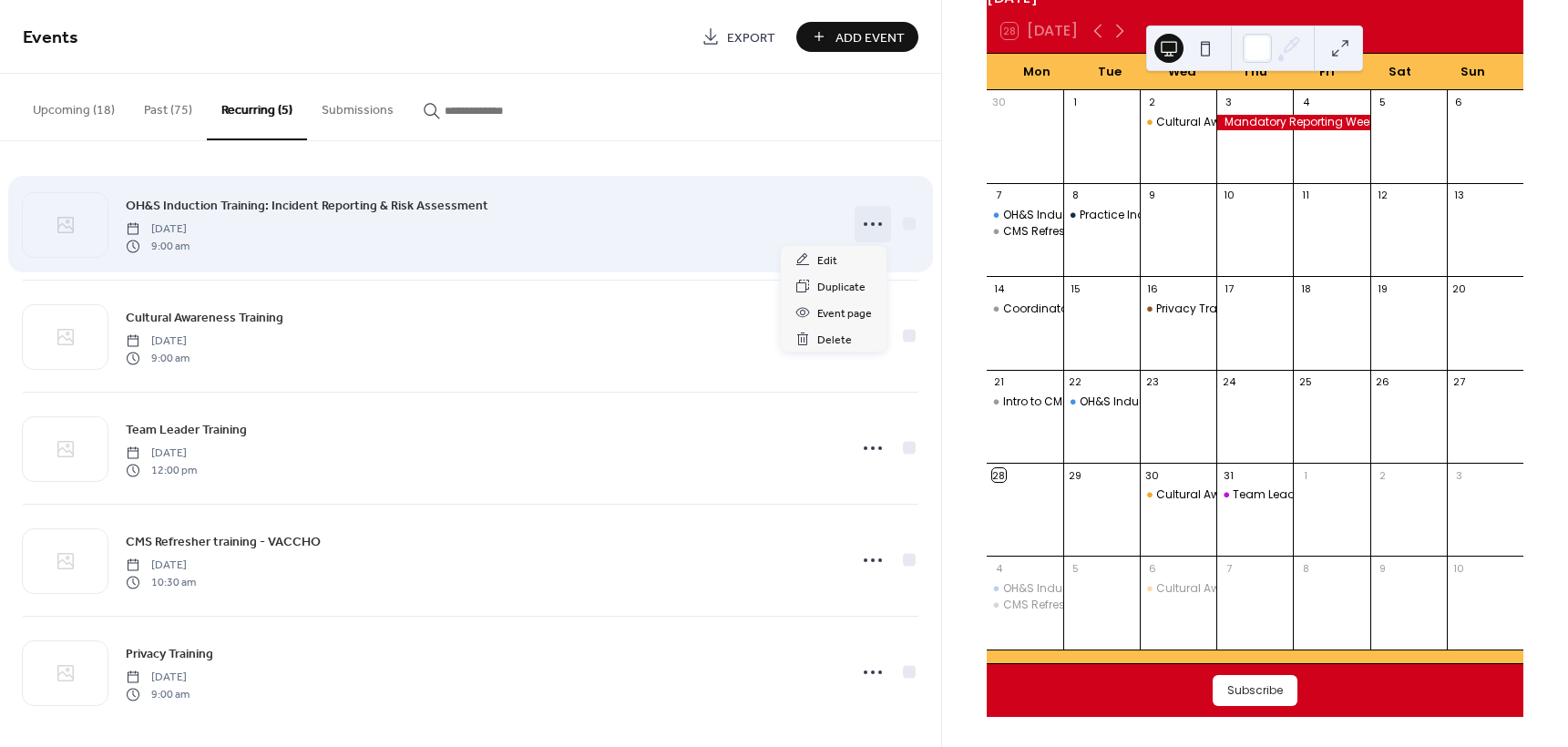 click 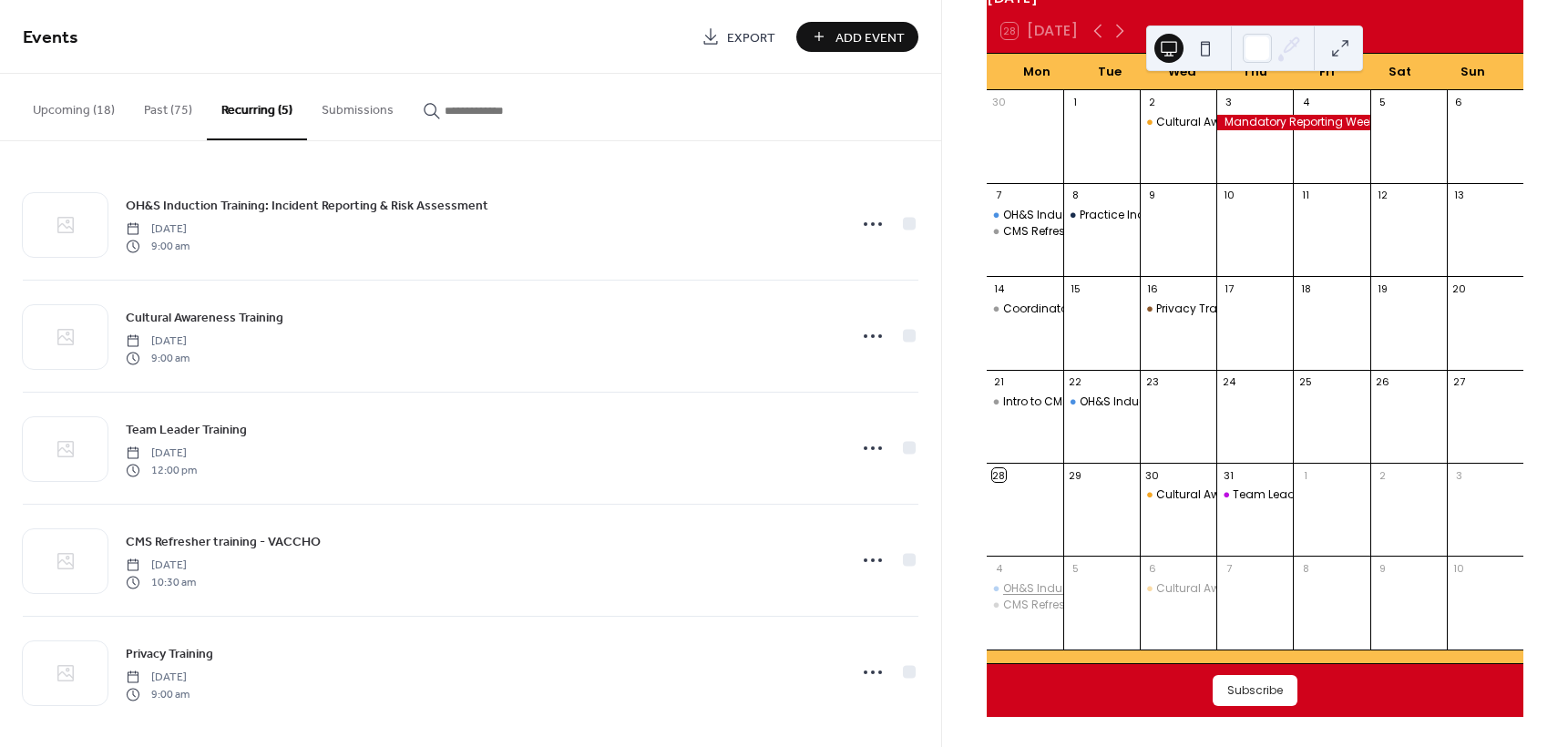 click on "OH&S Induction Training: Incident Reporting & Risk Assessment" at bounding box center [1178, 588] 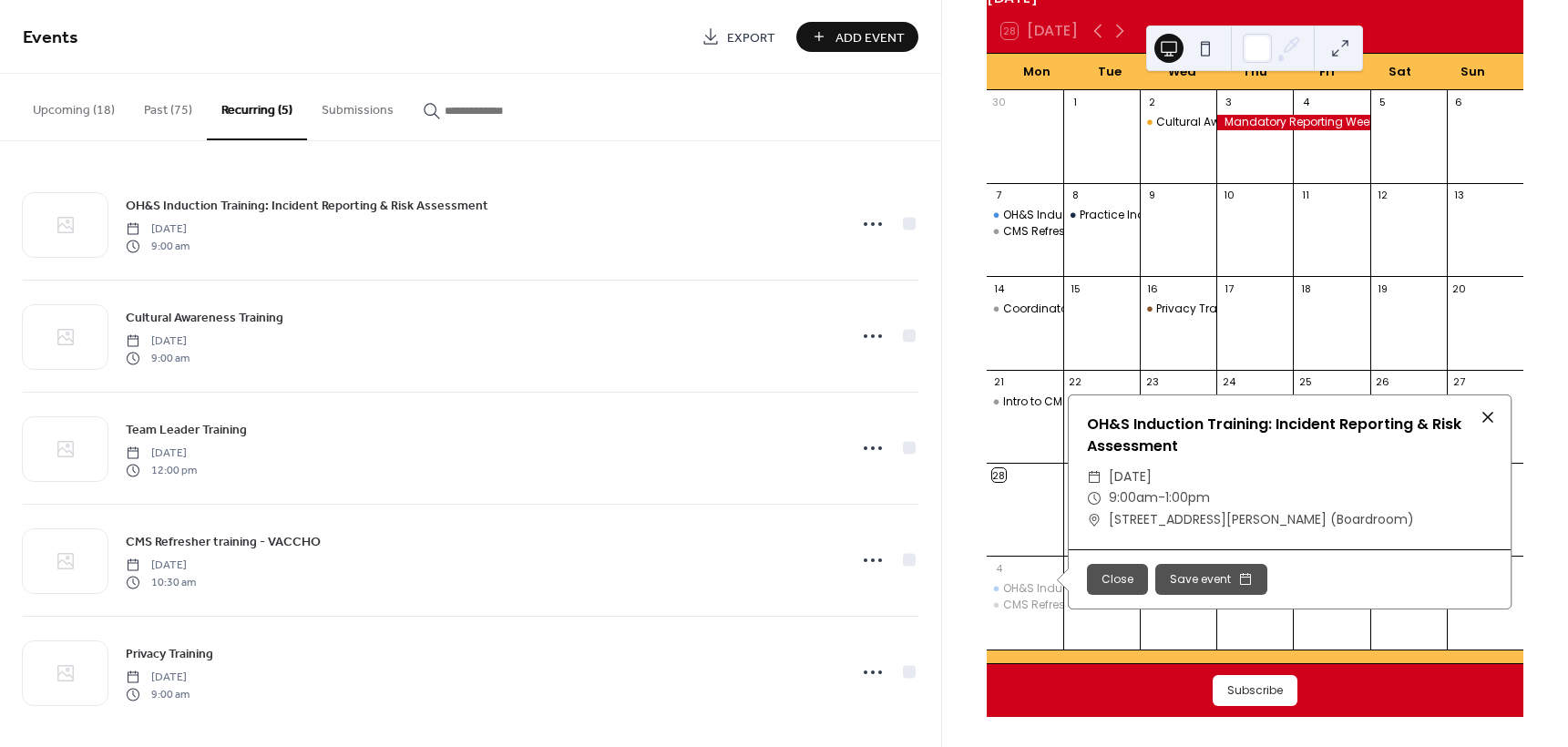 click at bounding box center (1488, 417) 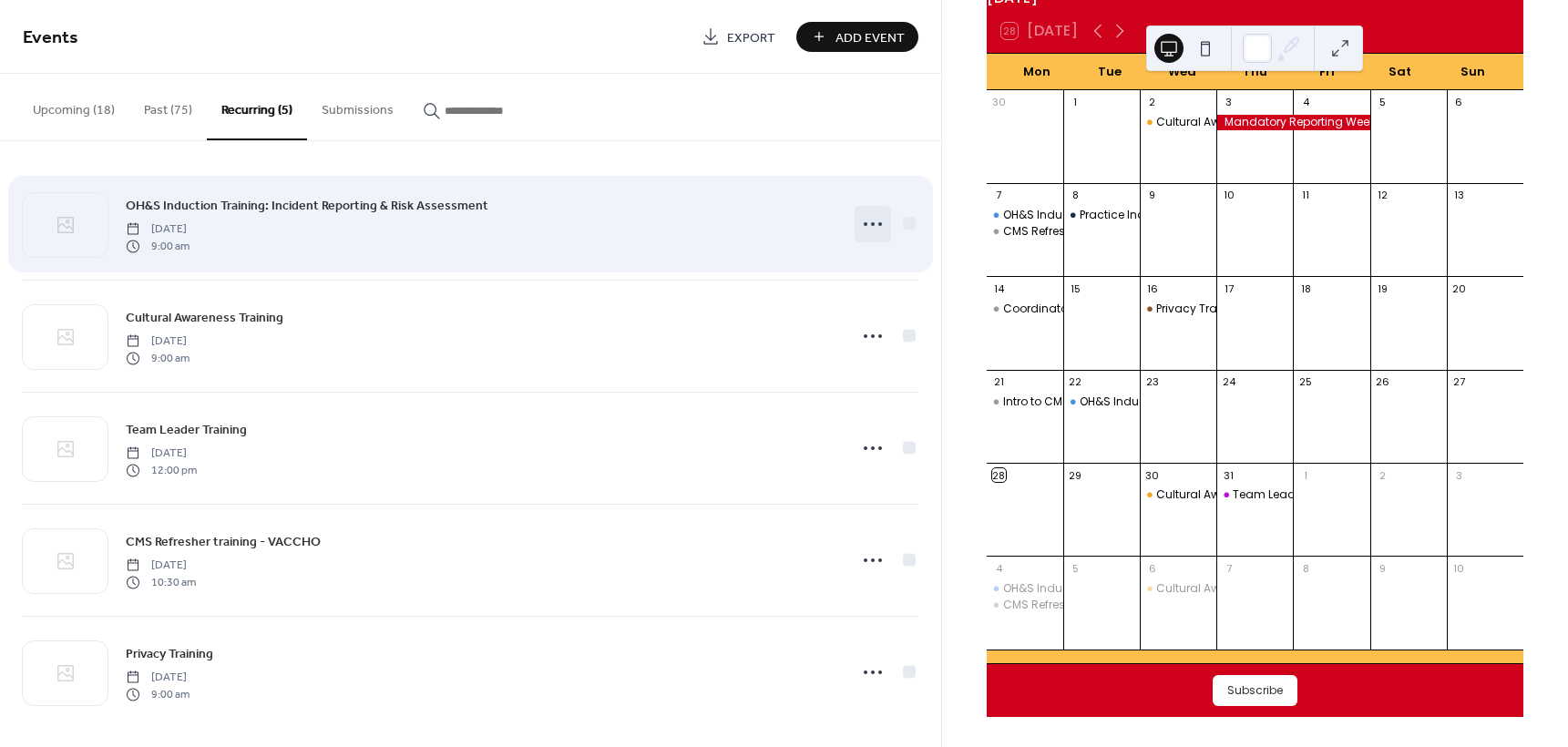 click 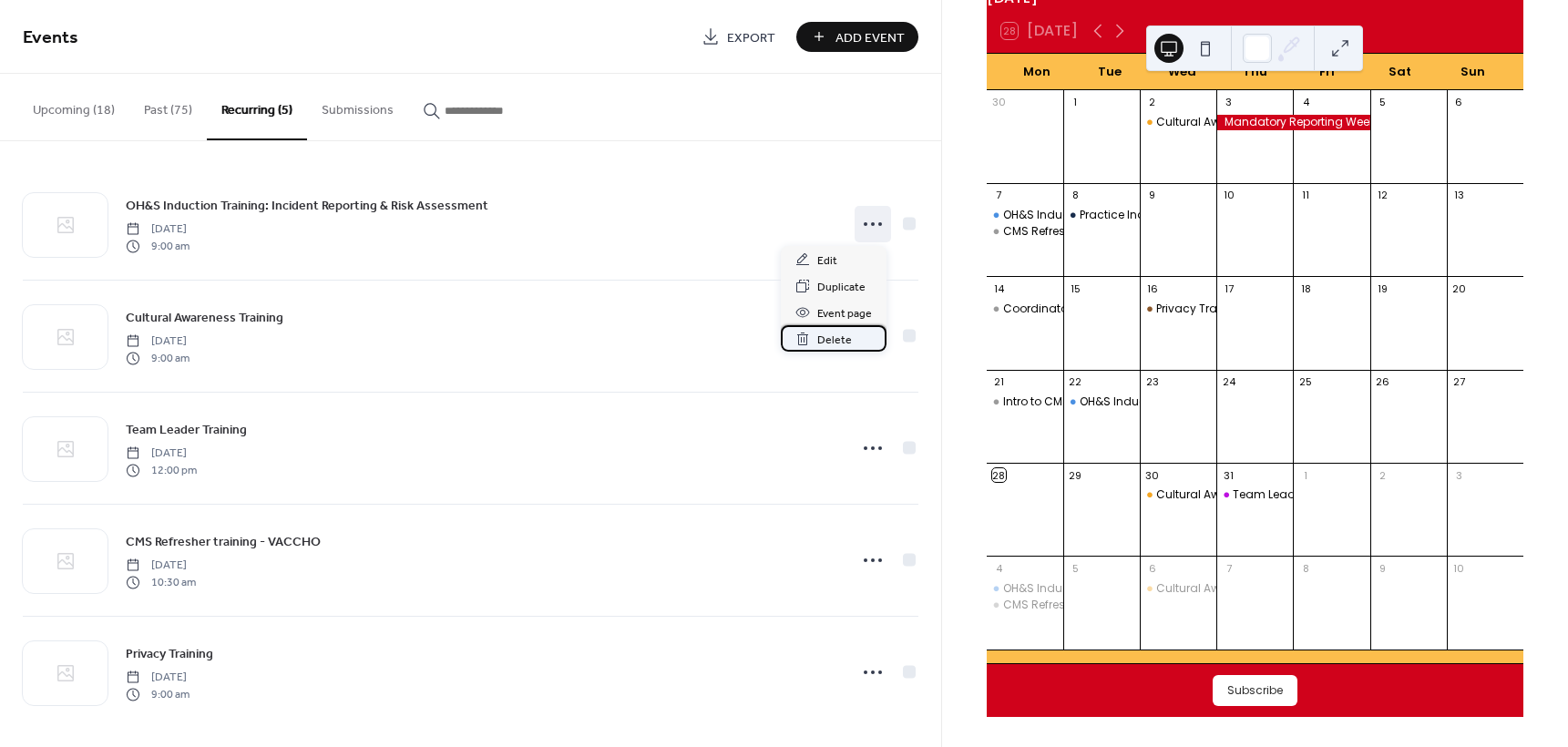 click on "Delete" at bounding box center (835, 340) 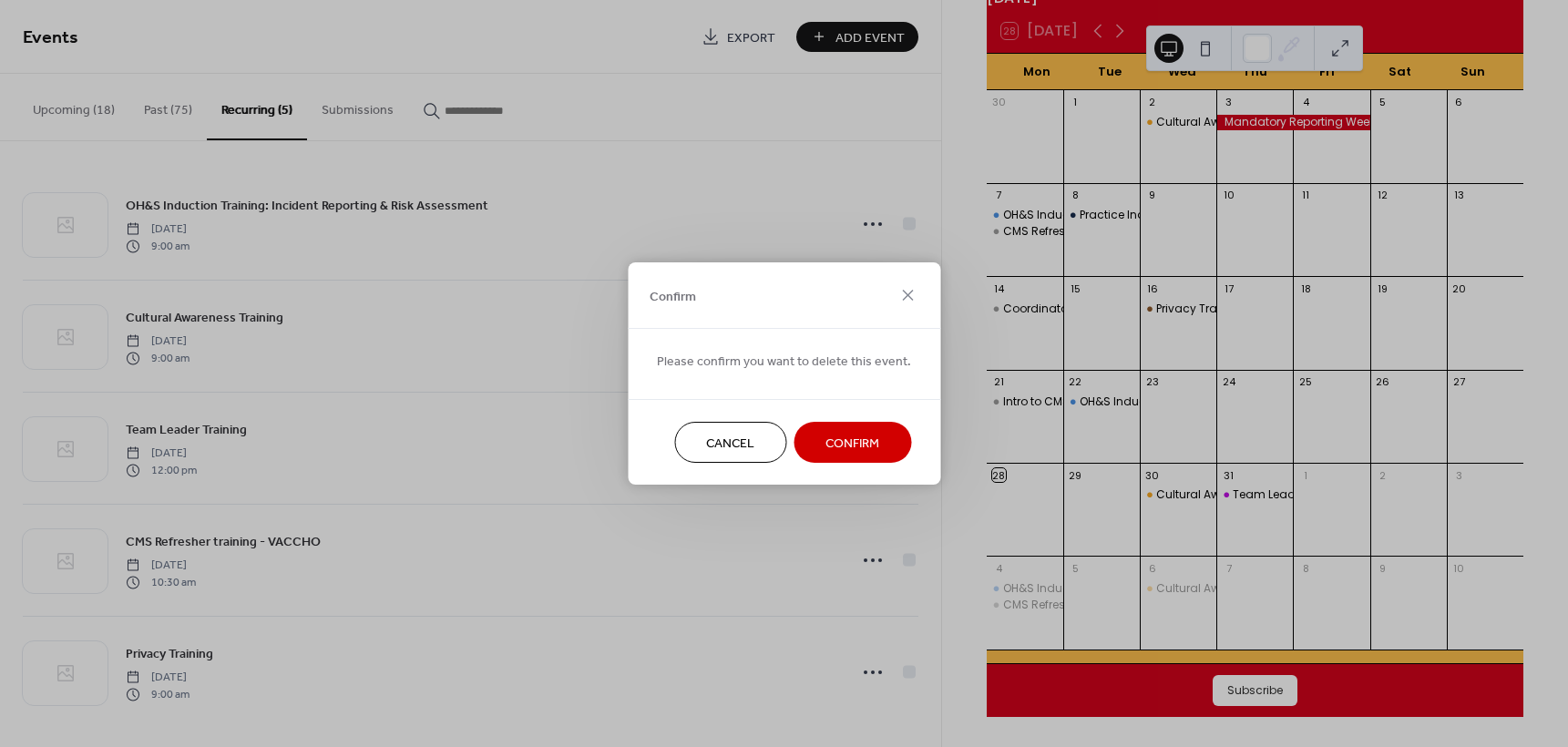 click on "Confirm" at bounding box center [852, 444] 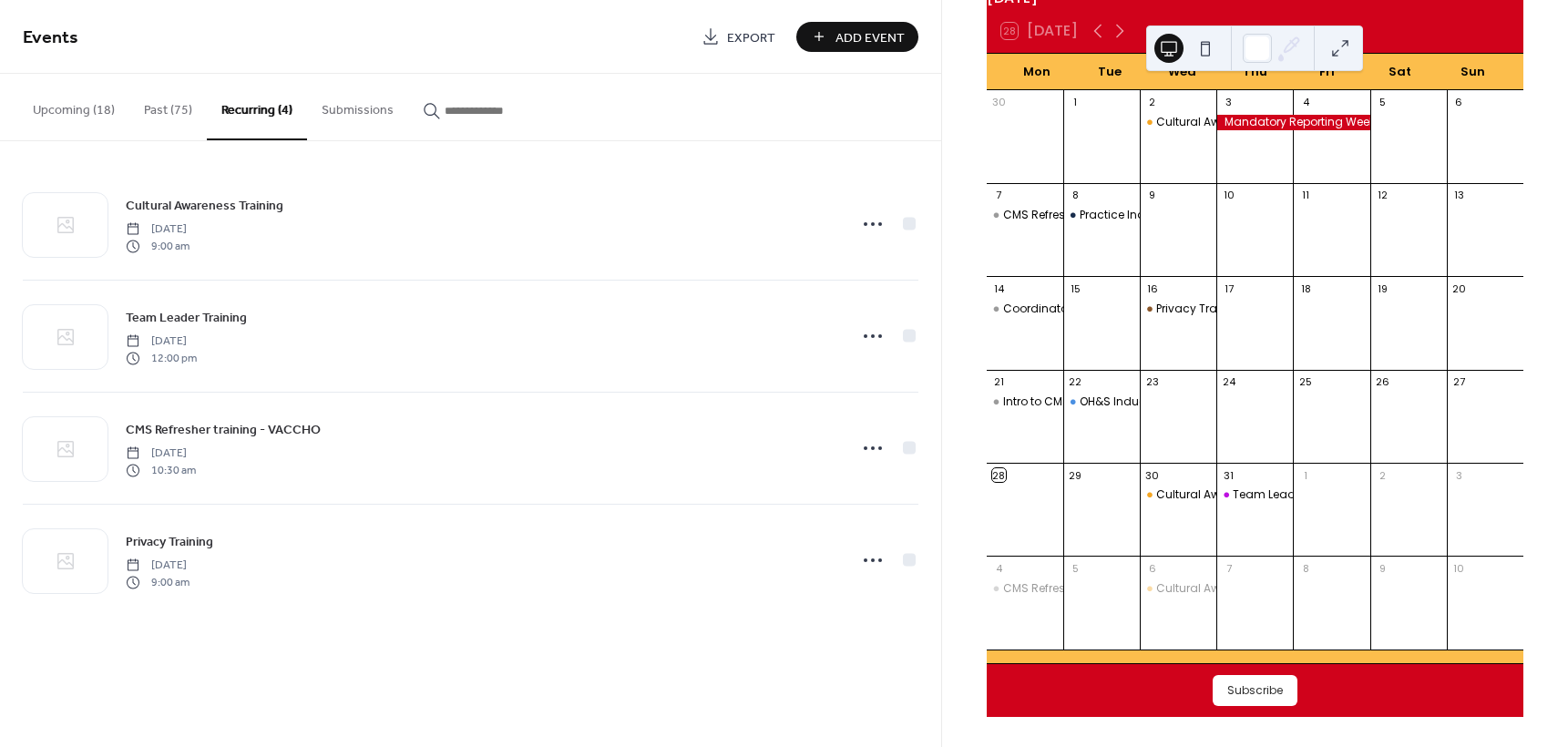 click on "Upcoming (18)" at bounding box center (74, 106) 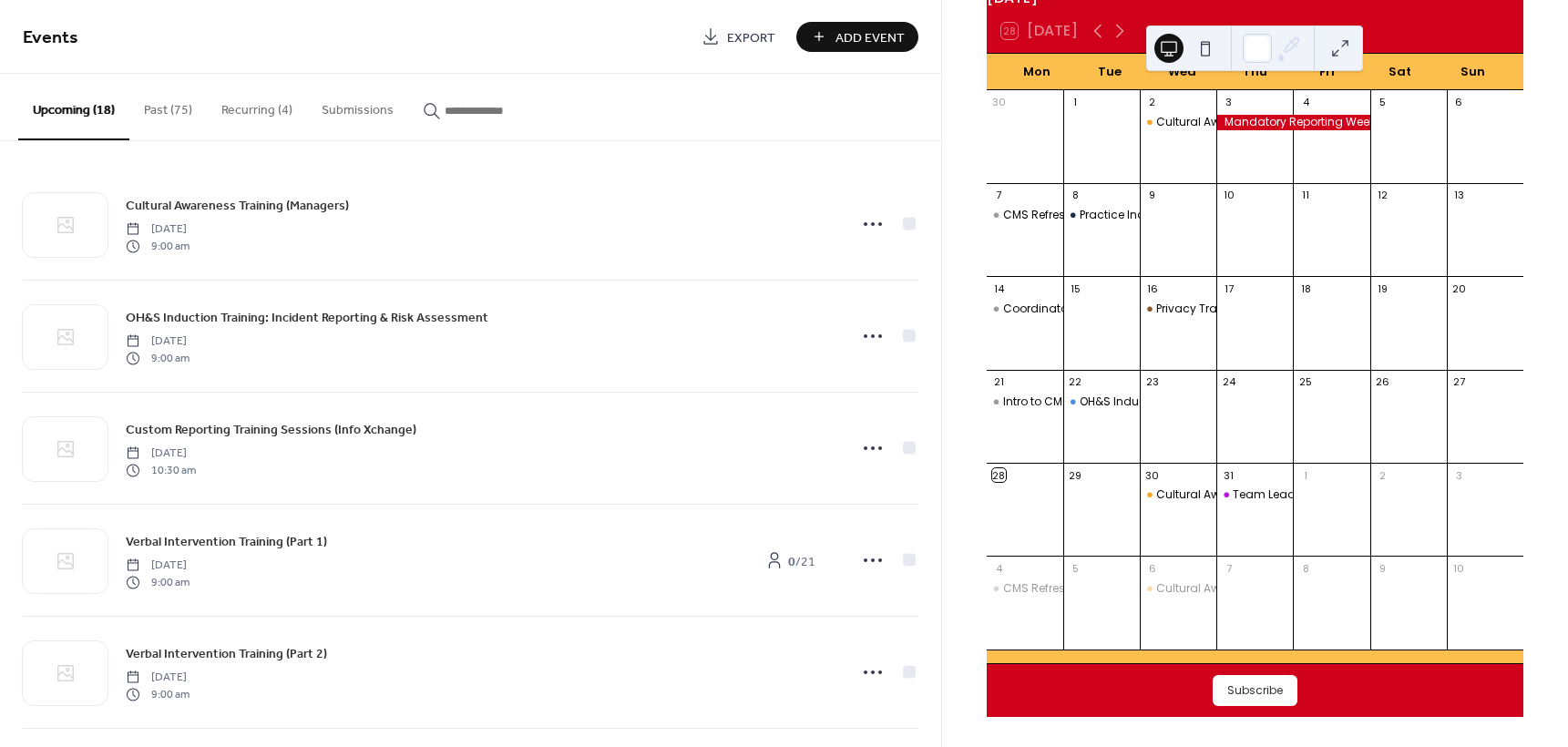 click on "Add Event" at bounding box center (870, 37) 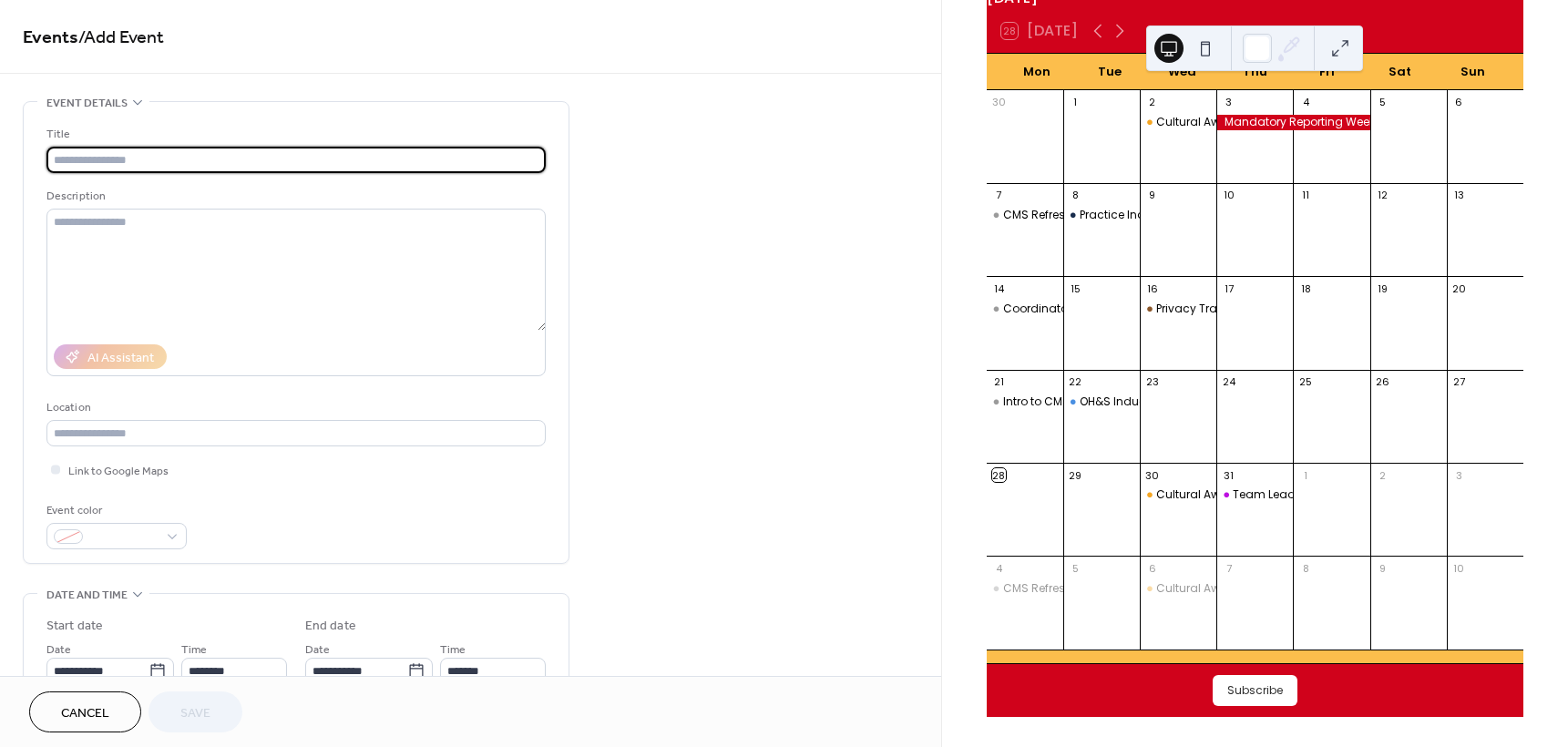 click on "Cancel" at bounding box center [85, 711] 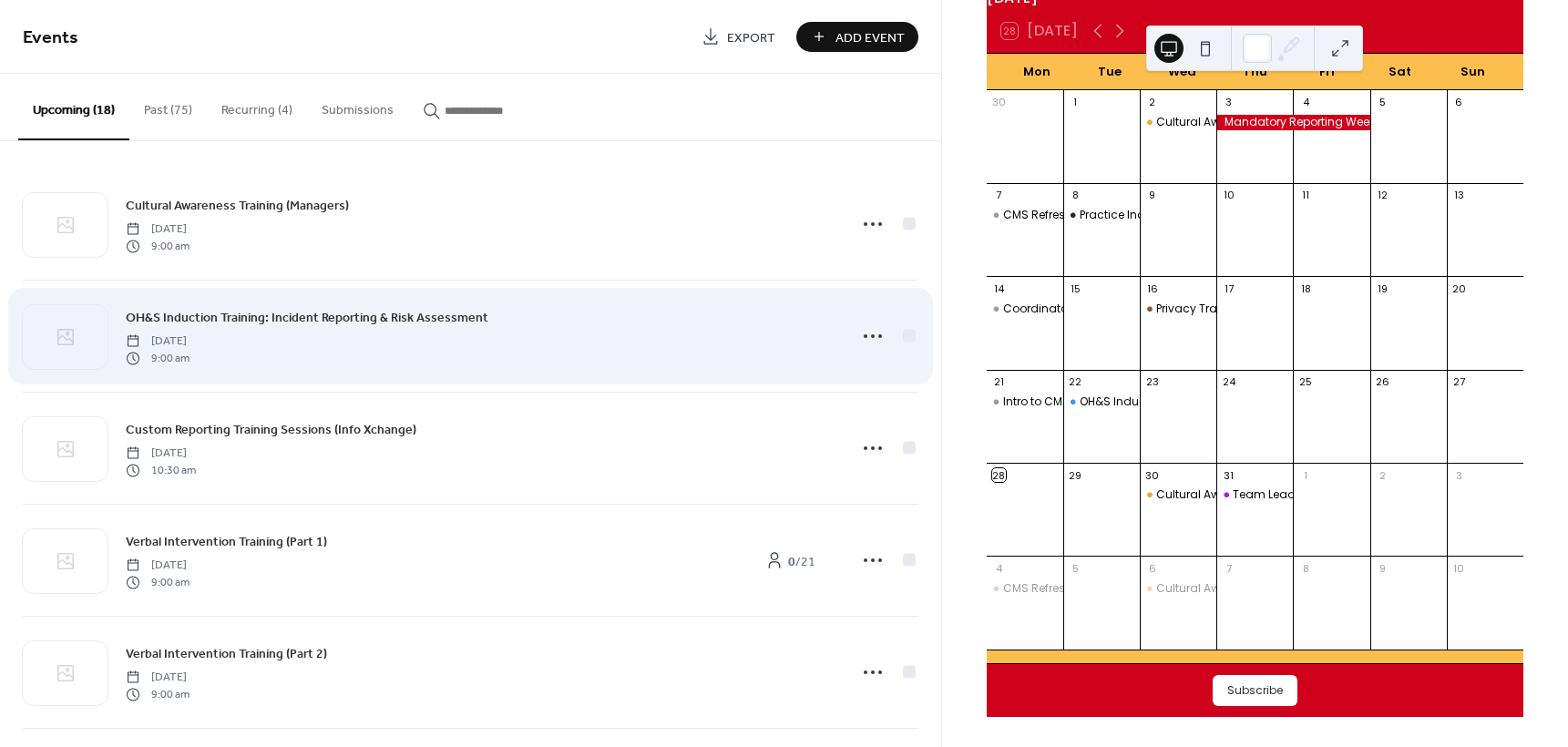 click on "OH&S Induction Training: Incident Reporting & Risk Assessment" at bounding box center (307, 317) 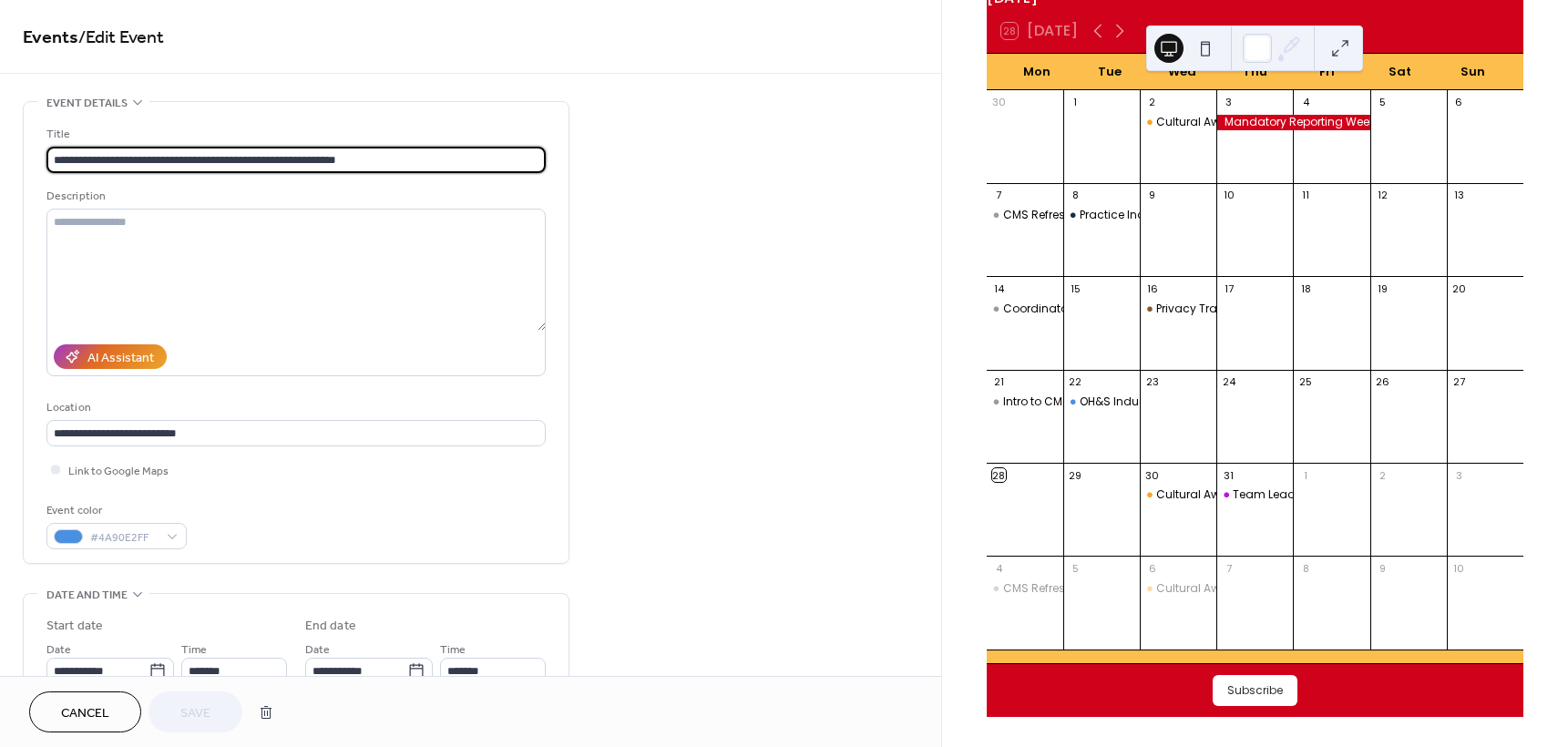 drag, startPoint x: 373, startPoint y: 153, endPoint x: -179, endPoint y: 151, distance: 552.0036 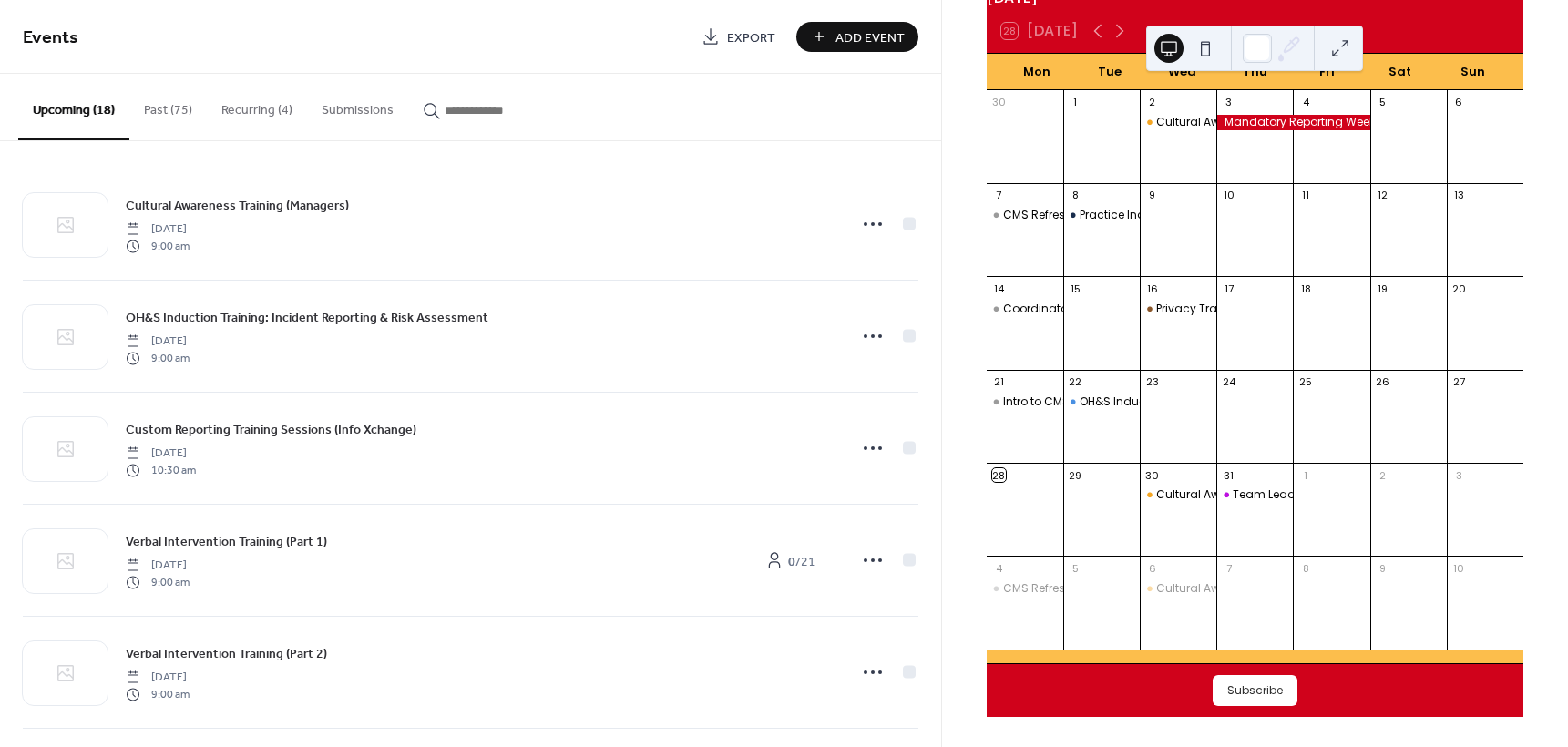 click on "Add Event" at bounding box center [870, 37] 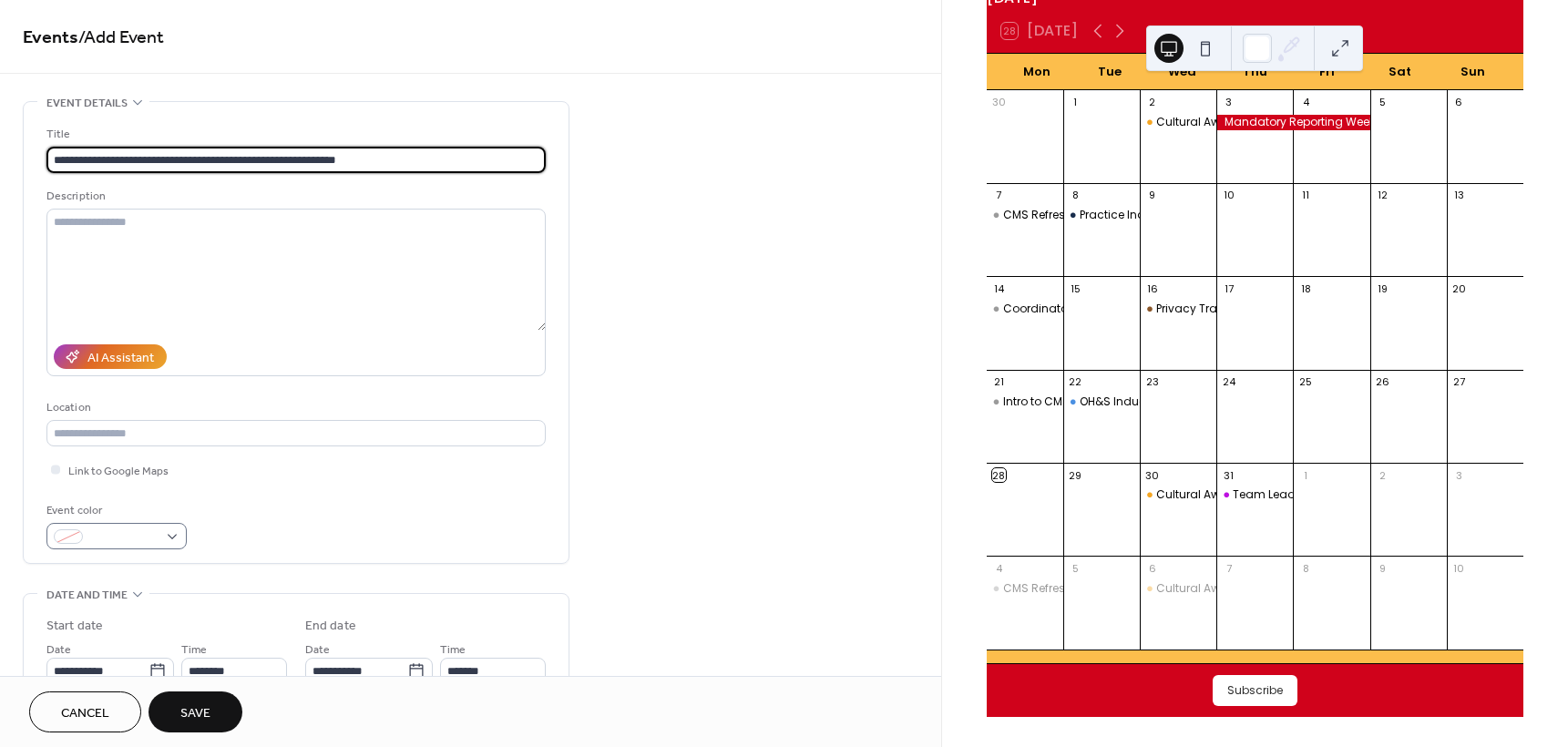 type on "**********" 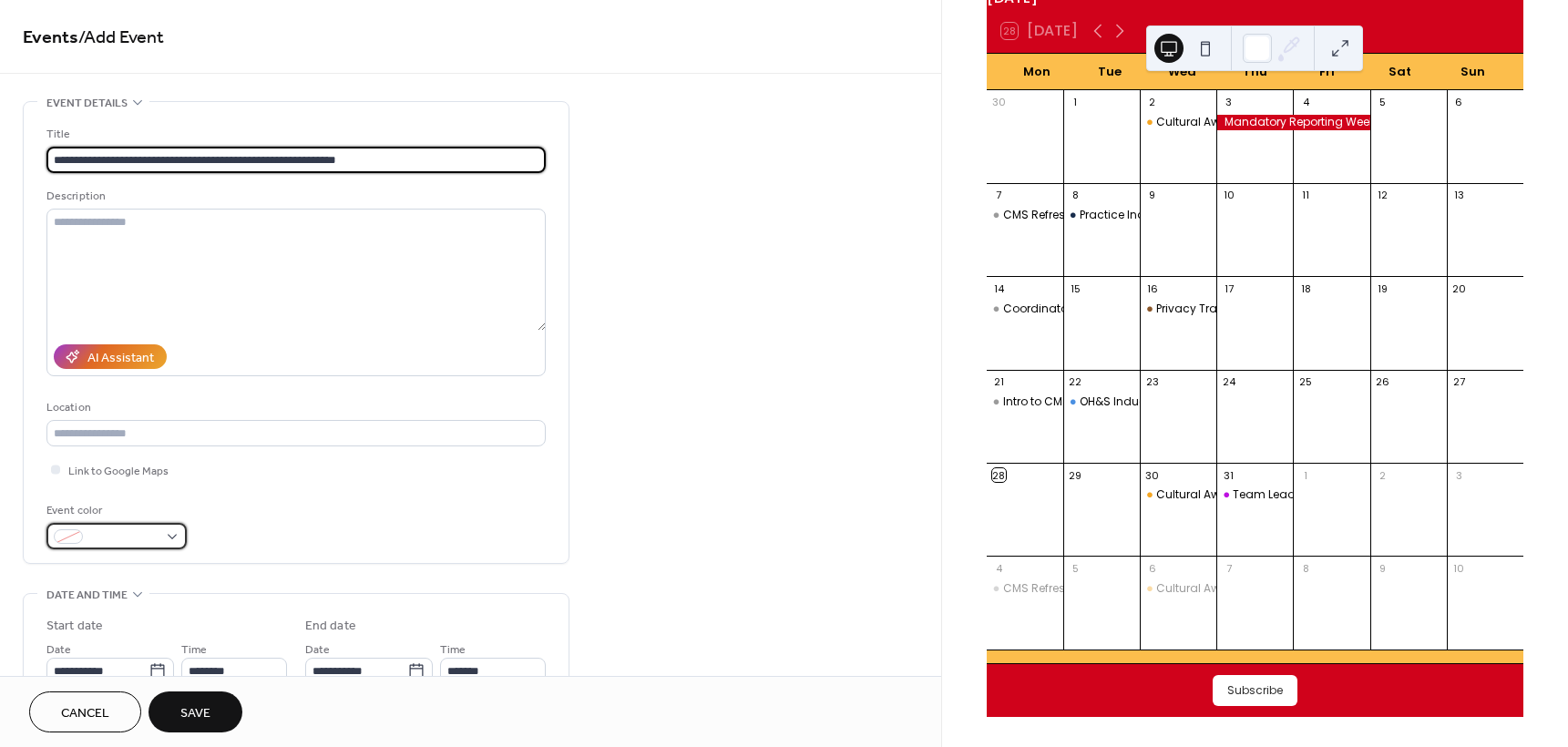 click at bounding box center (124, 537) 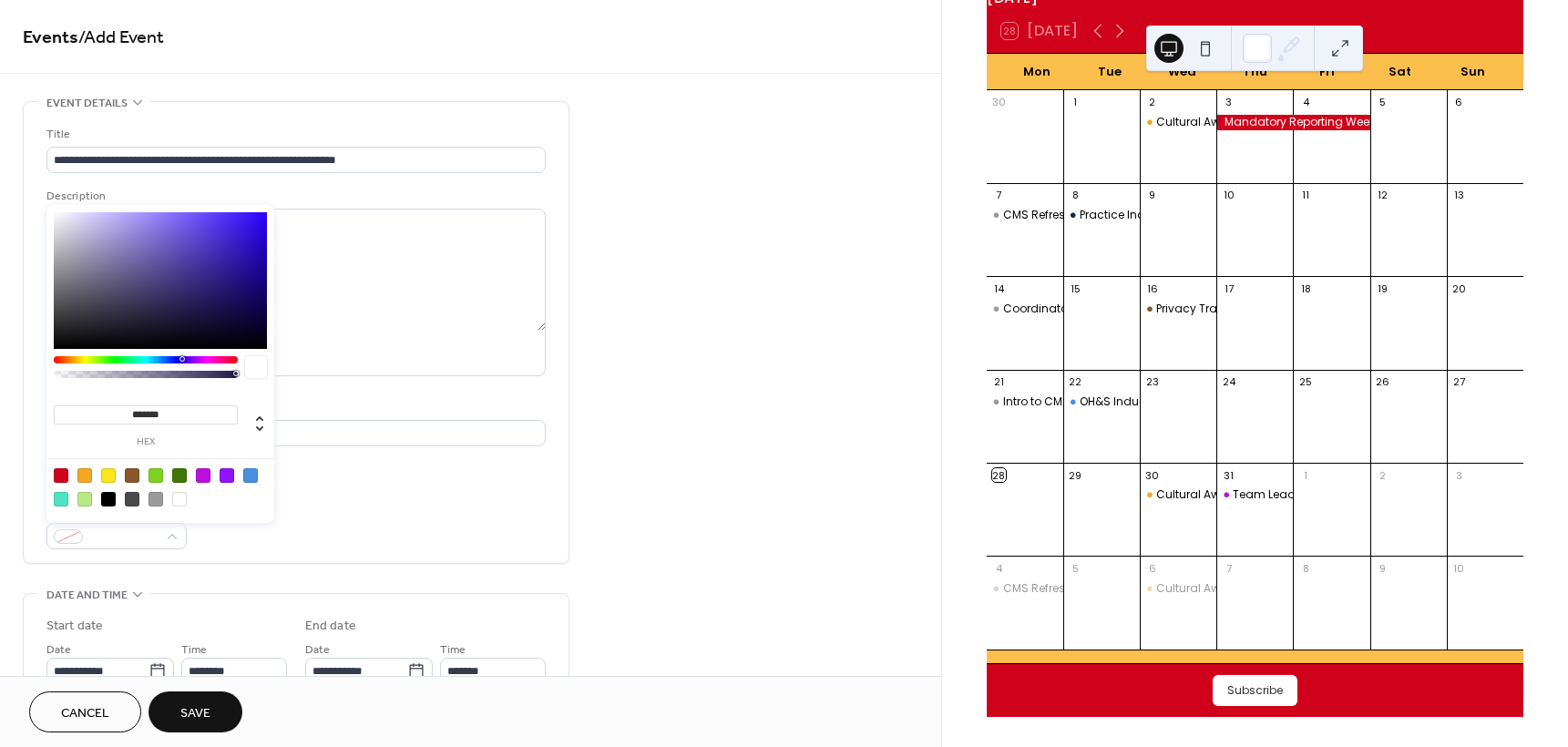 drag, startPoint x: 259, startPoint y: 473, endPoint x: 247, endPoint y: 476, distance: 12.369317 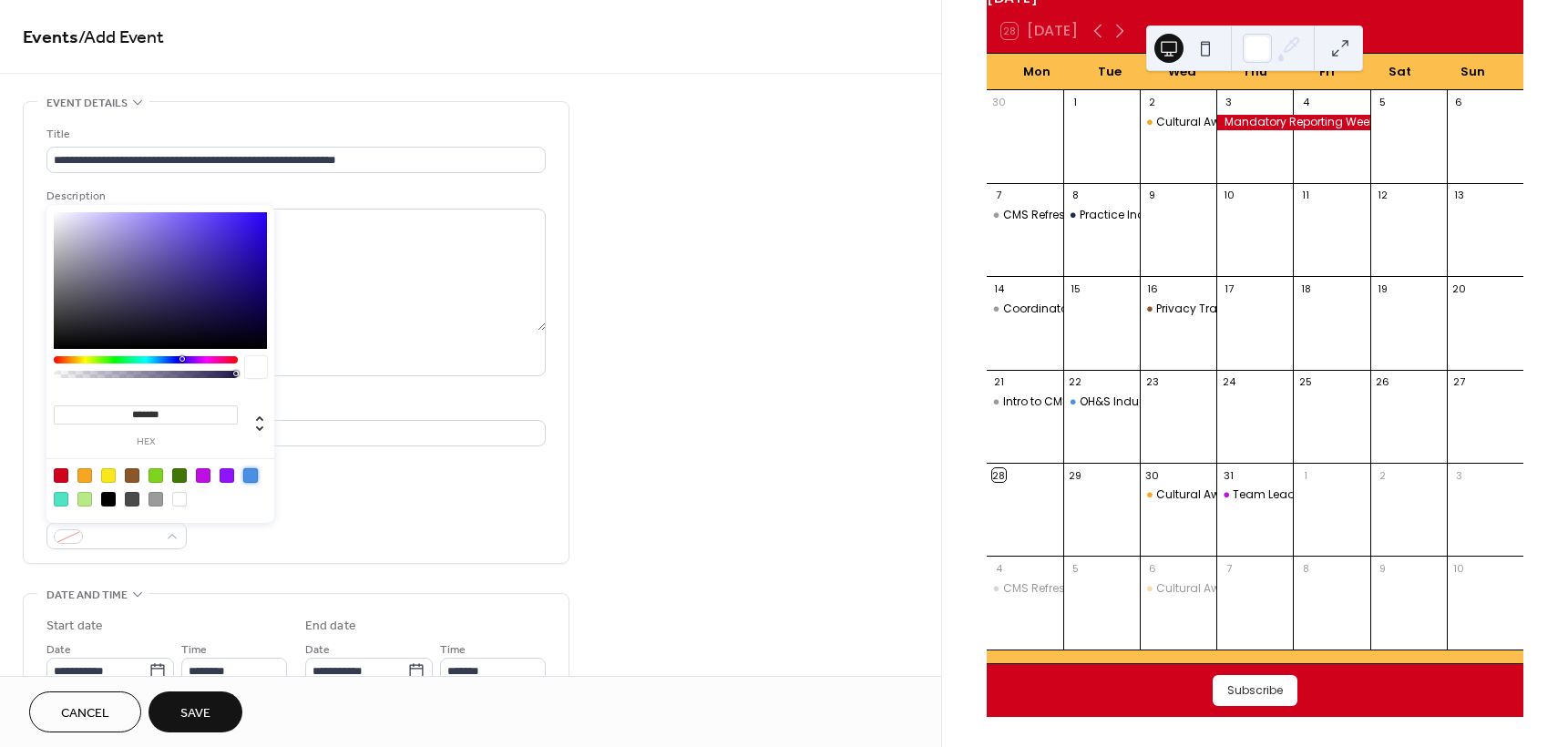 click at bounding box center (251, 476) 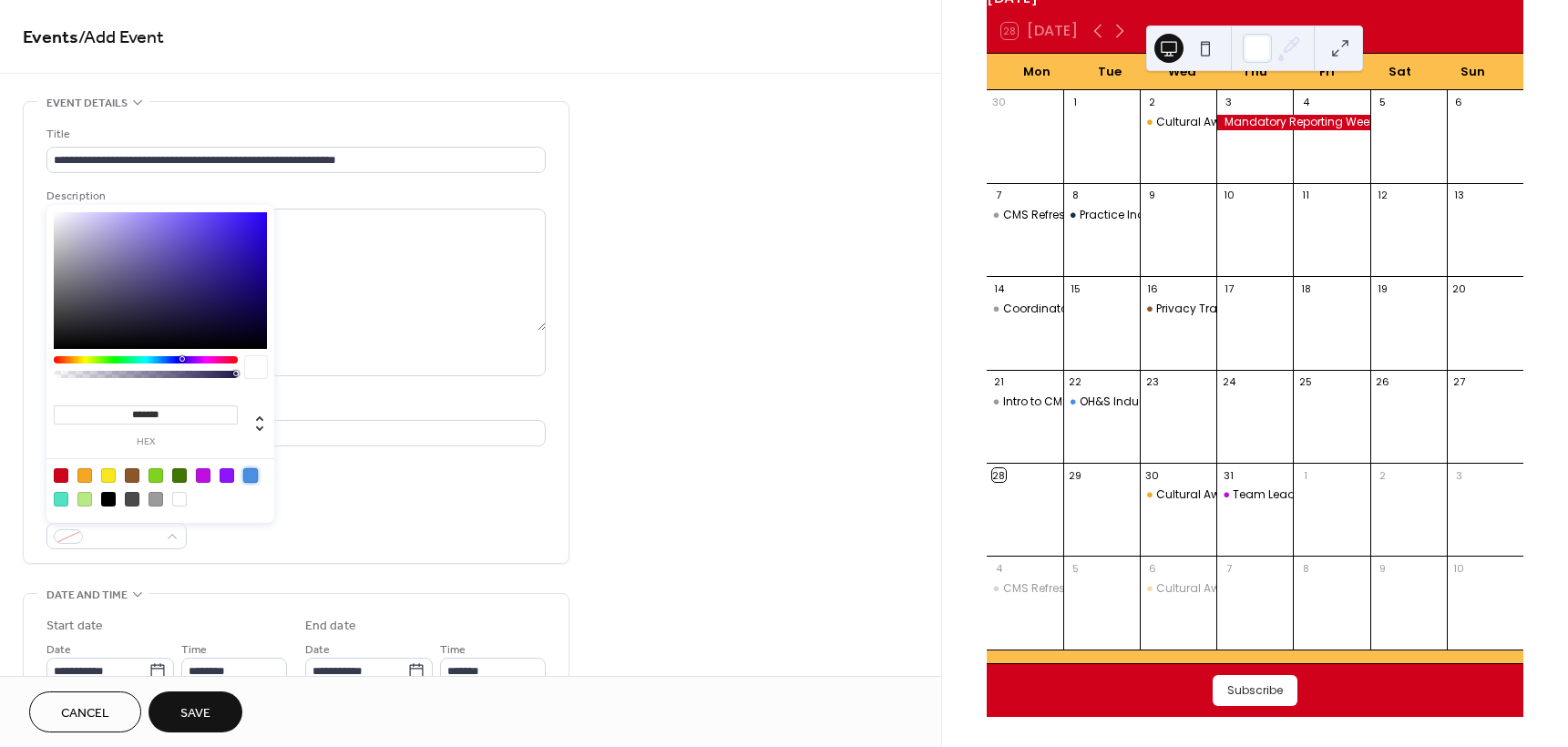 type on "*******" 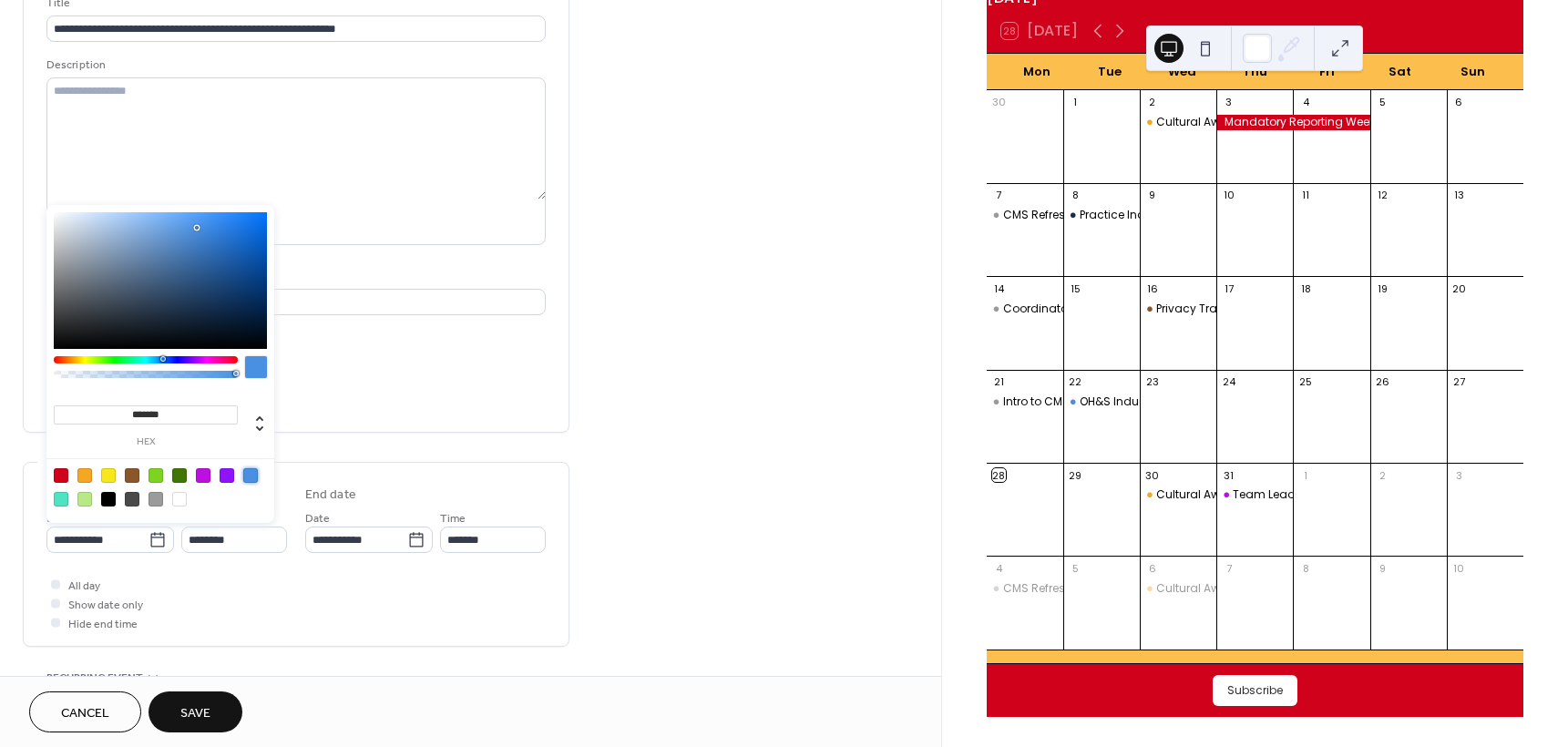 scroll, scrollTop: 182, scrollLeft: 0, axis: vertical 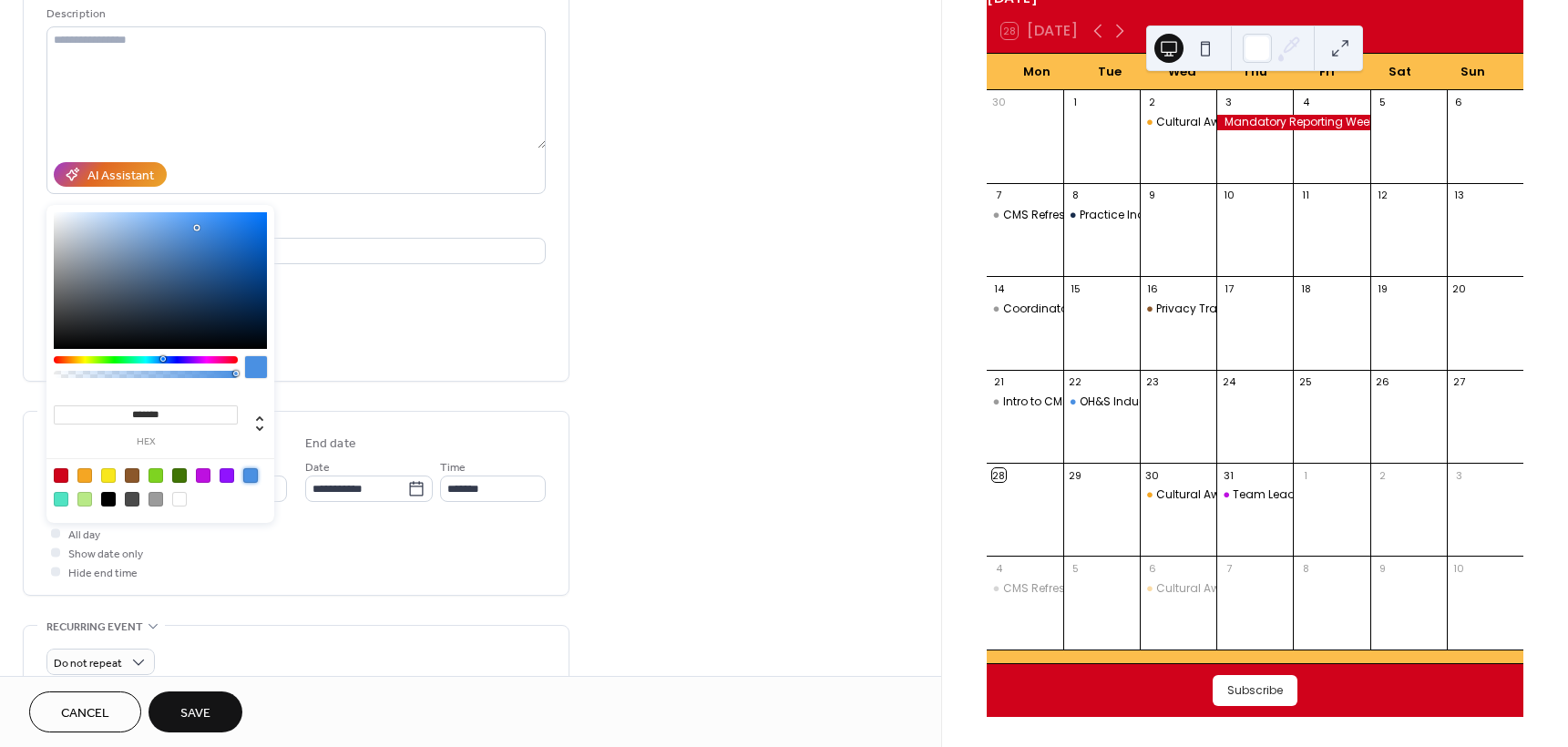 click on "All day Show date only Hide end time" at bounding box center [296, 552] 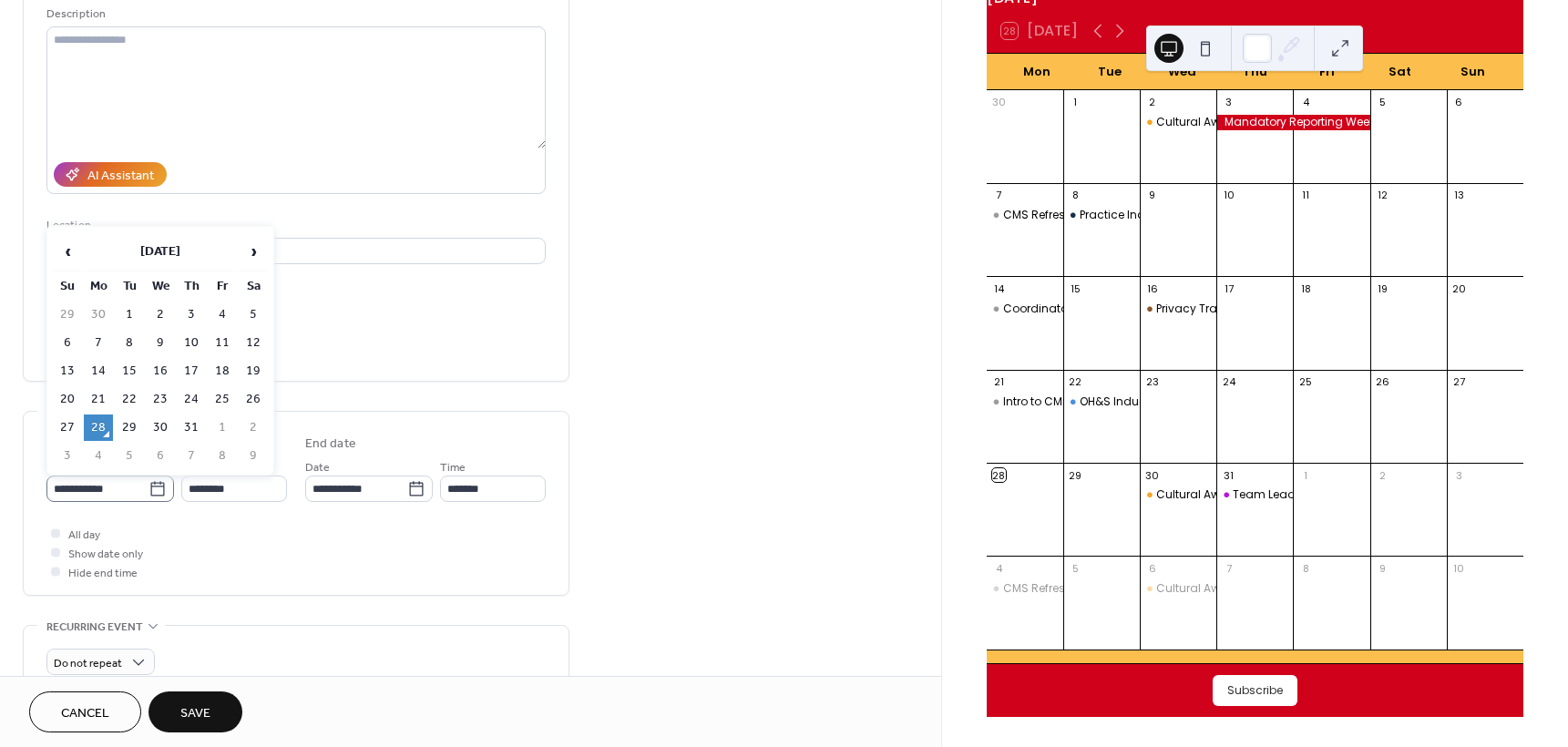 click 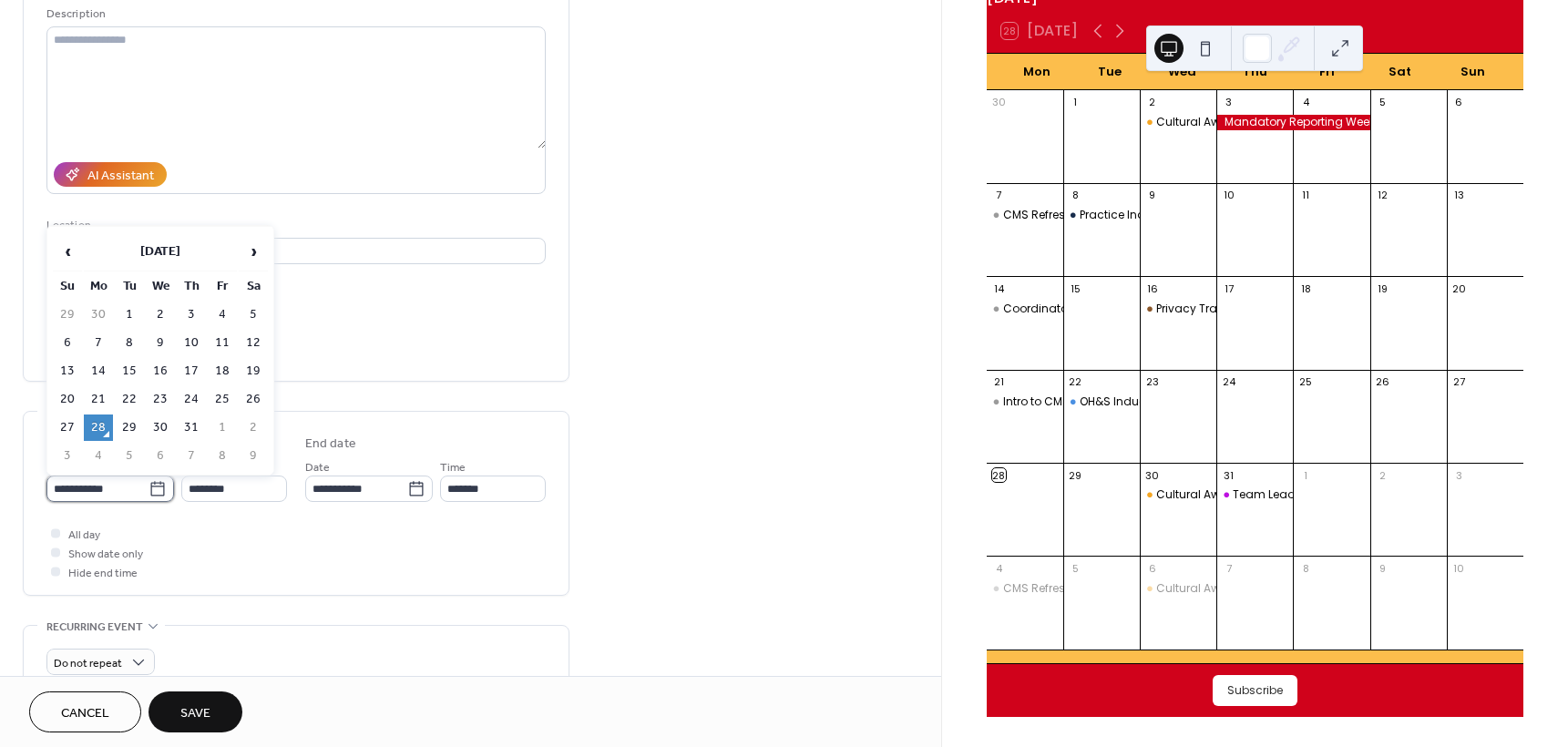 click on "**********" at bounding box center (97, 488) 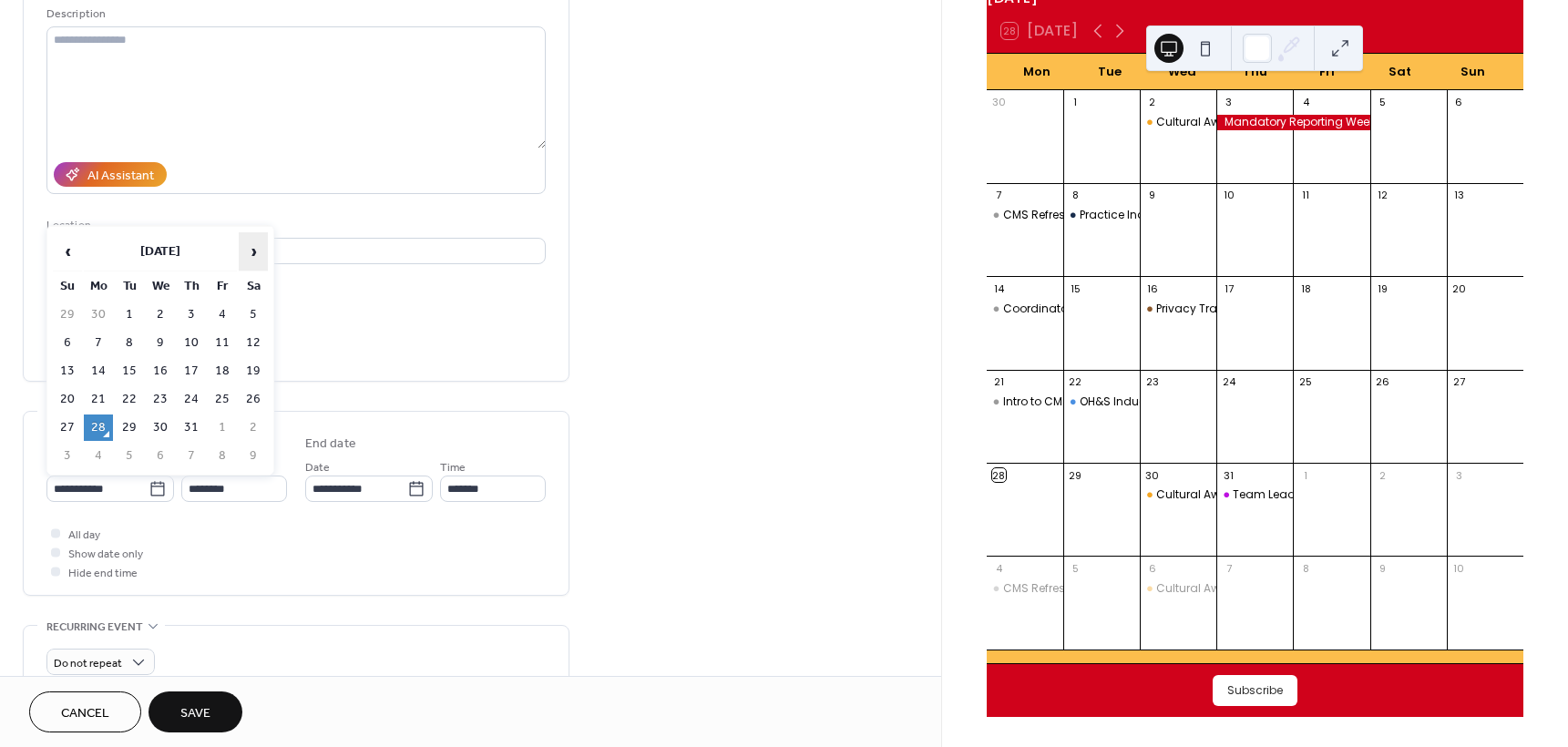 click on "›" at bounding box center [253, 251] 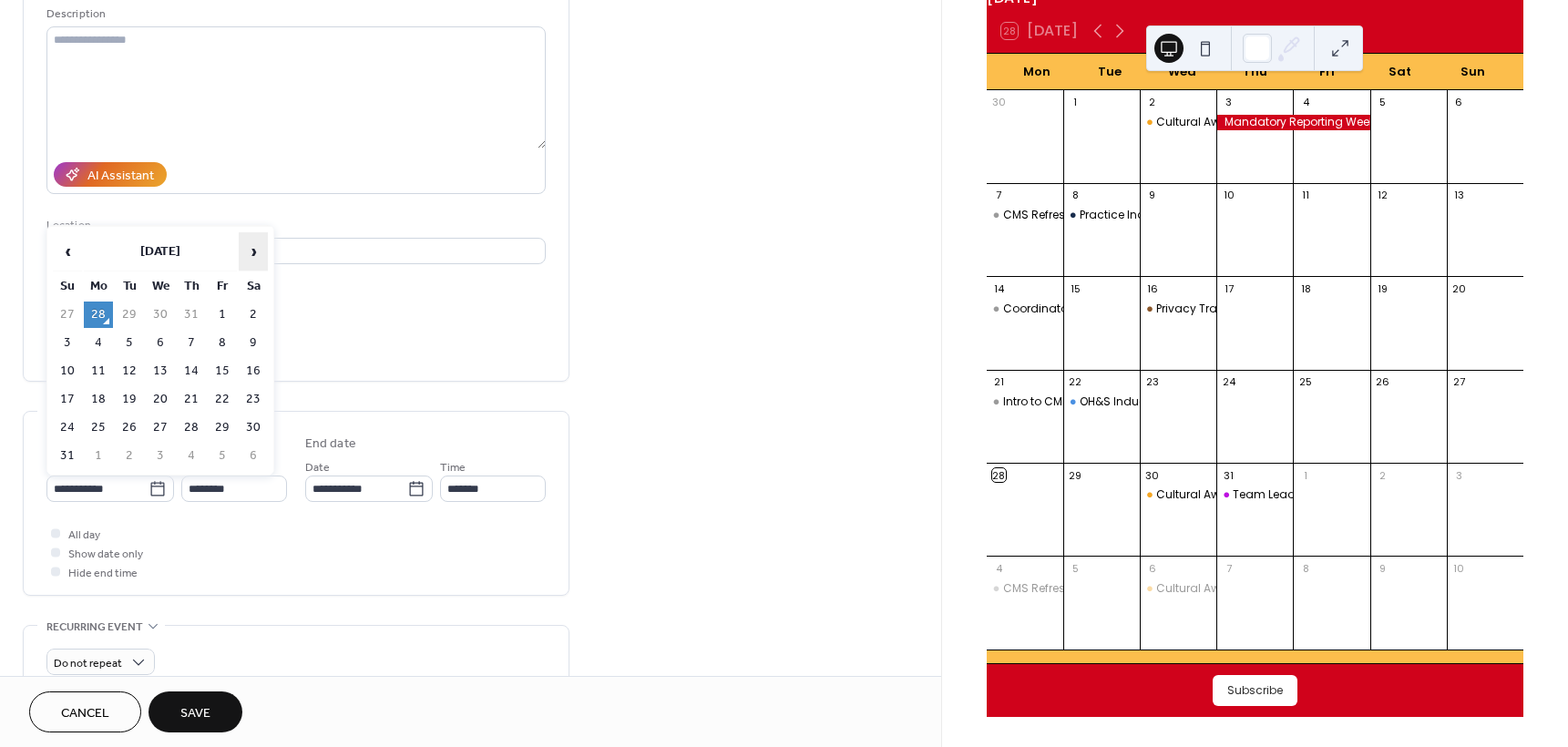 click on "›" at bounding box center [253, 251] 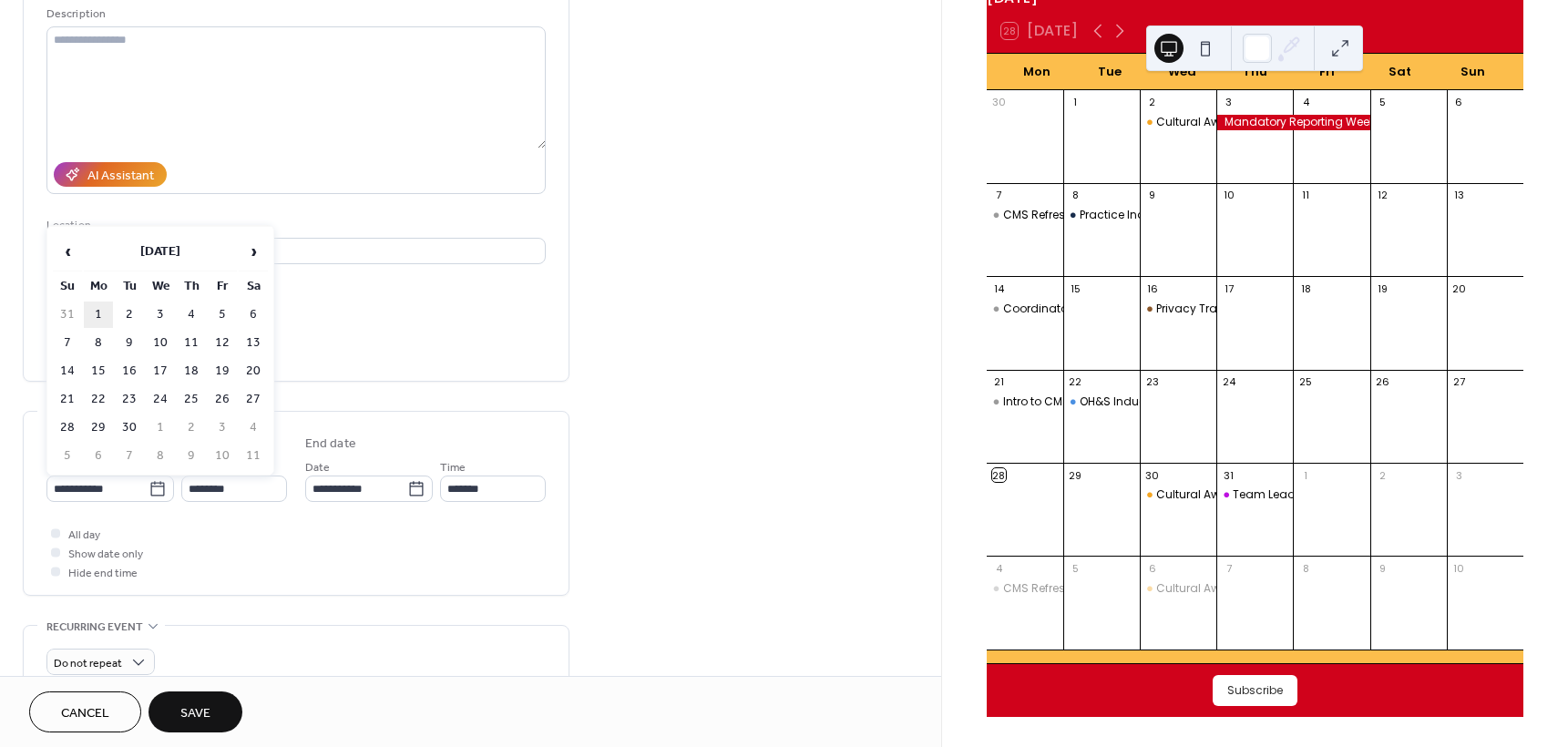 click on "1" at bounding box center (98, 314) 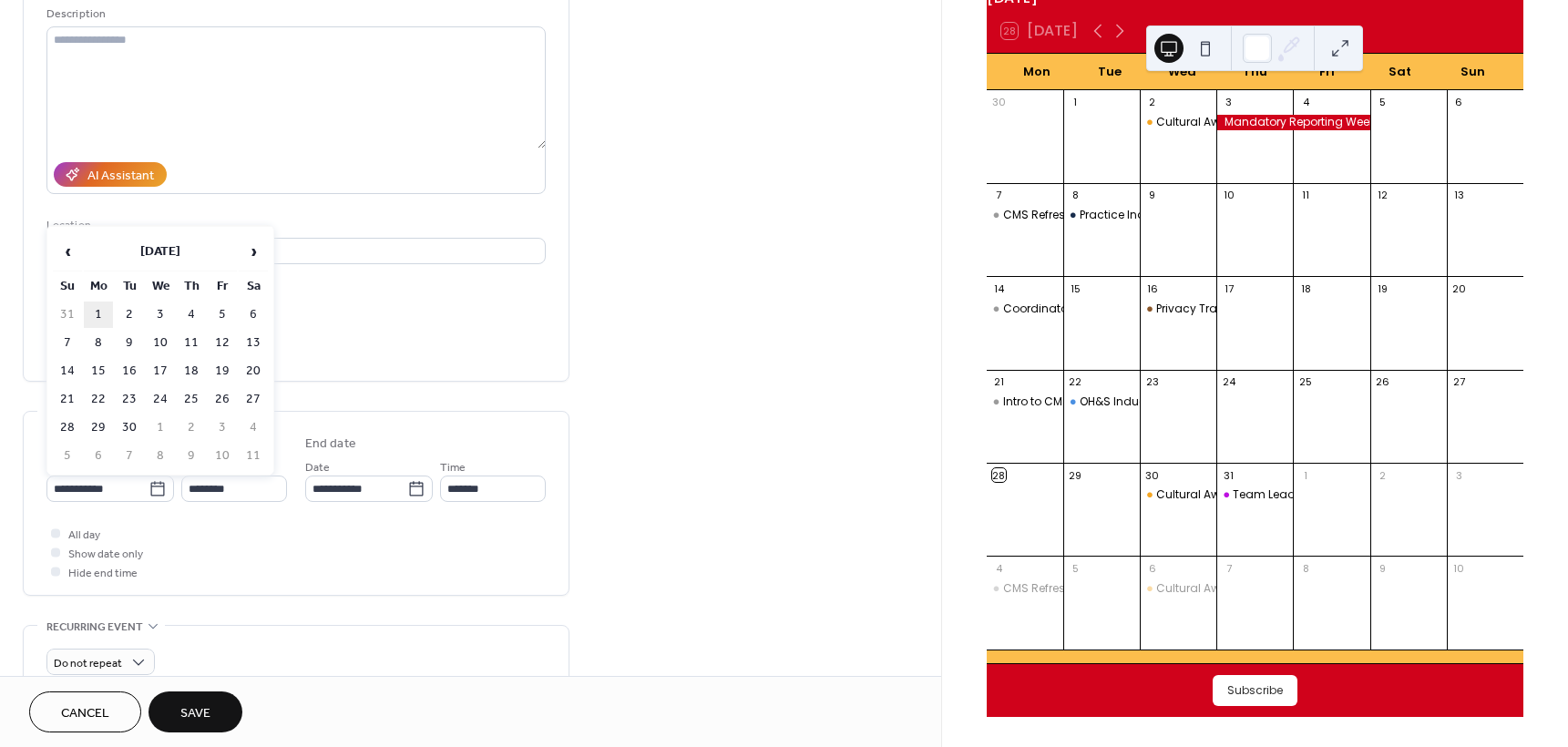type on "**********" 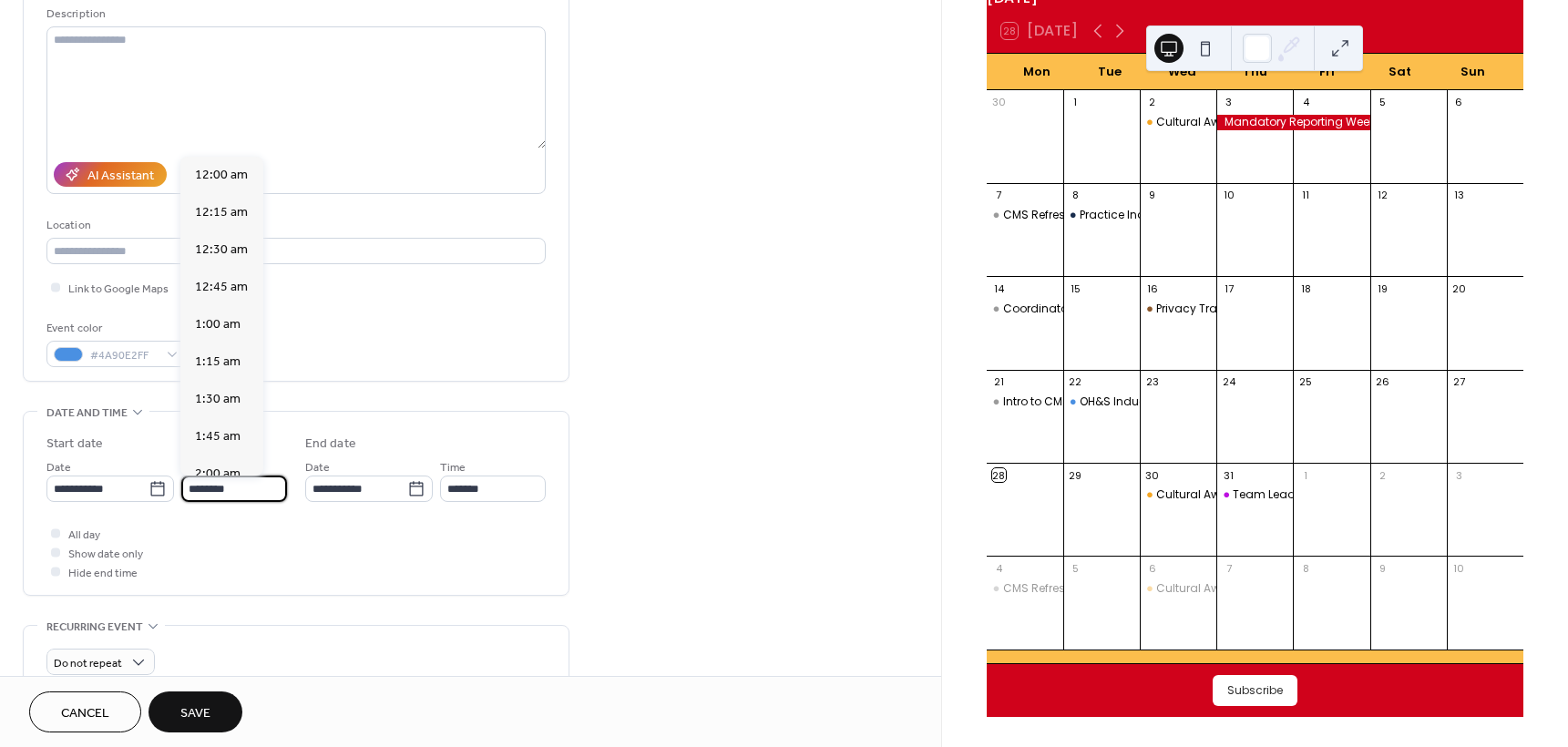 click on "********" at bounding box center [234, 488] 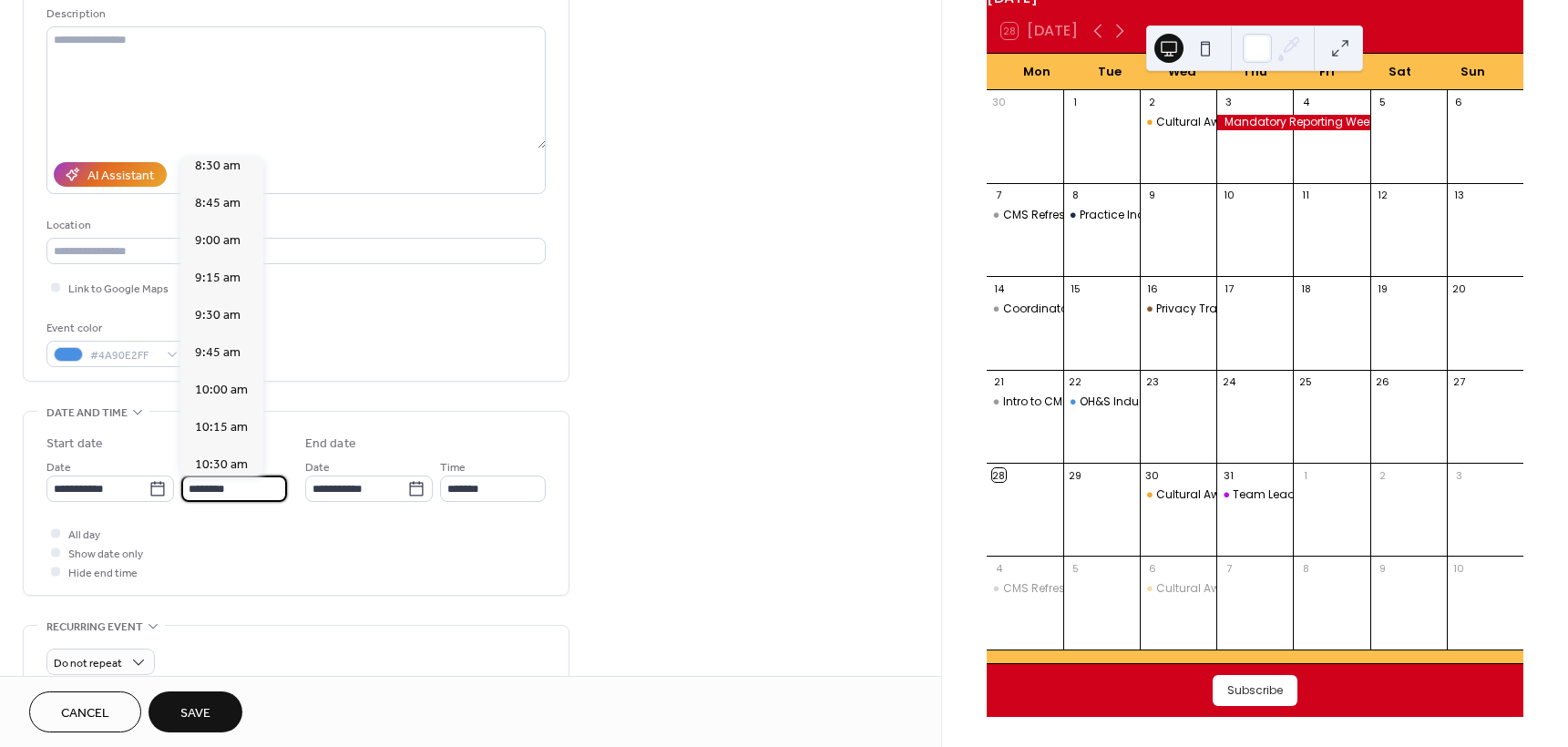 scroll, scrollTop: 1246, scrollLeft: 0, axis: vertical 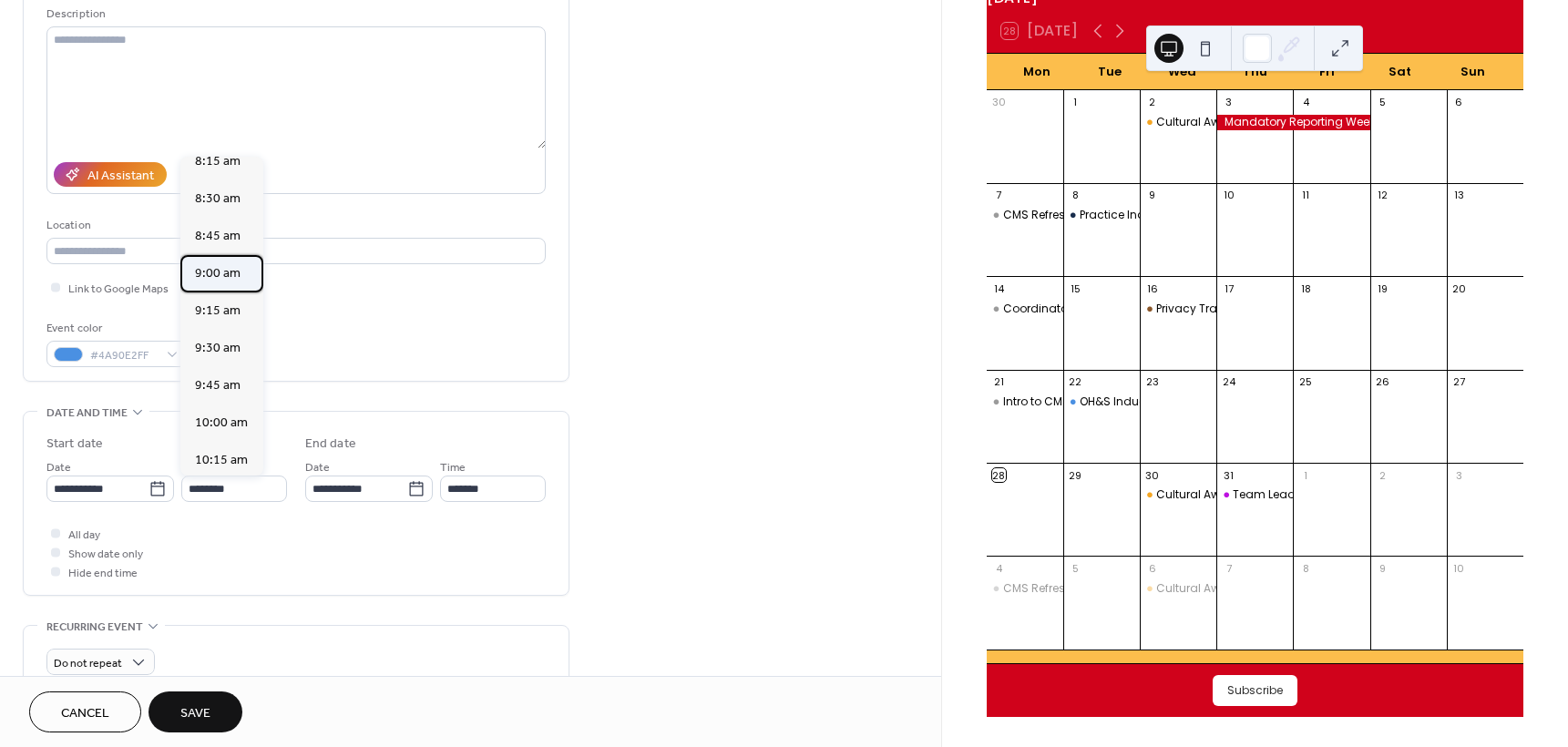 click on "9:00 am" at bounding box center [218, 273] 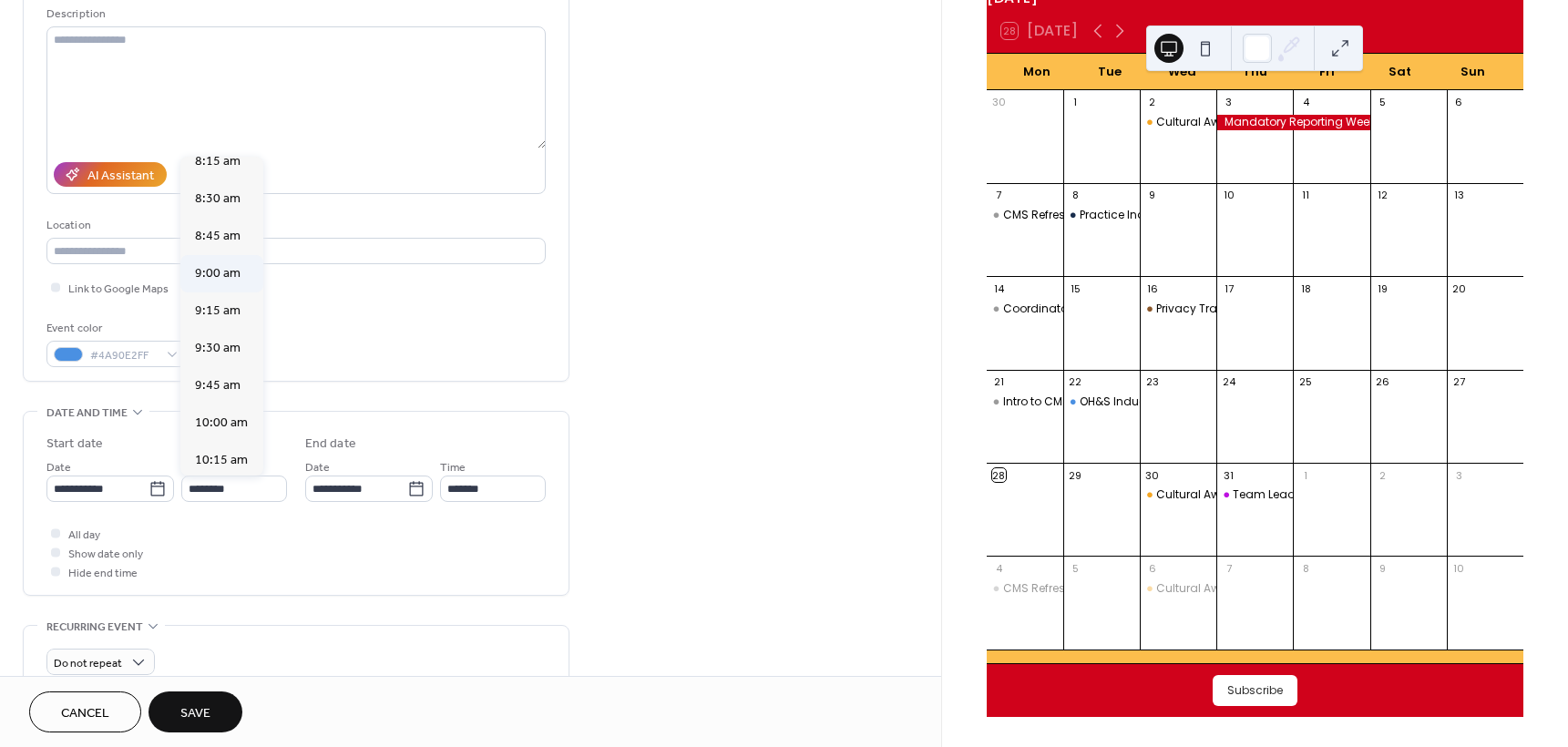 type on "*******" 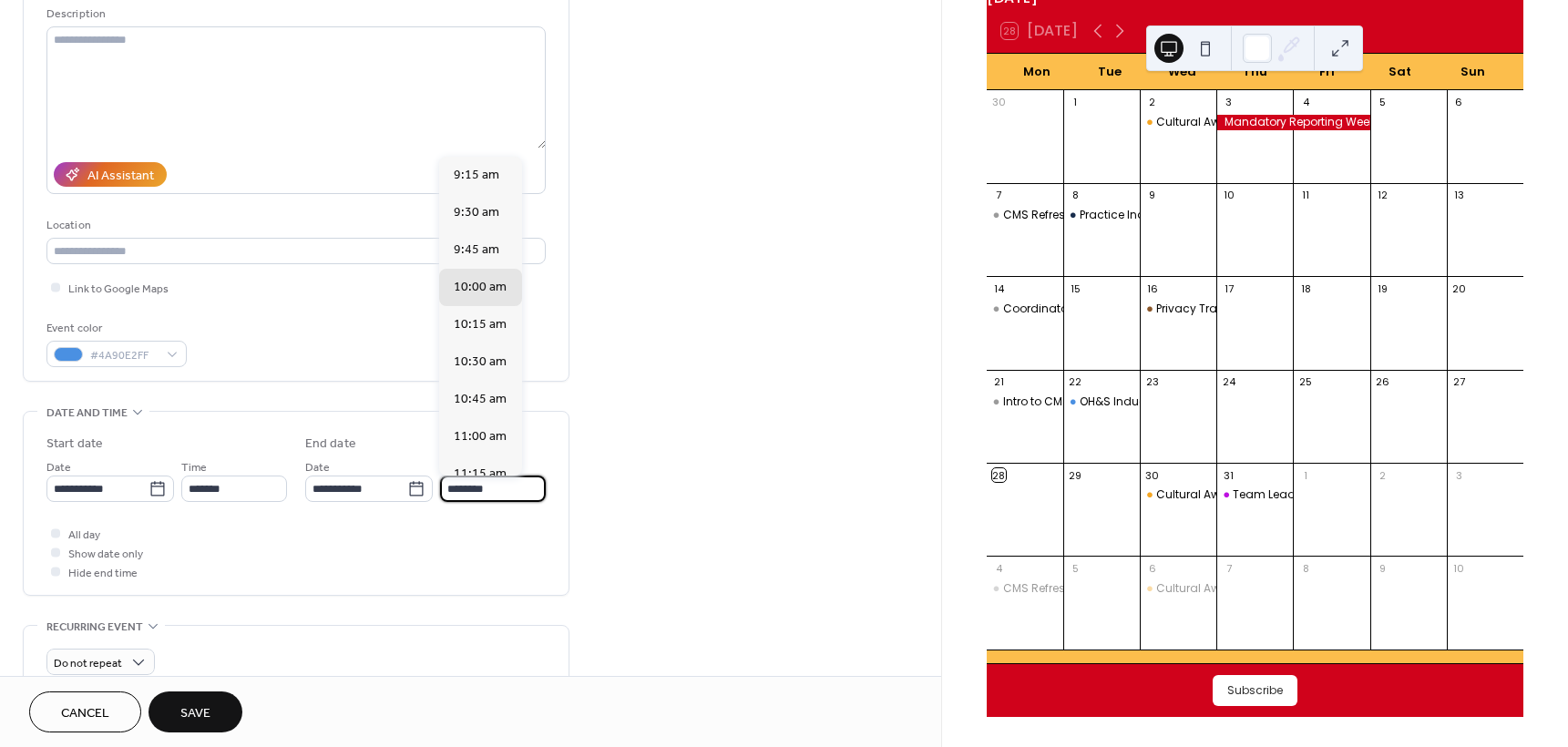 click on "********" at bounding box center (493, 488) 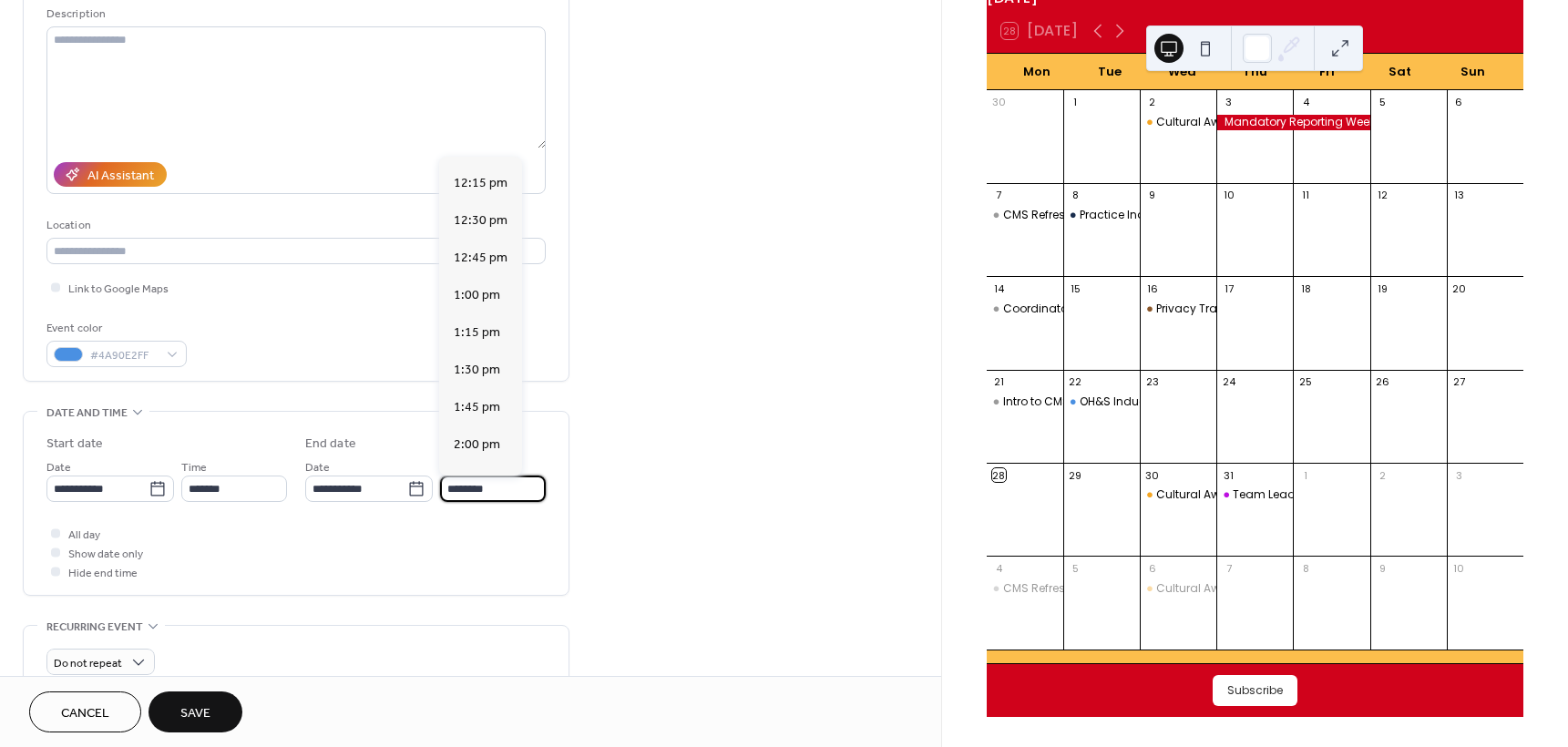 scroll, scrollTop: 455, scrollLeft: 0, axis: vertical 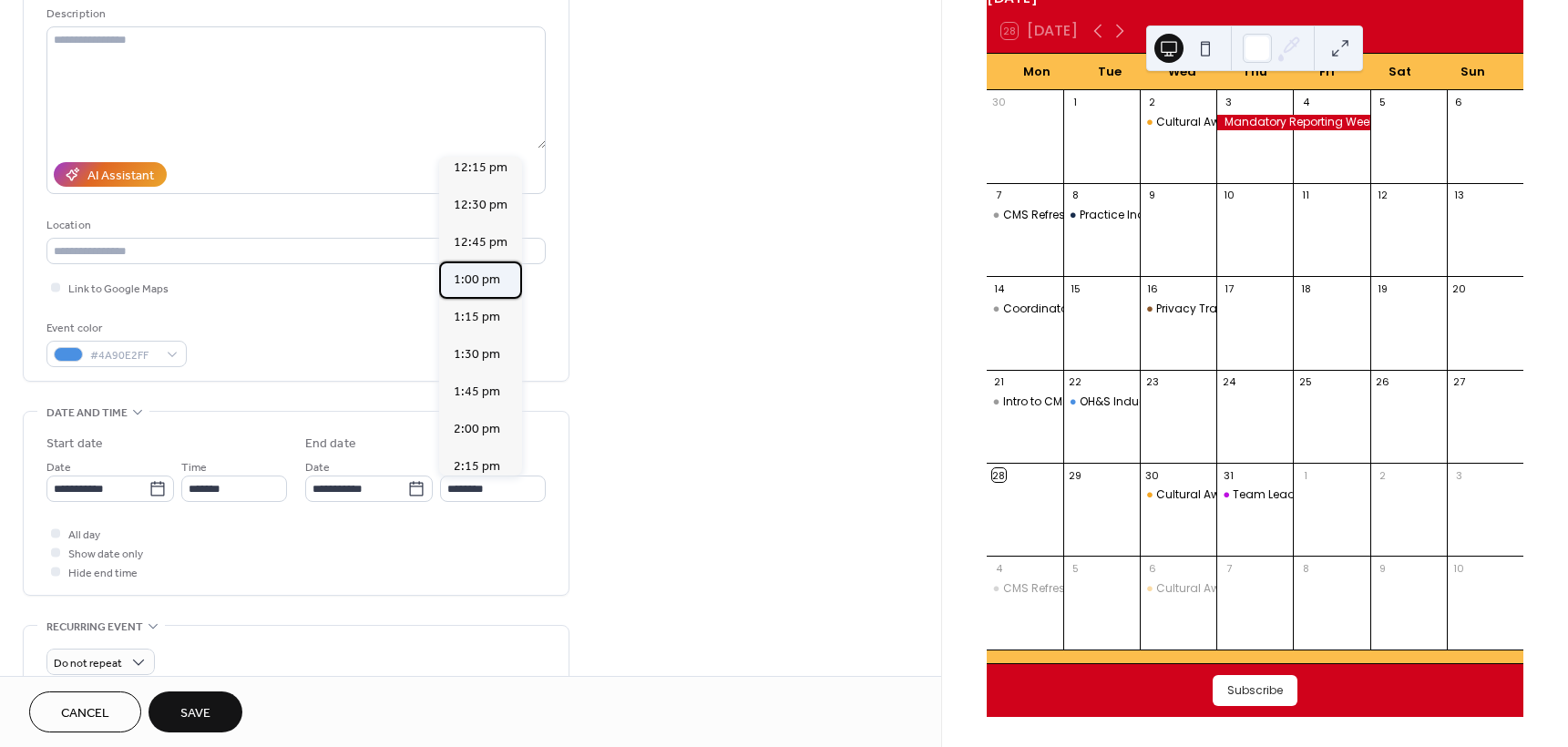 click on "1:00 pm" at bounding box center (477, 280) 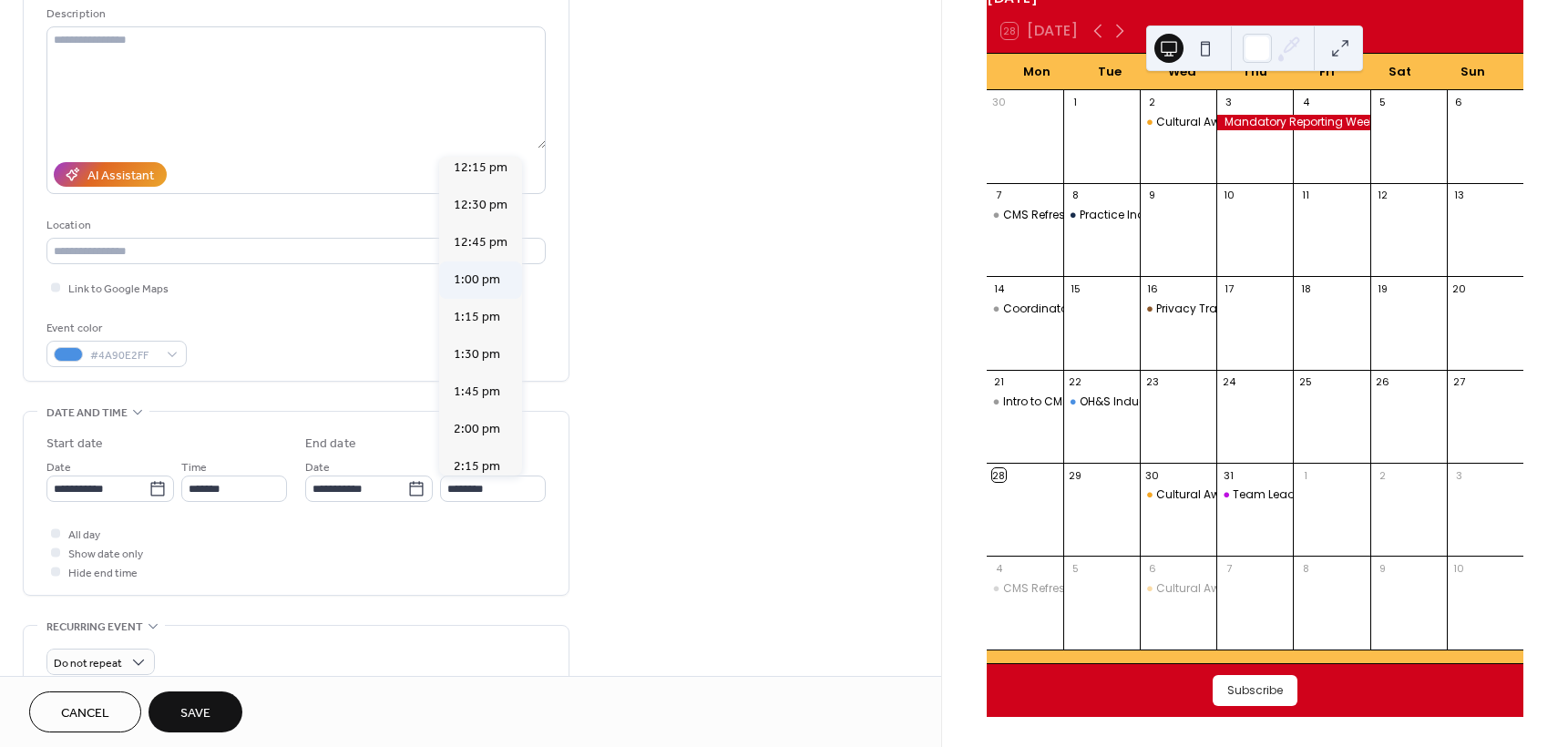 type on "*******" 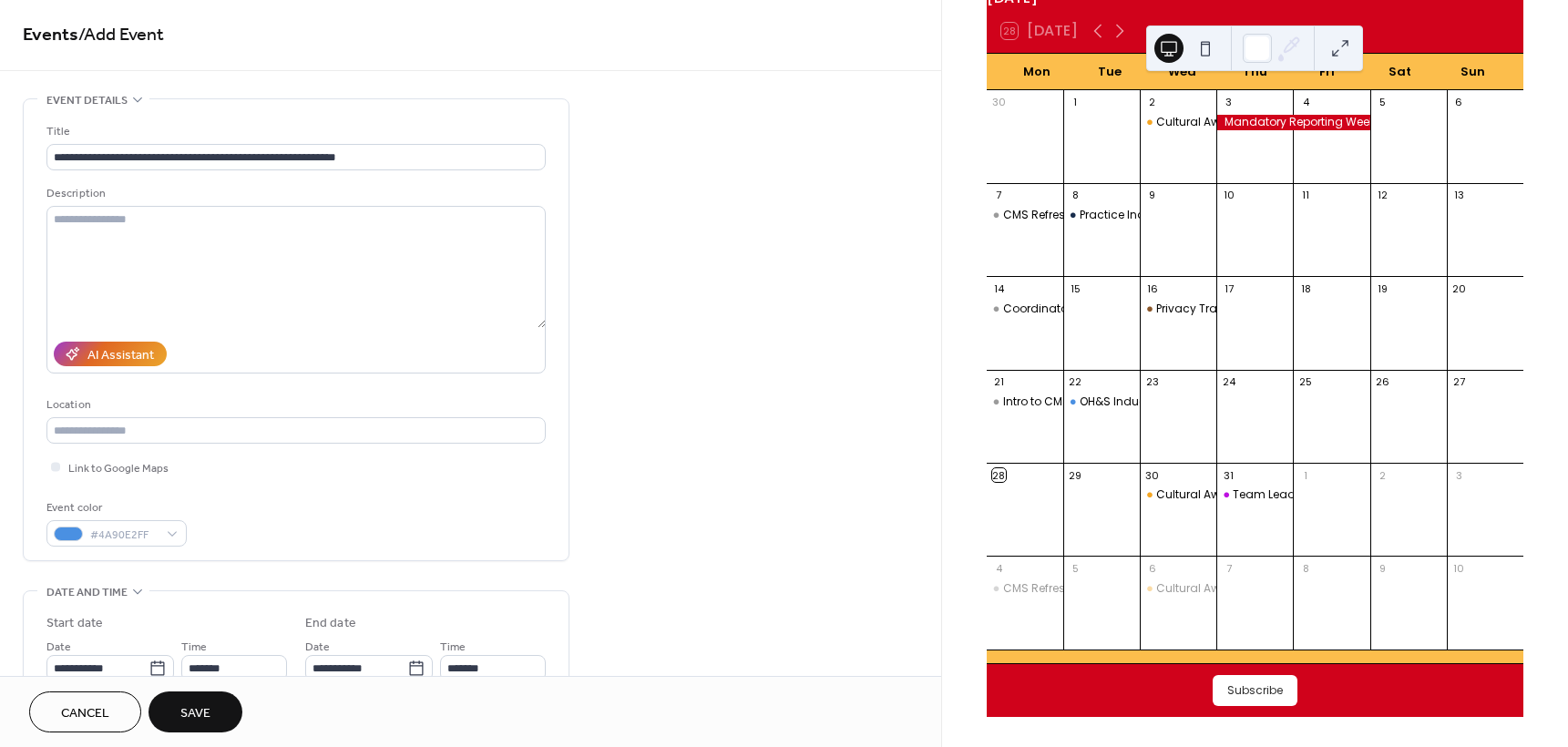 scroll, scrollTop: 0, scrollLeft: 0, axis: both 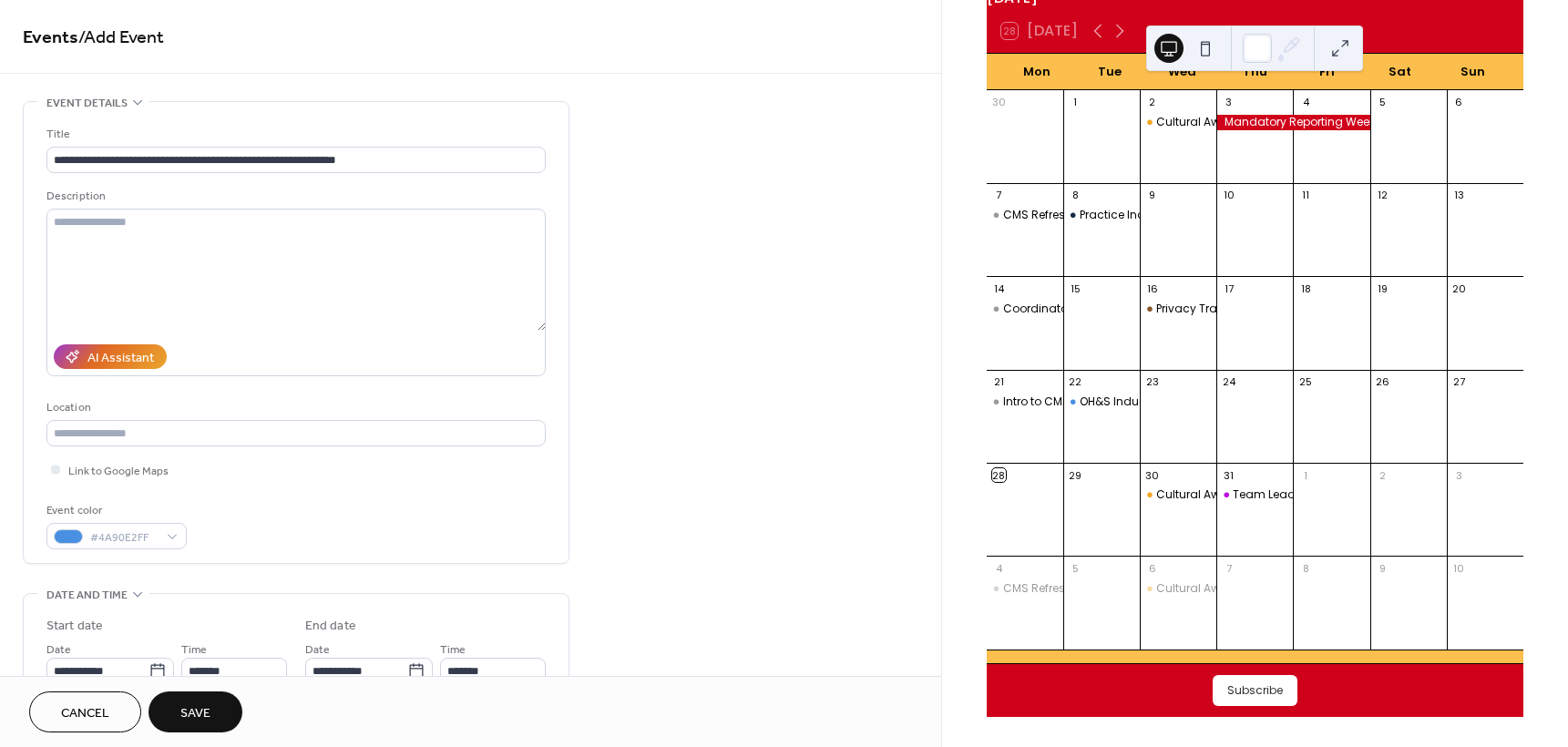 click on "Save" at bounding box center (195, 713) 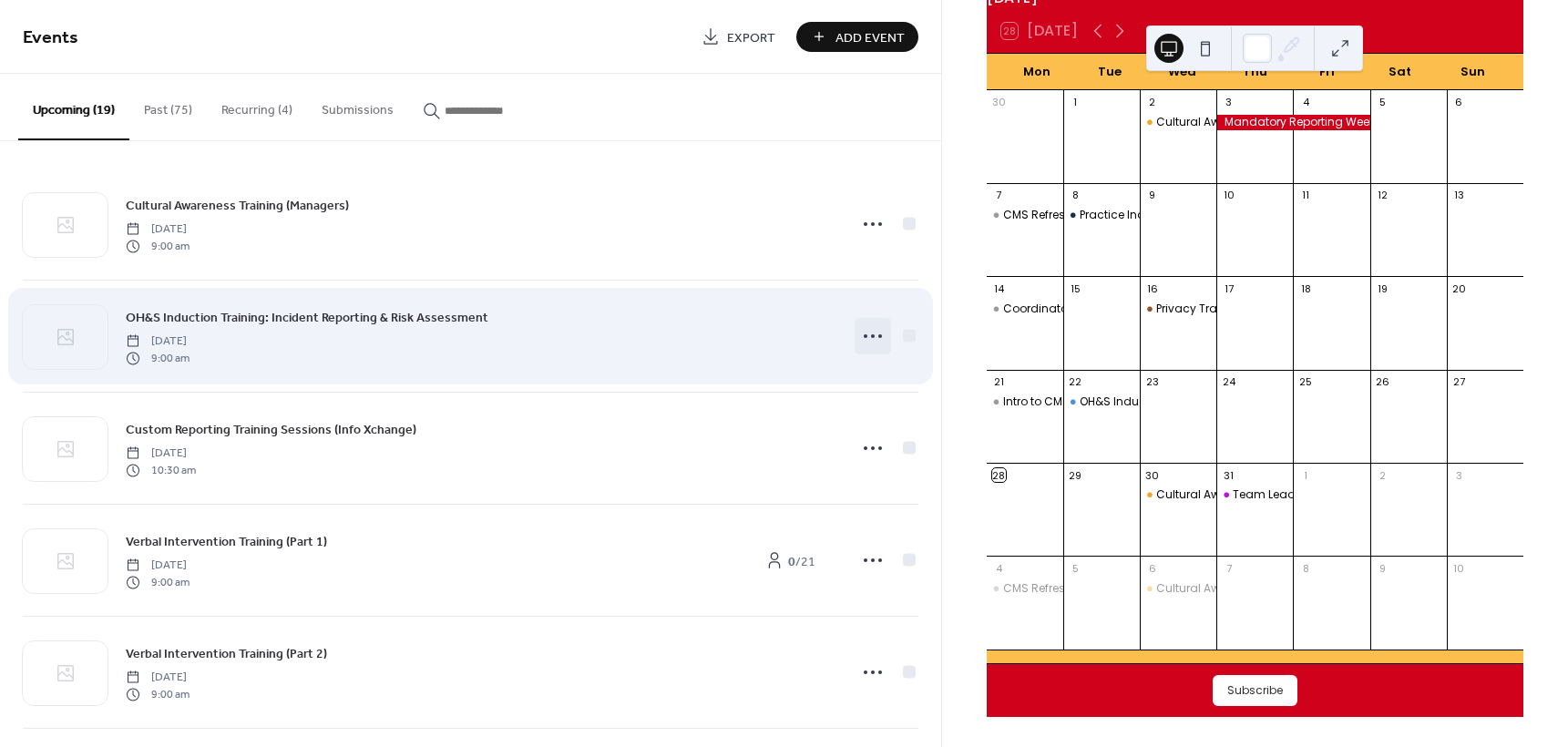 click 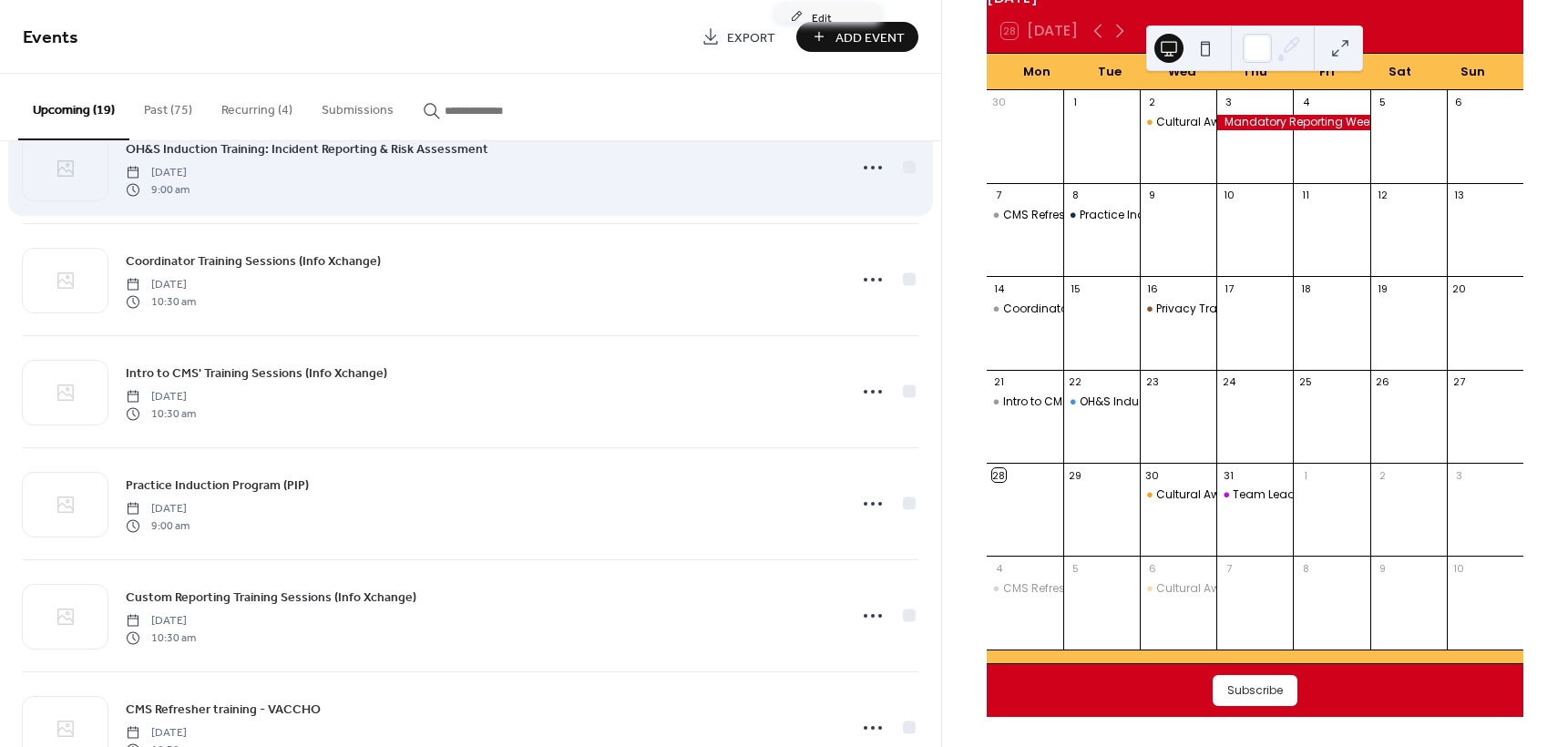 scroll, scrollTop: 638, scrollLeft: 0, axis: vertical 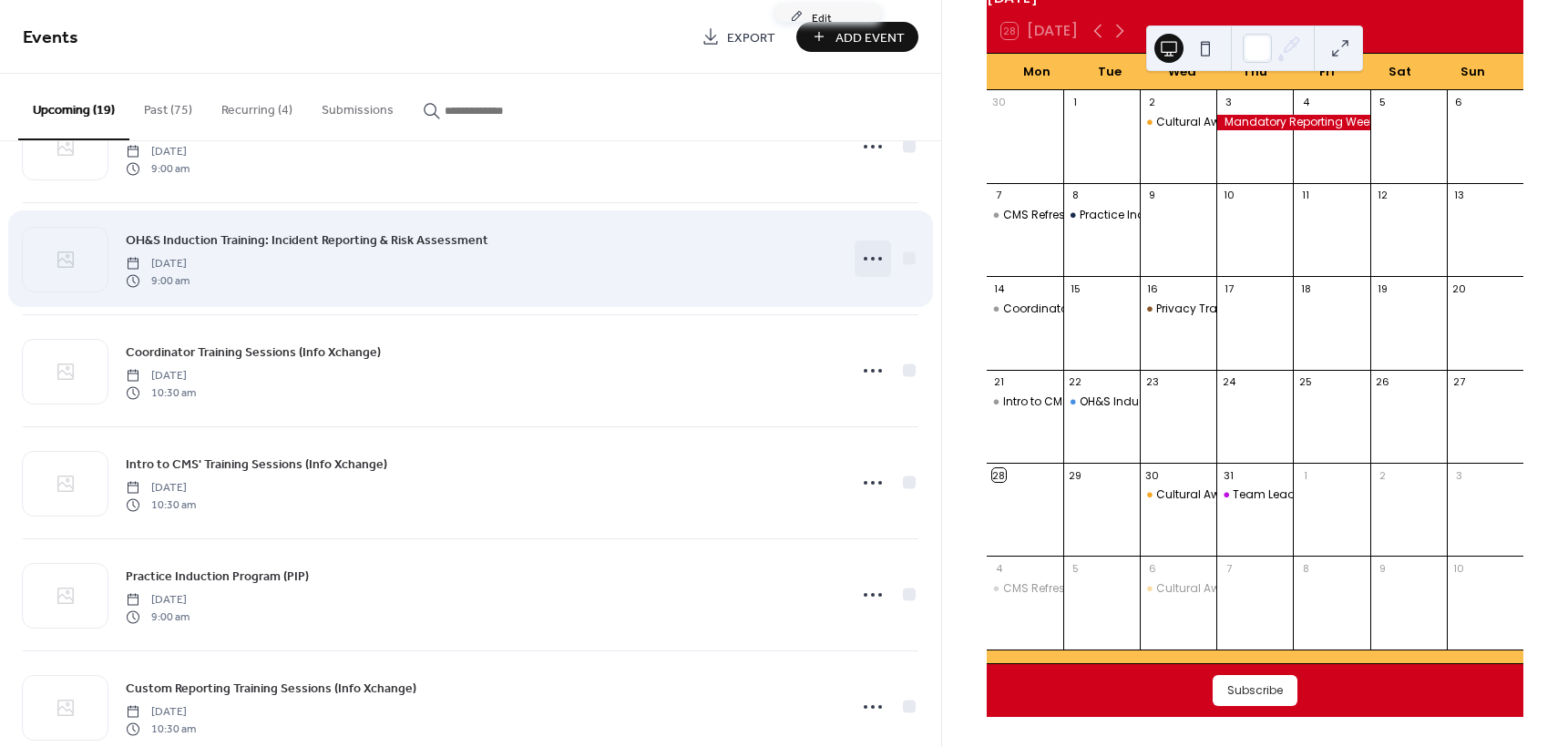 click 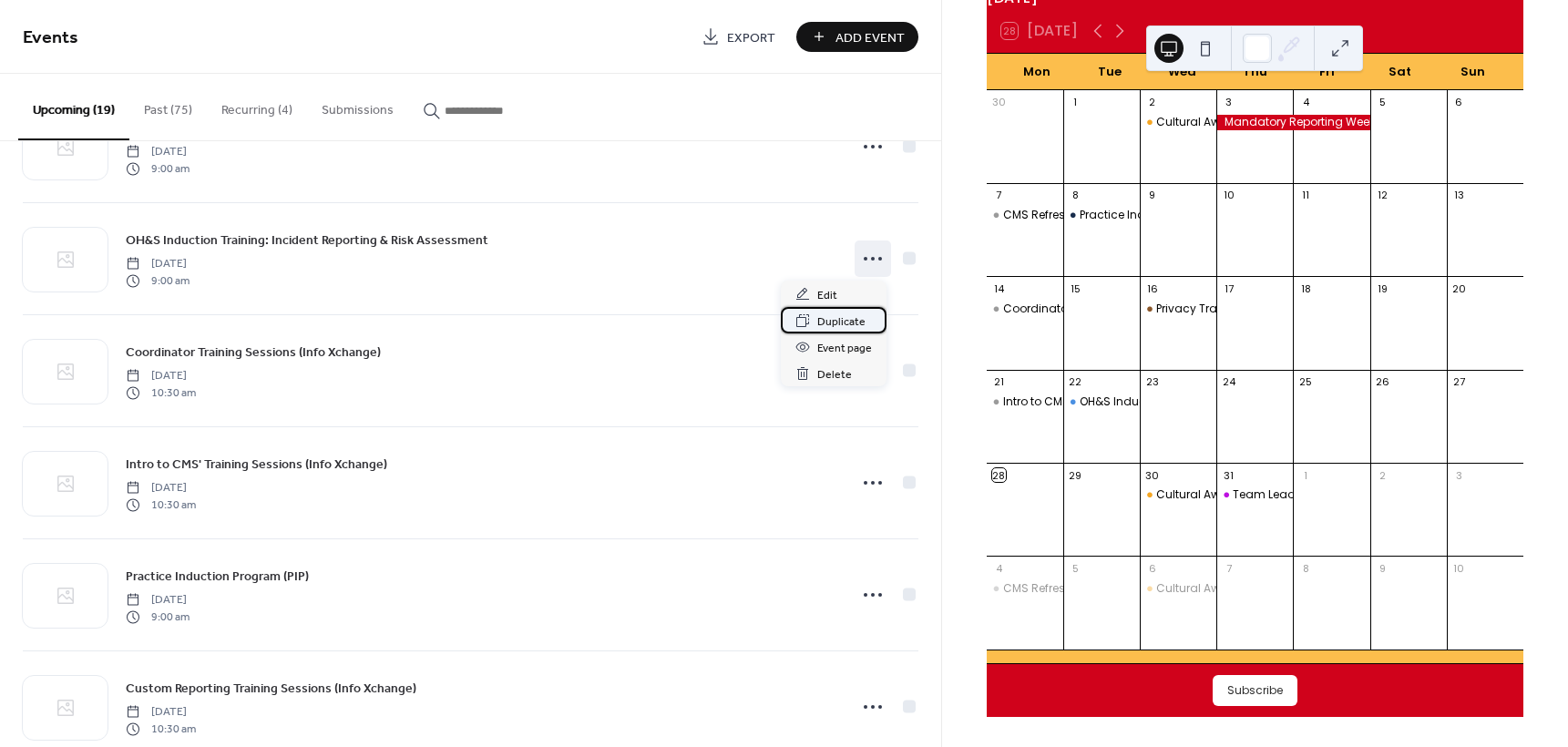 click on "Duplicate" at bounding box center [841, 322] 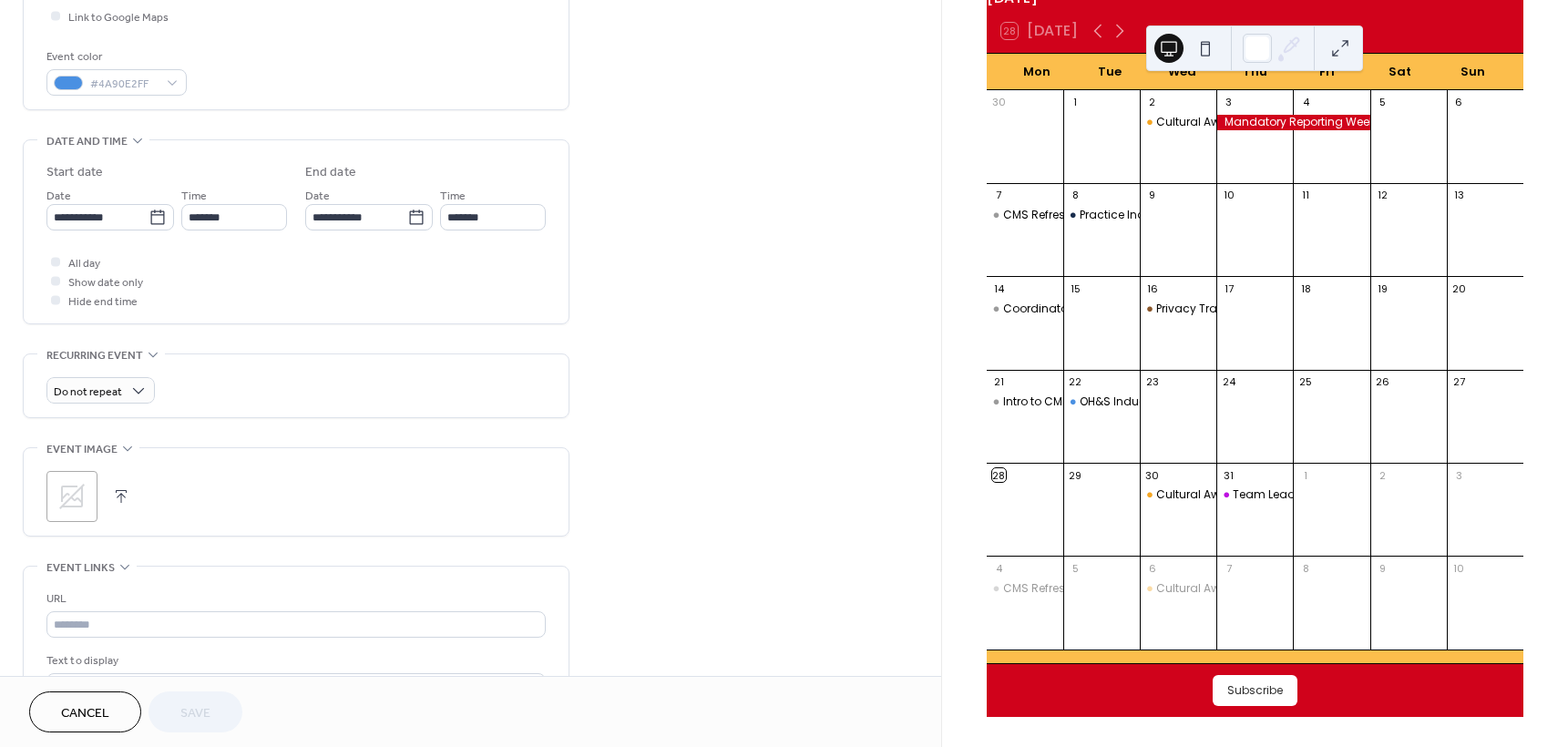 scroll, scrollTop: 455, scrollLeft: 0, axis: vertical 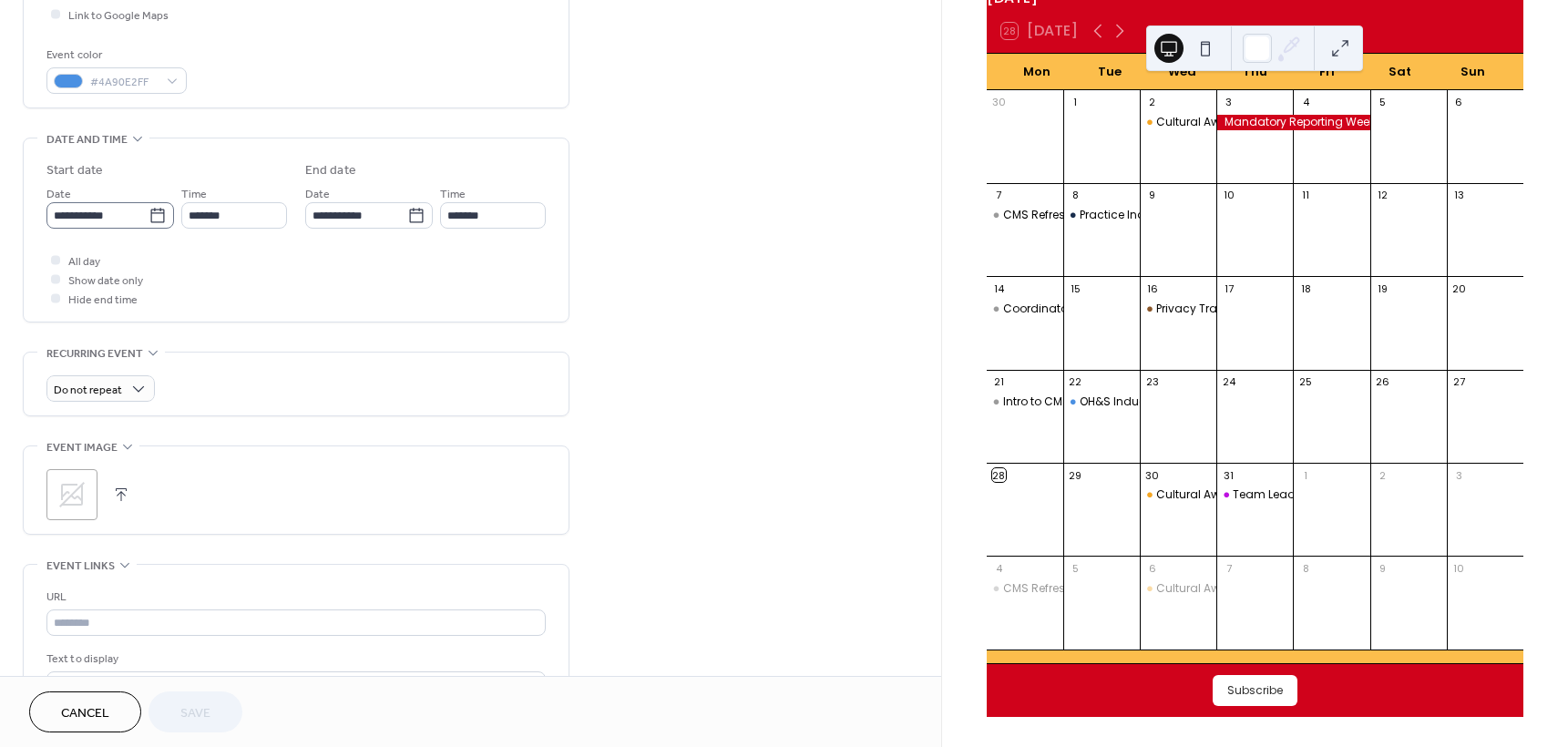 click 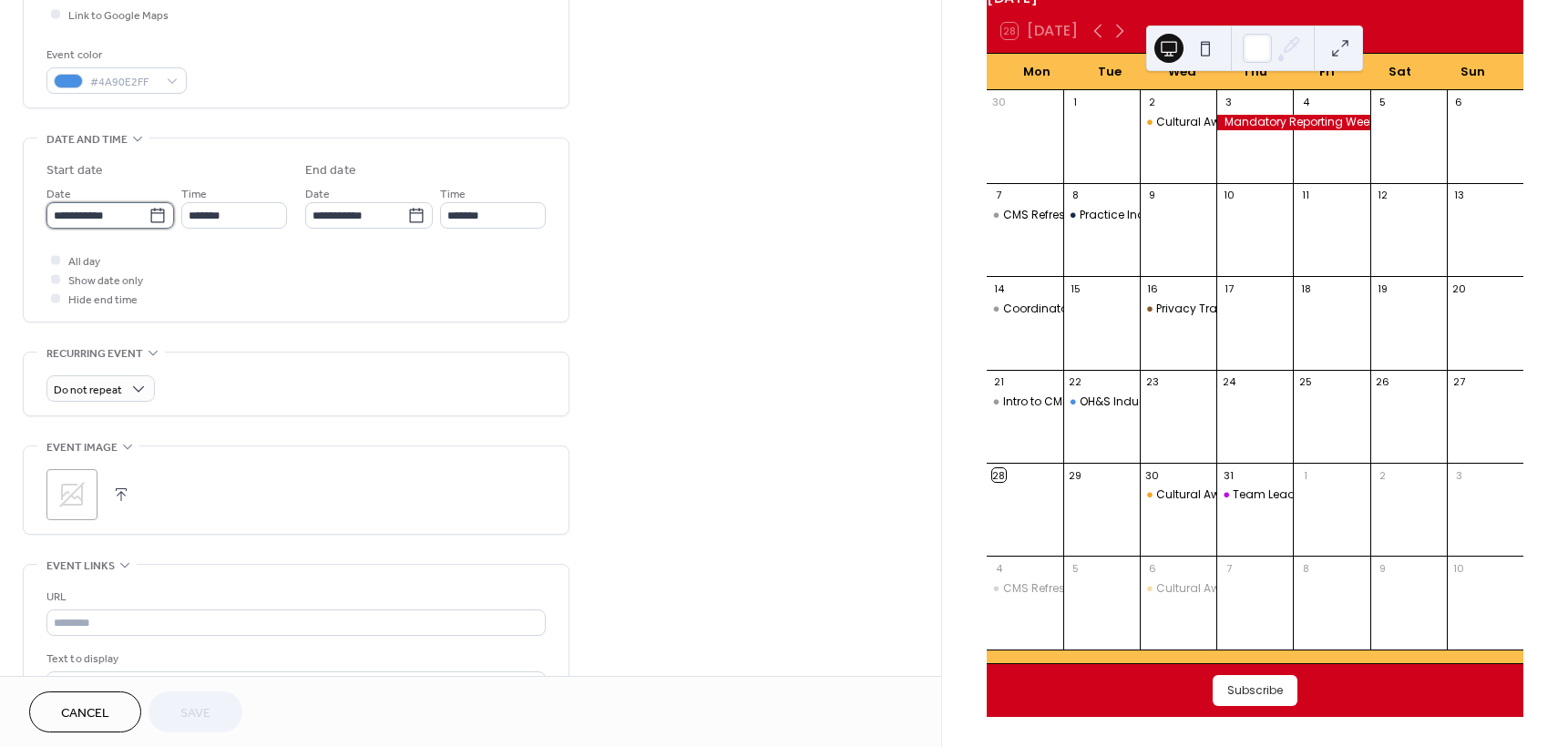click on "**********" at bounding box center [97, 215] 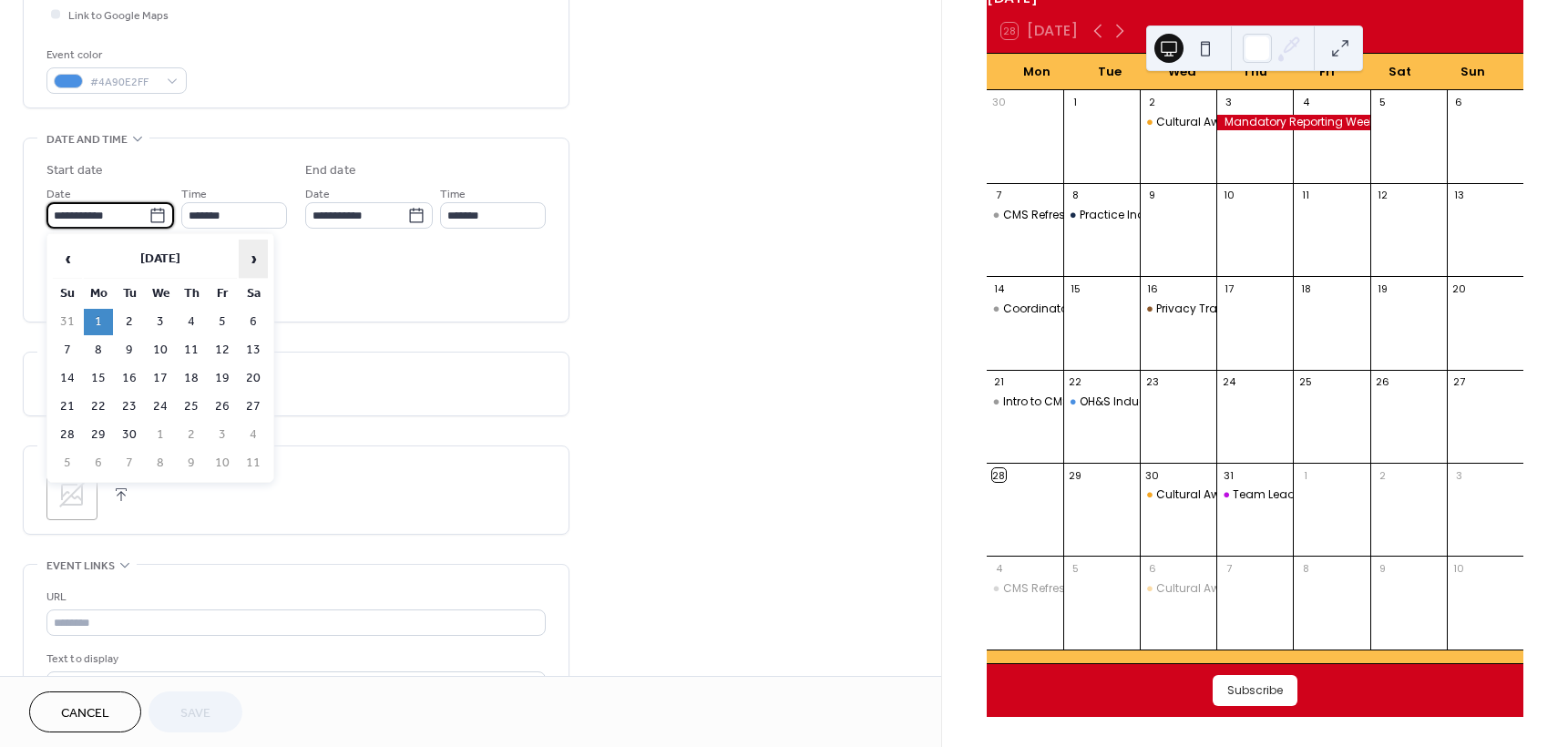 click on "›" at bounding box center (253, 259) 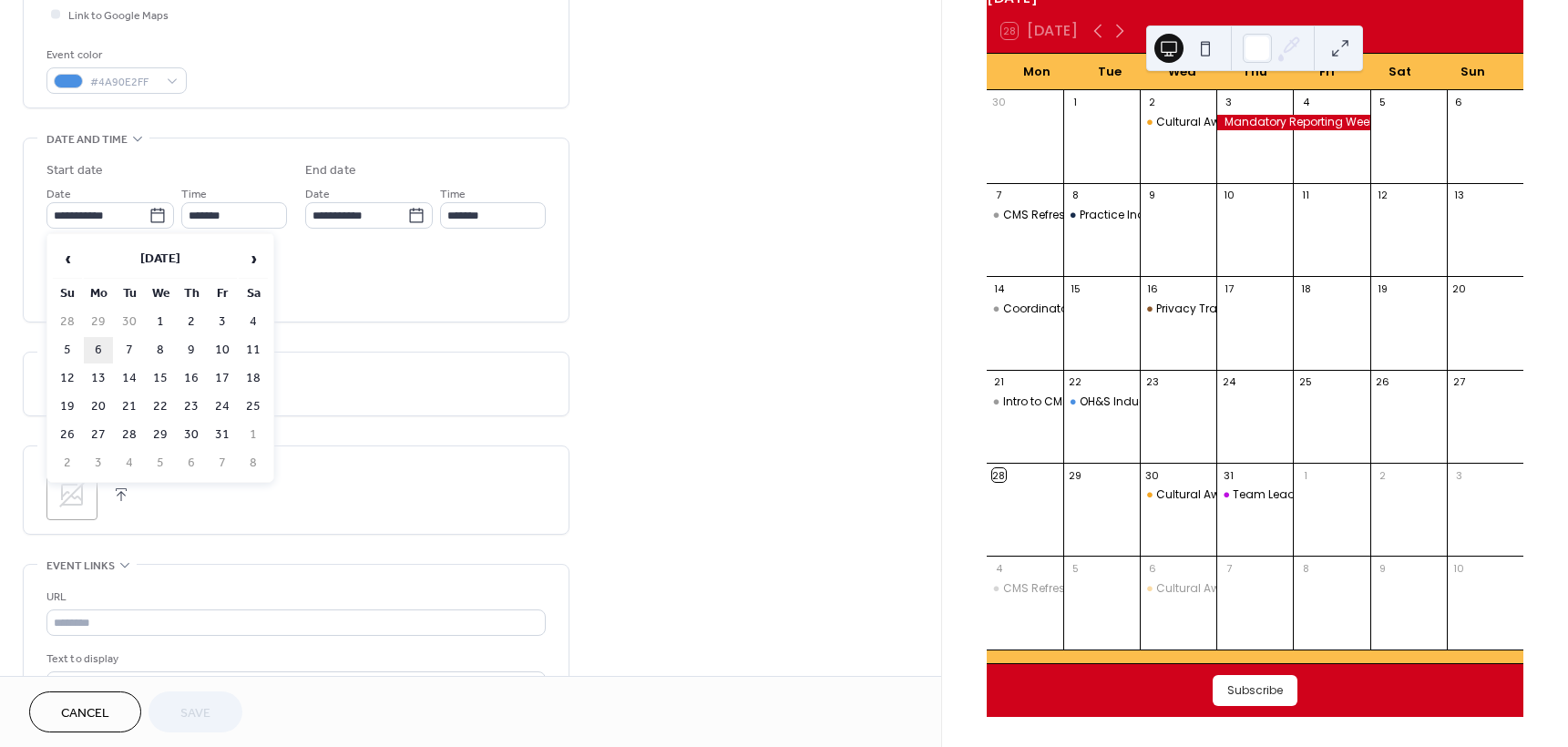 click on "6" at bounding box center (98, 350) 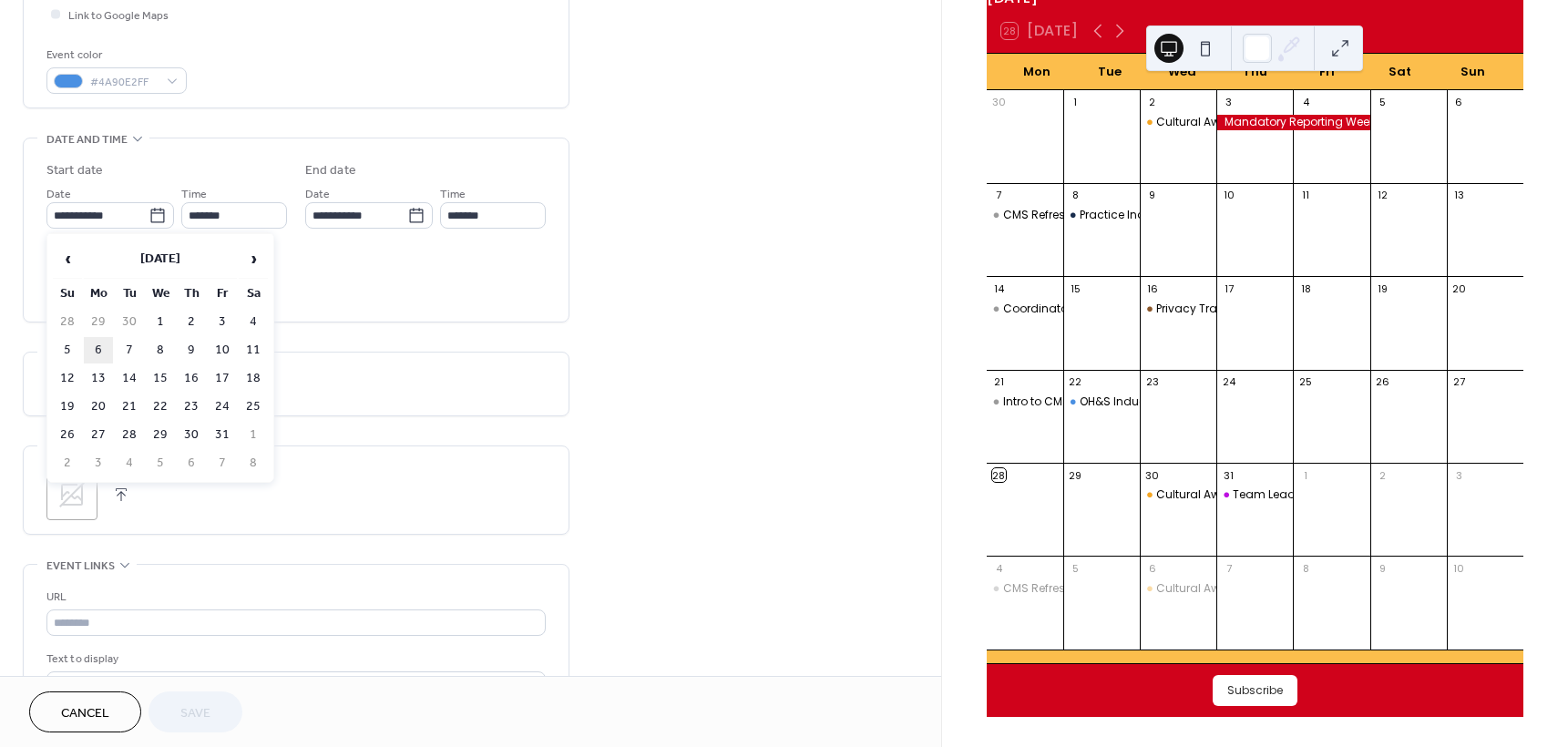 type on "**********" 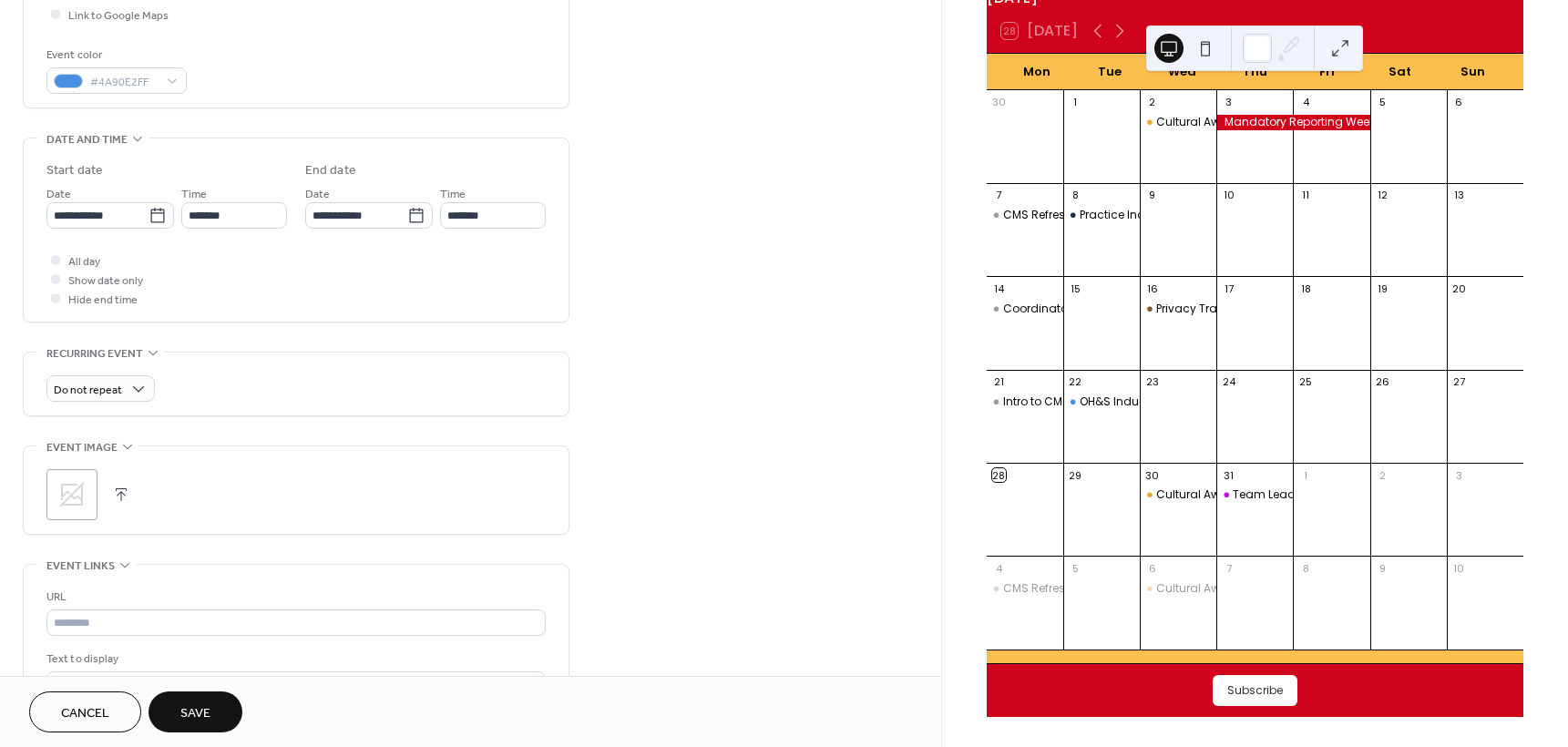 click on "Save" at bounding box center [195, 713] 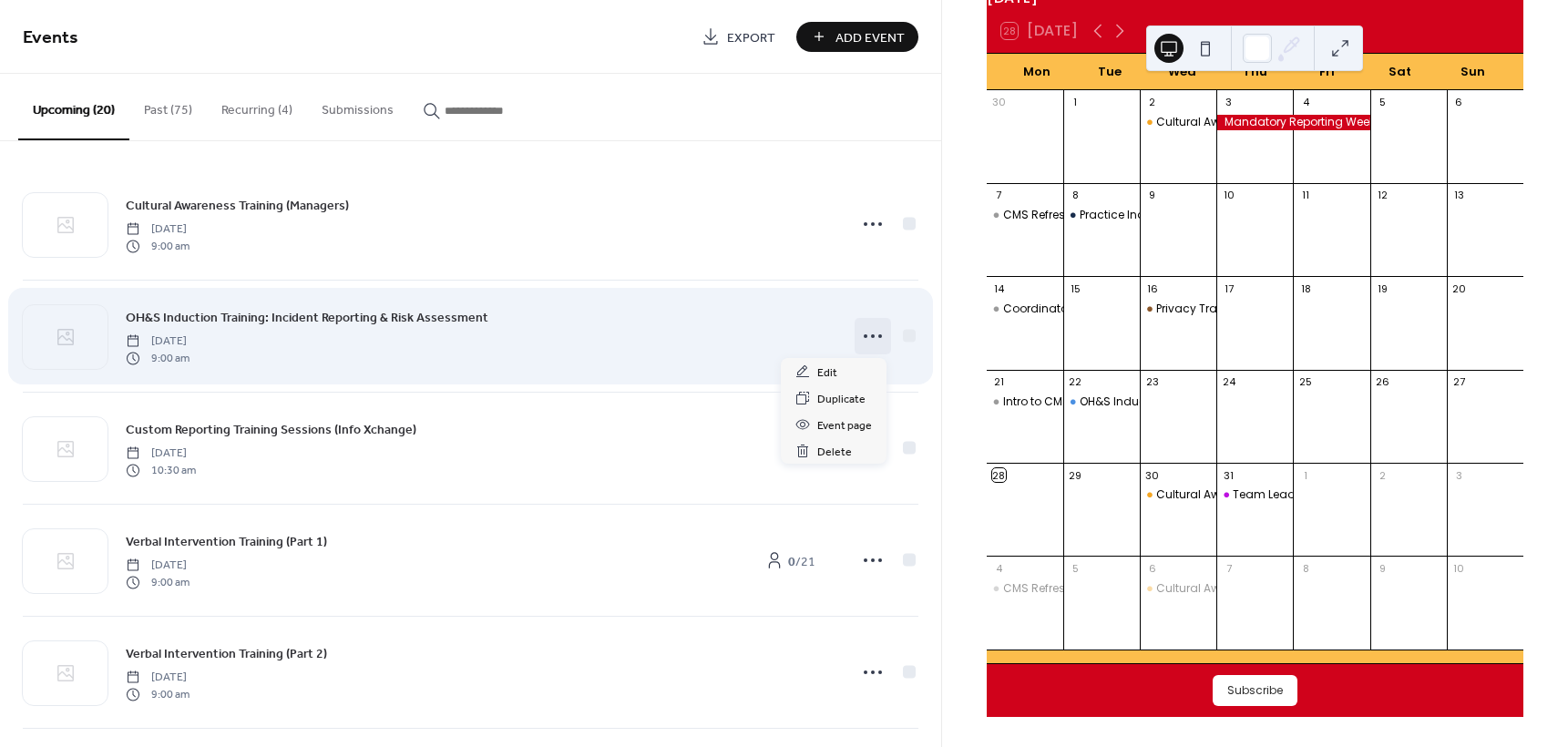 click 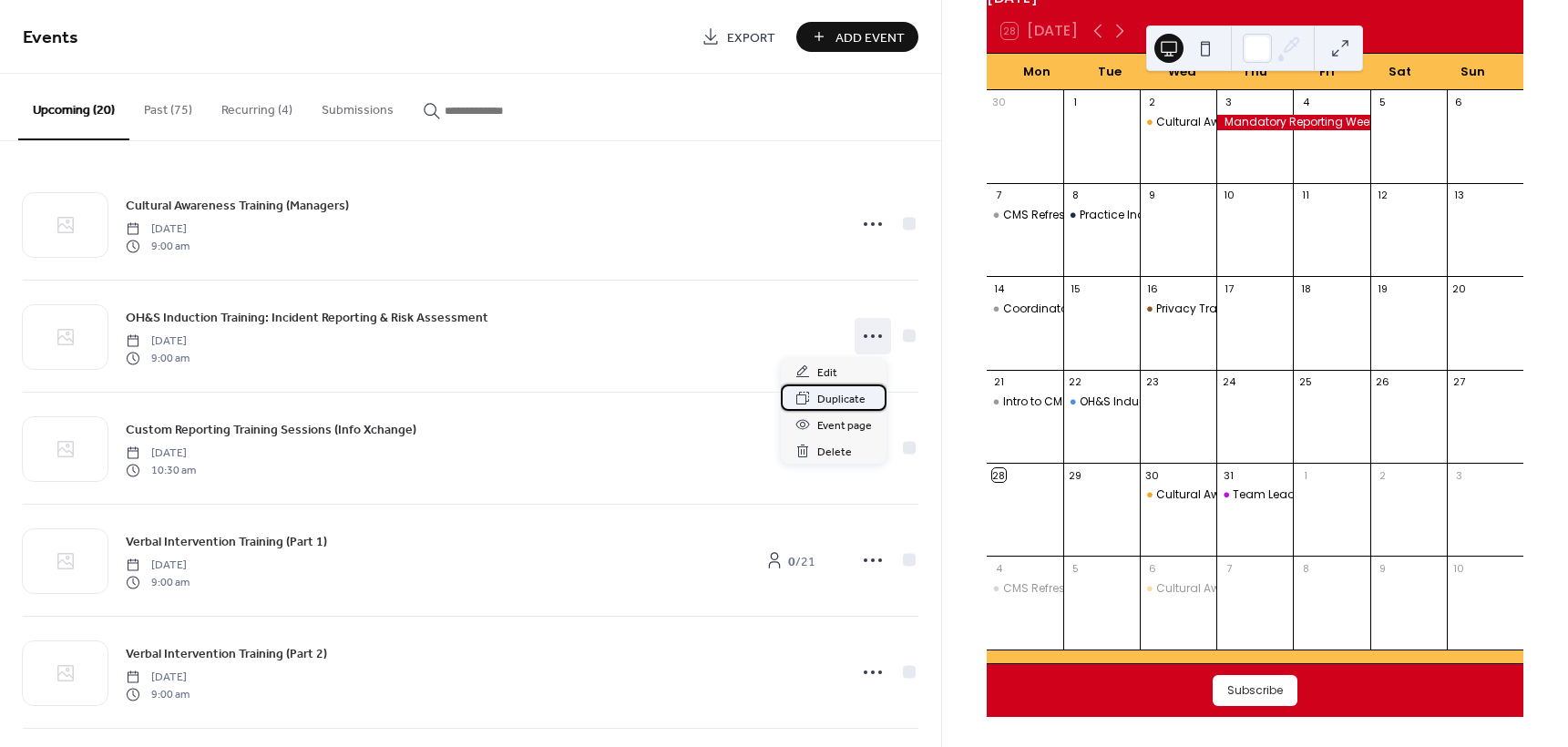 click on "Duplicate" at bounding box center (841, 399) 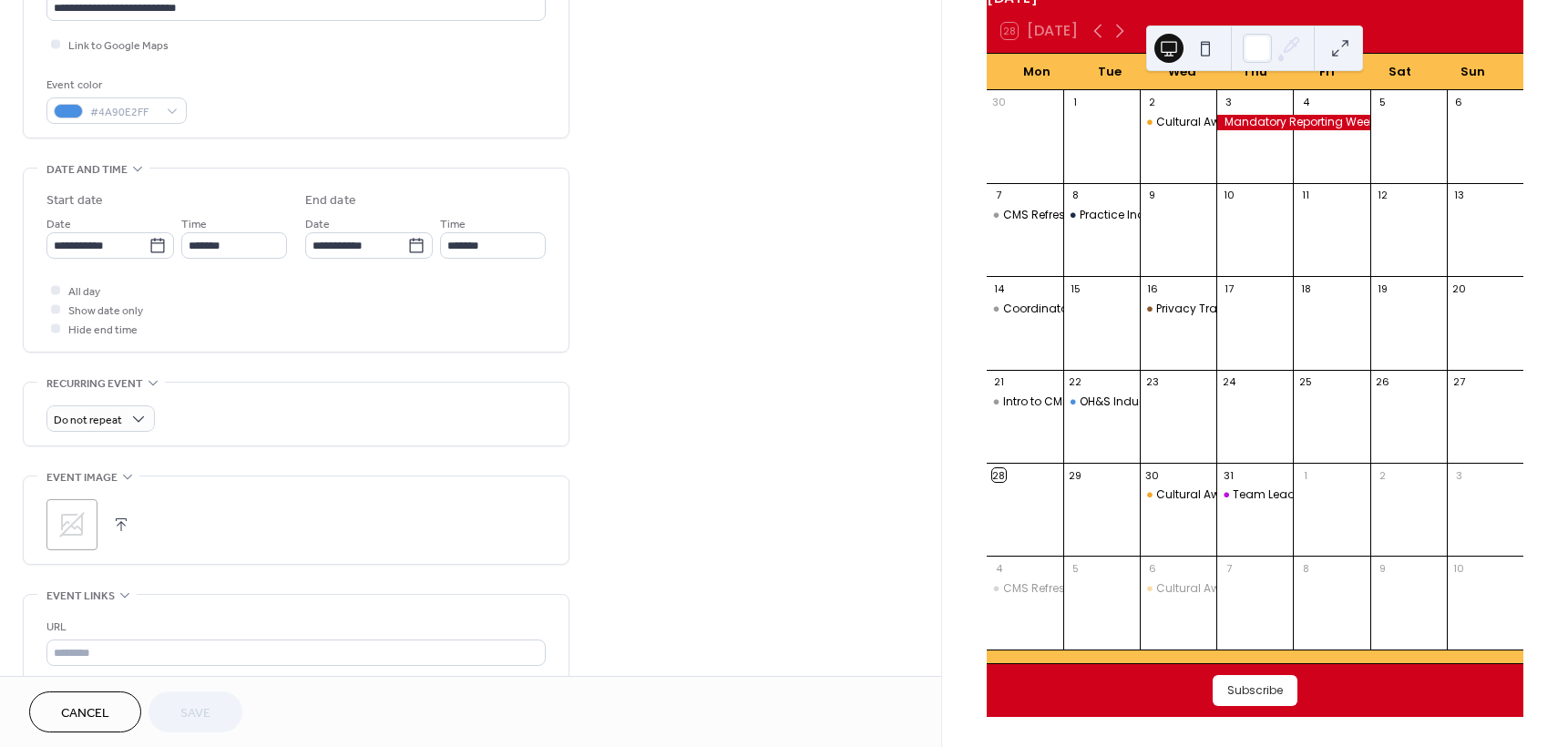 scroll, scrollTop: 455, scrollLeft: 0, axis: vertical 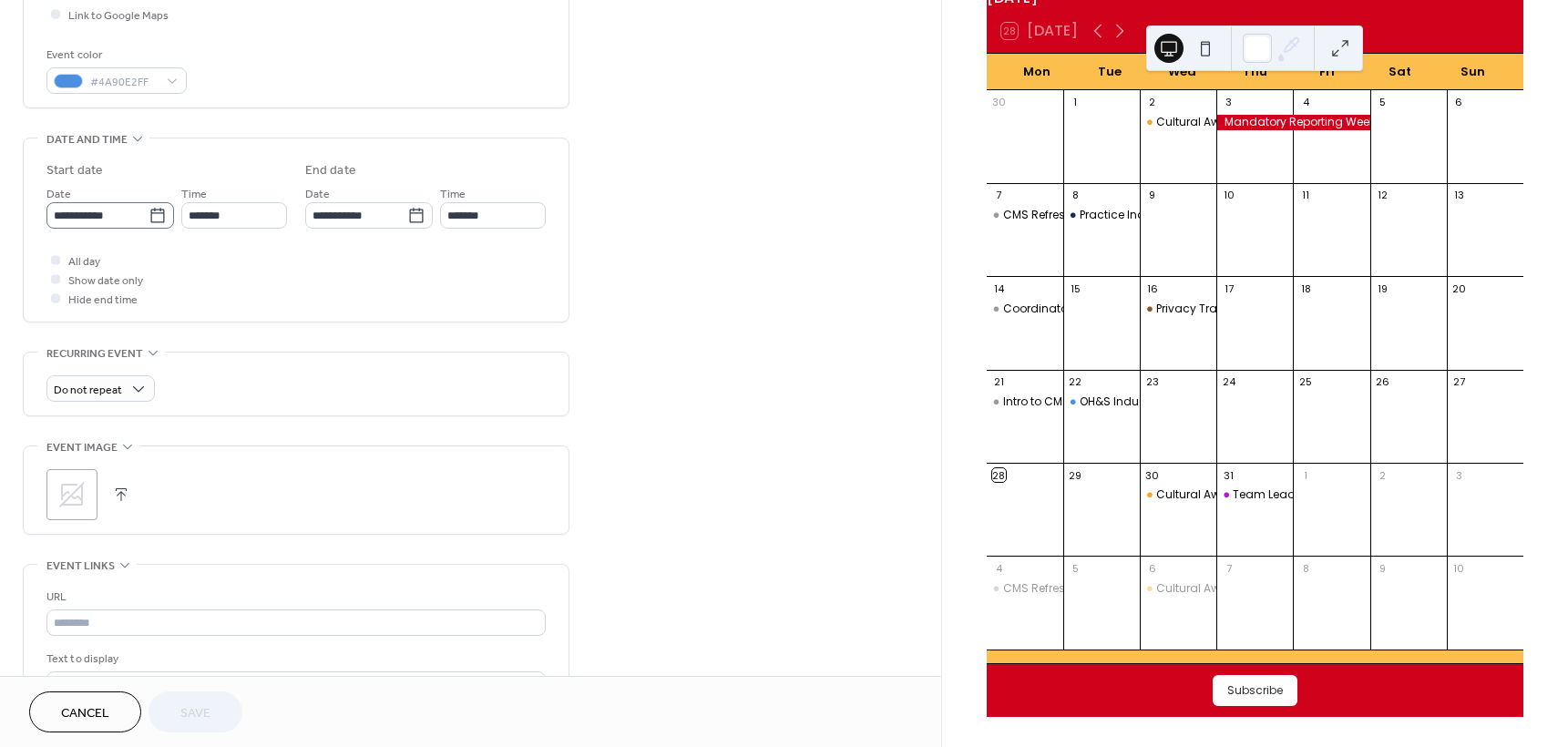 click 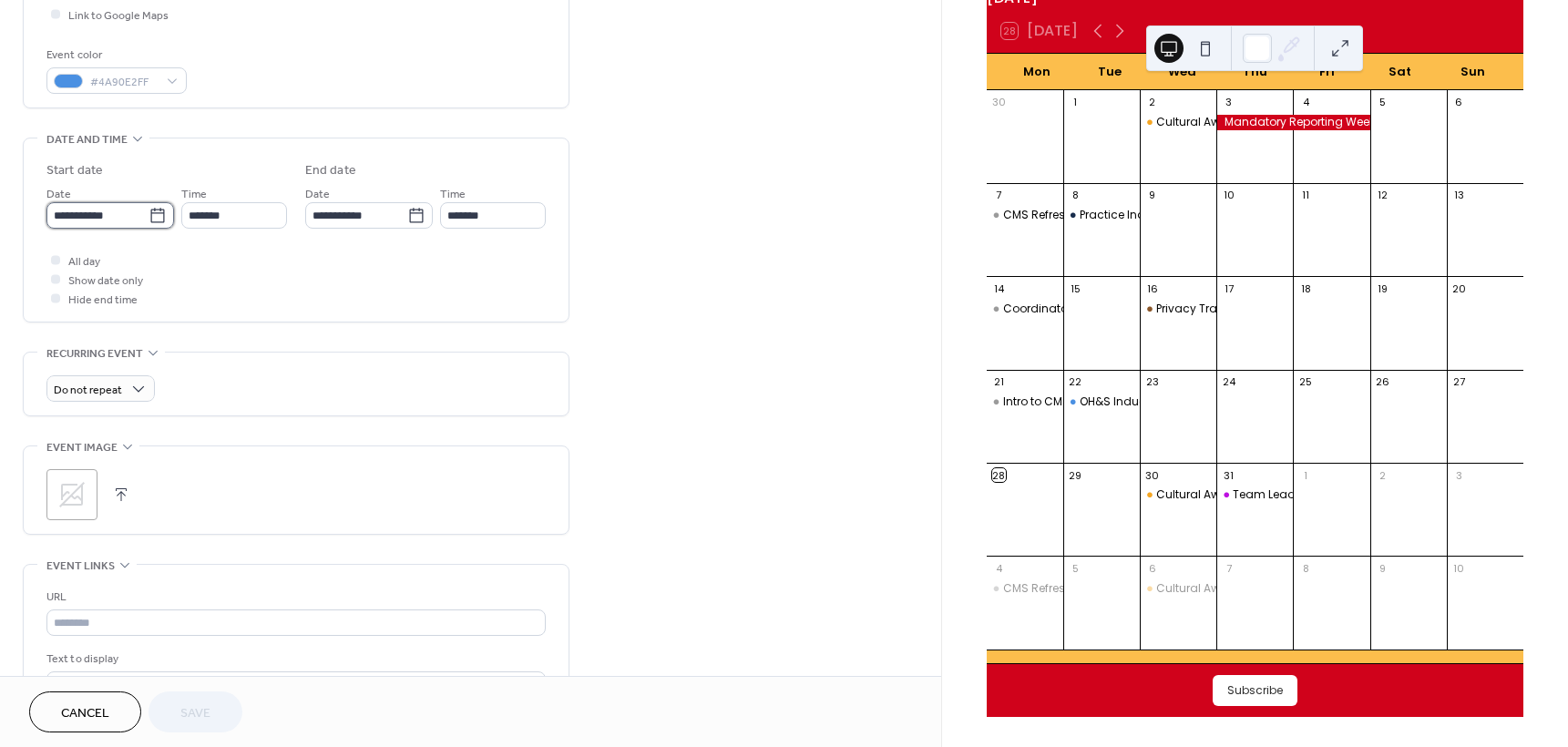 click on "**********" at bounding box center (97, 215) 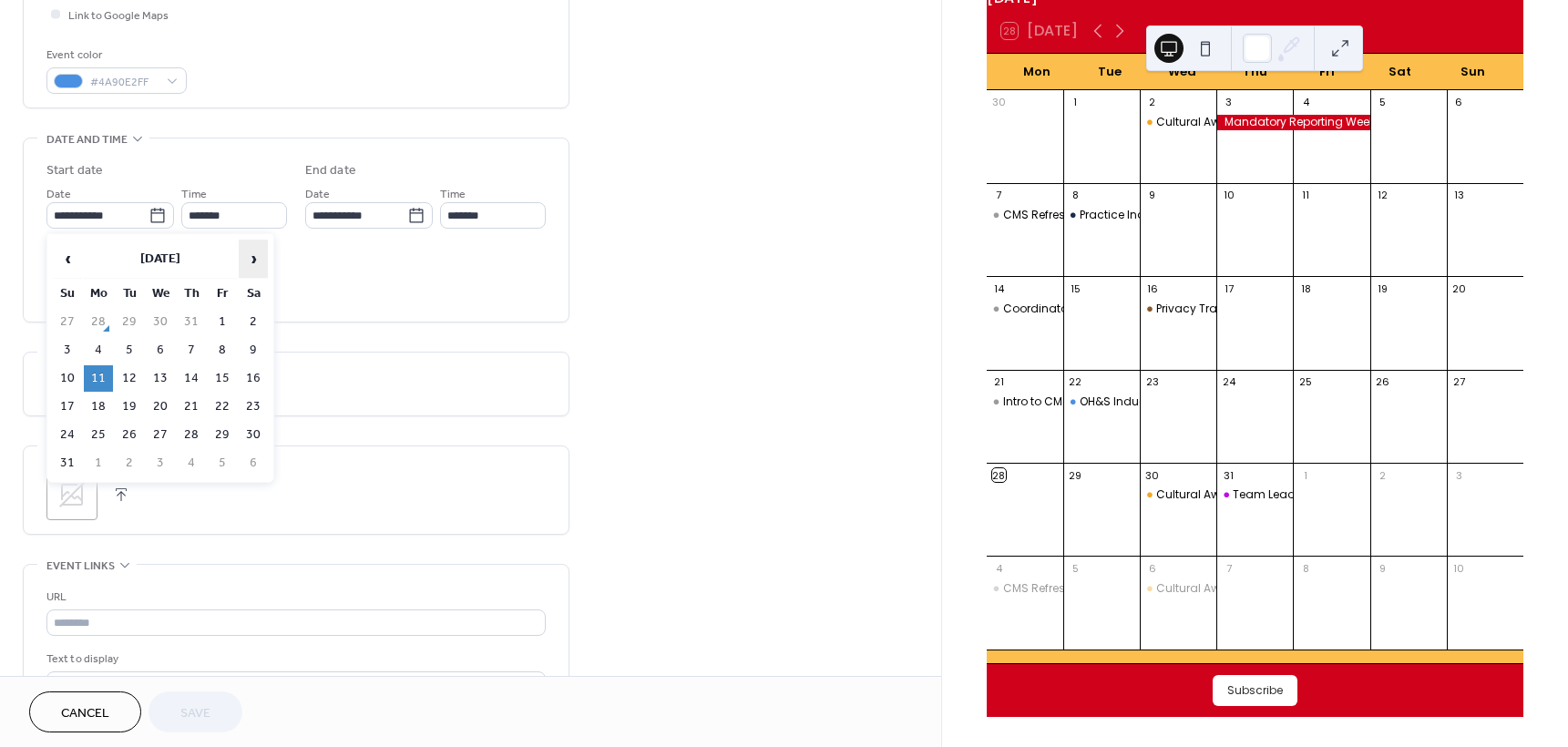 click on "›" at bounding box center [253, 259] 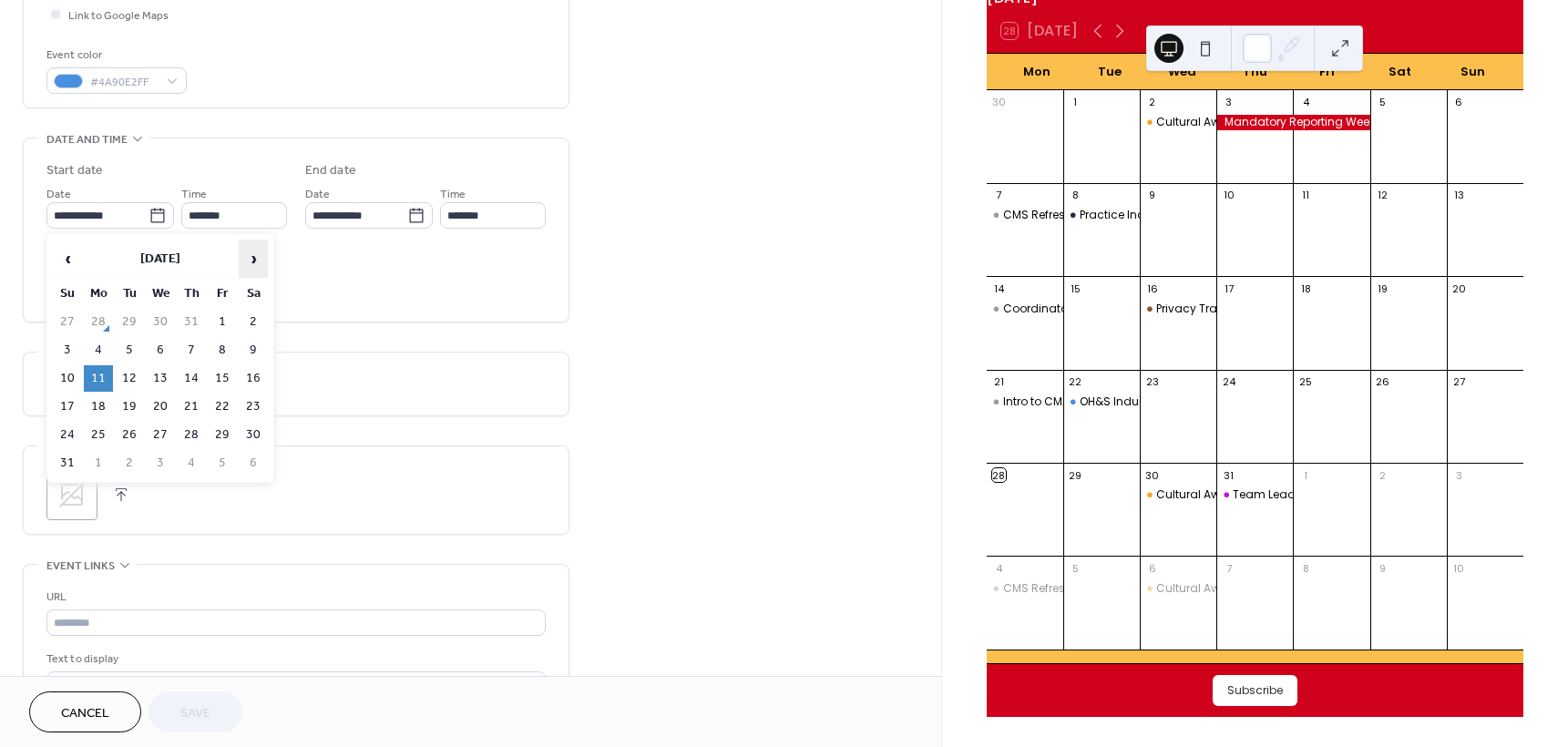 click on "›" at bounding box center [253, 259] 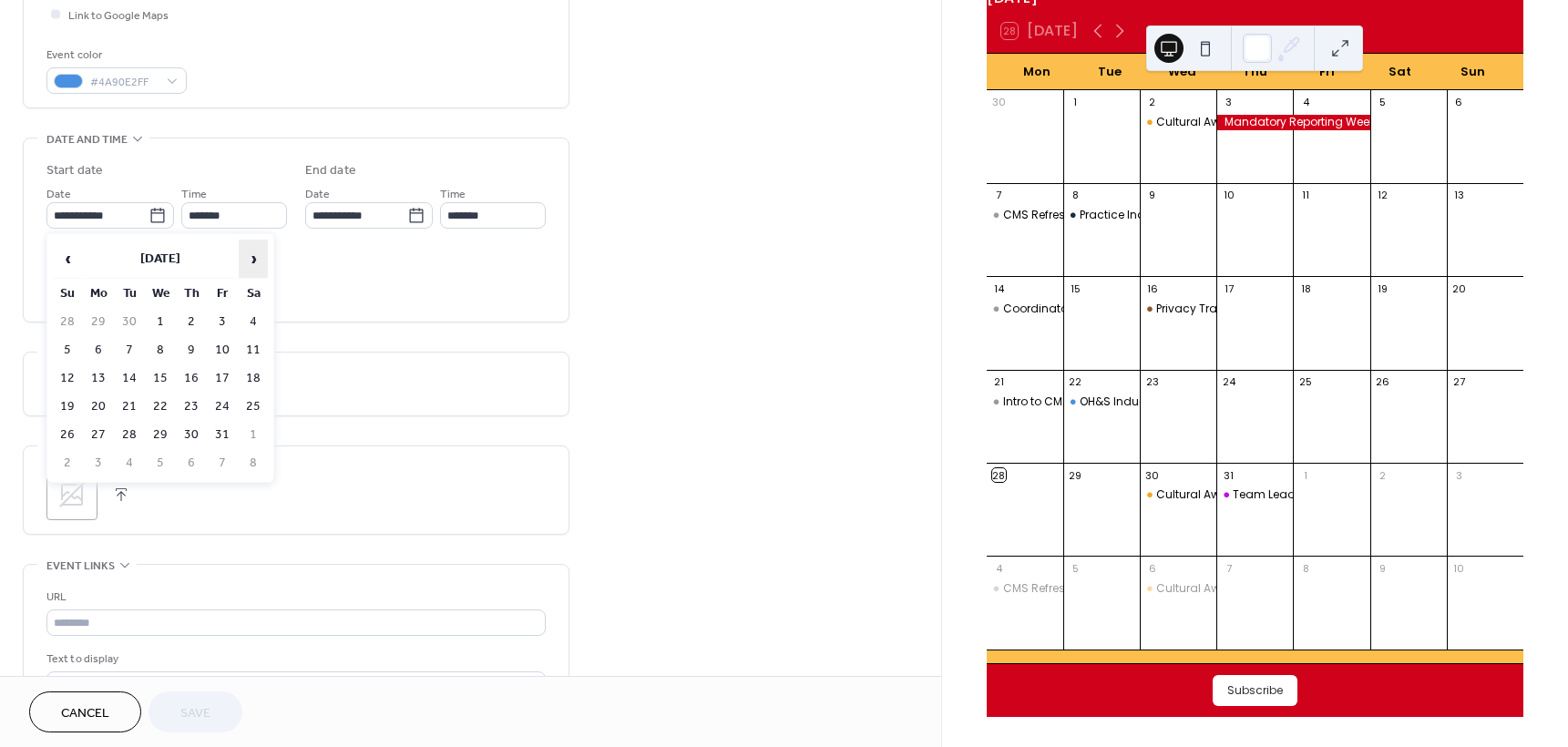 click on "›" at bounding box center [253, 259] 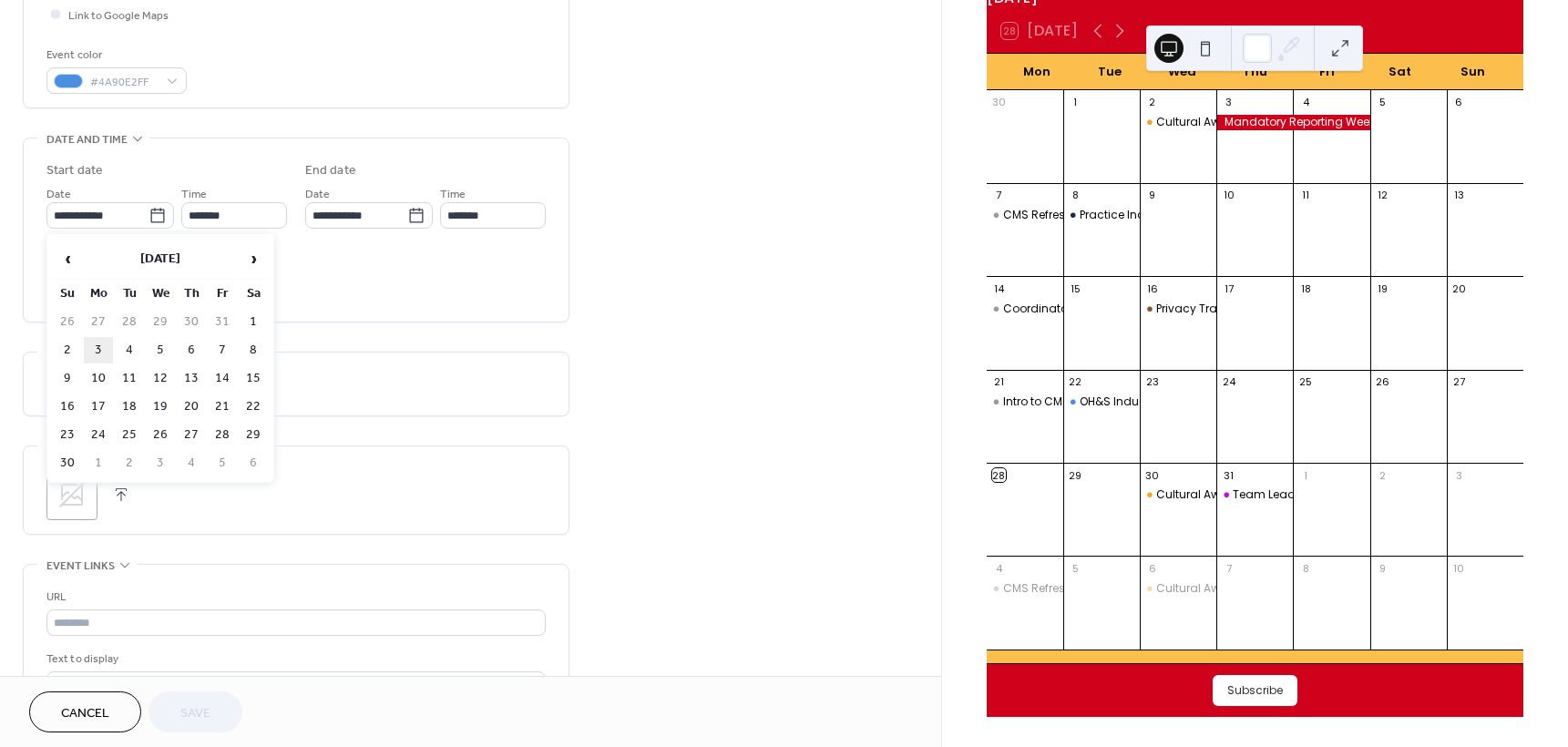 click on "3" at bounding box center [98, 350] 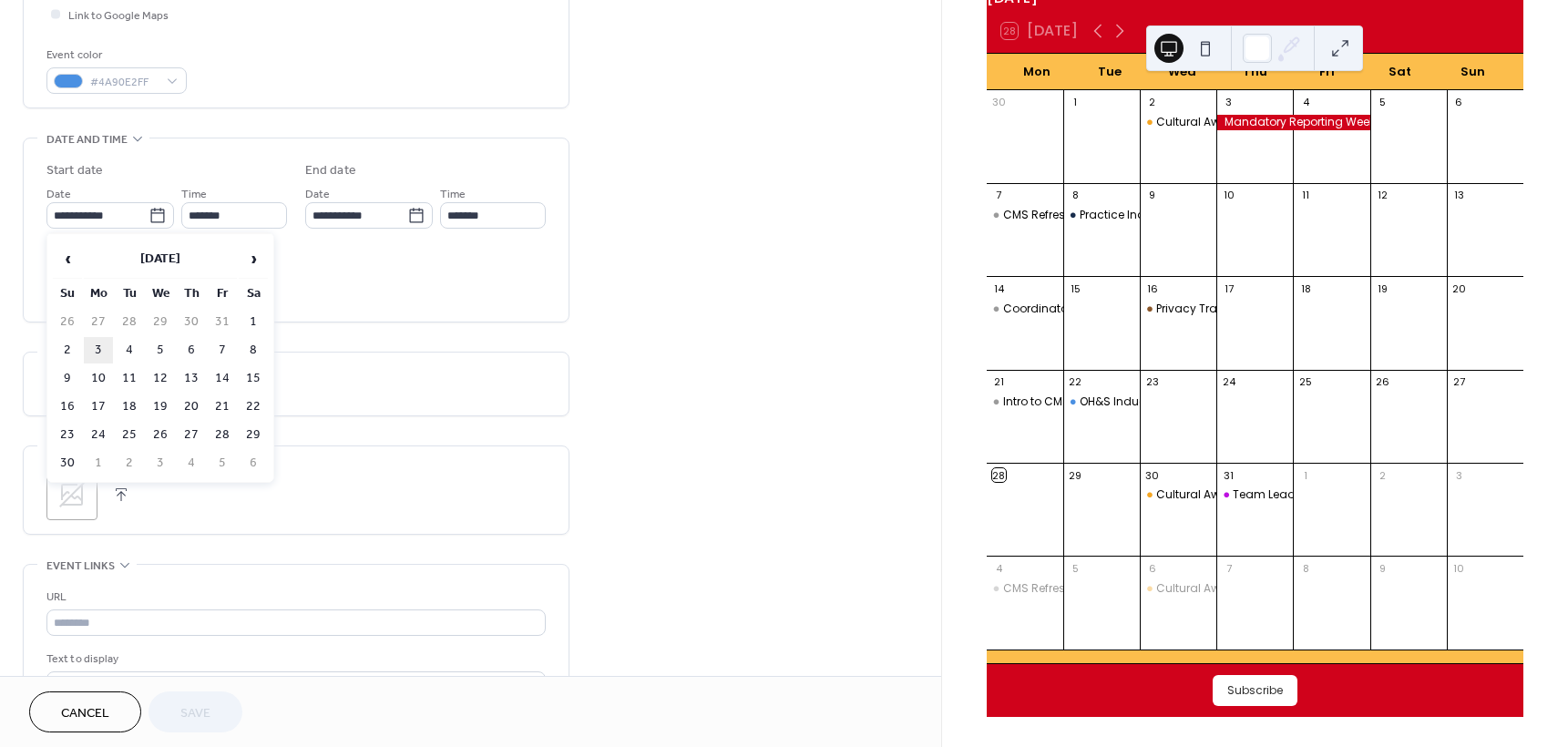 type on "**********" 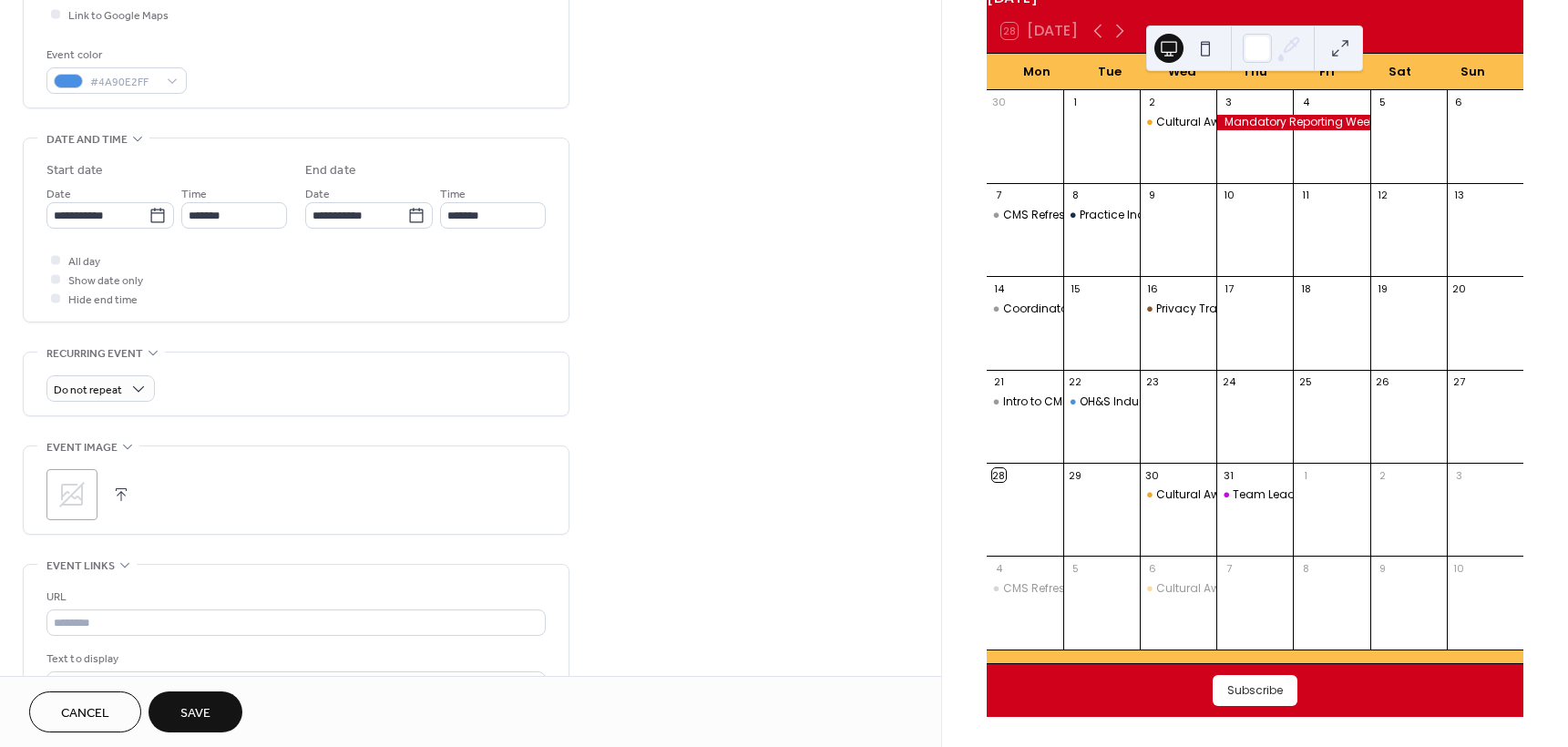 click on "Save" at bounding box center (195, 713) 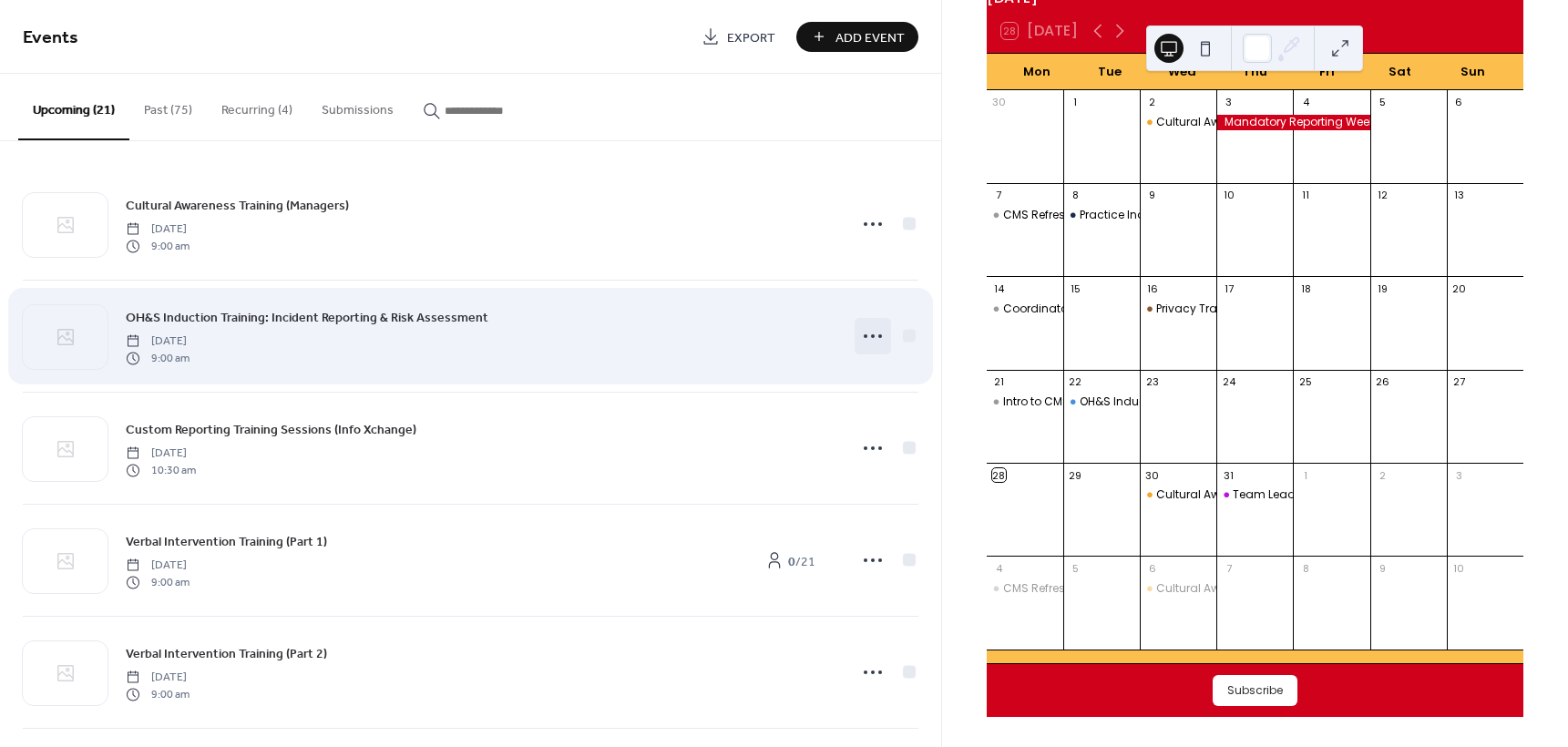 click 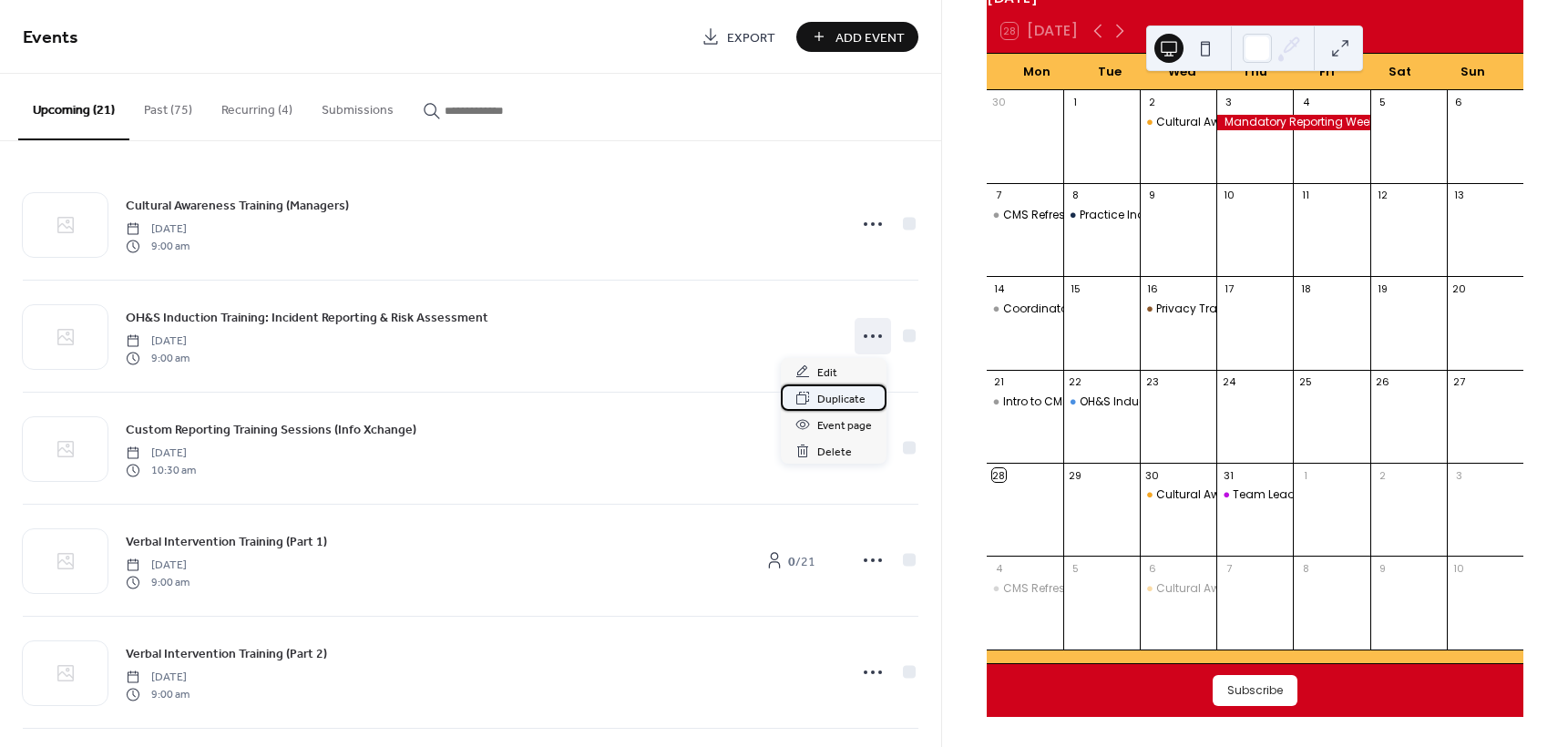 click on "Duplicate" at bounding box center (841, 399) 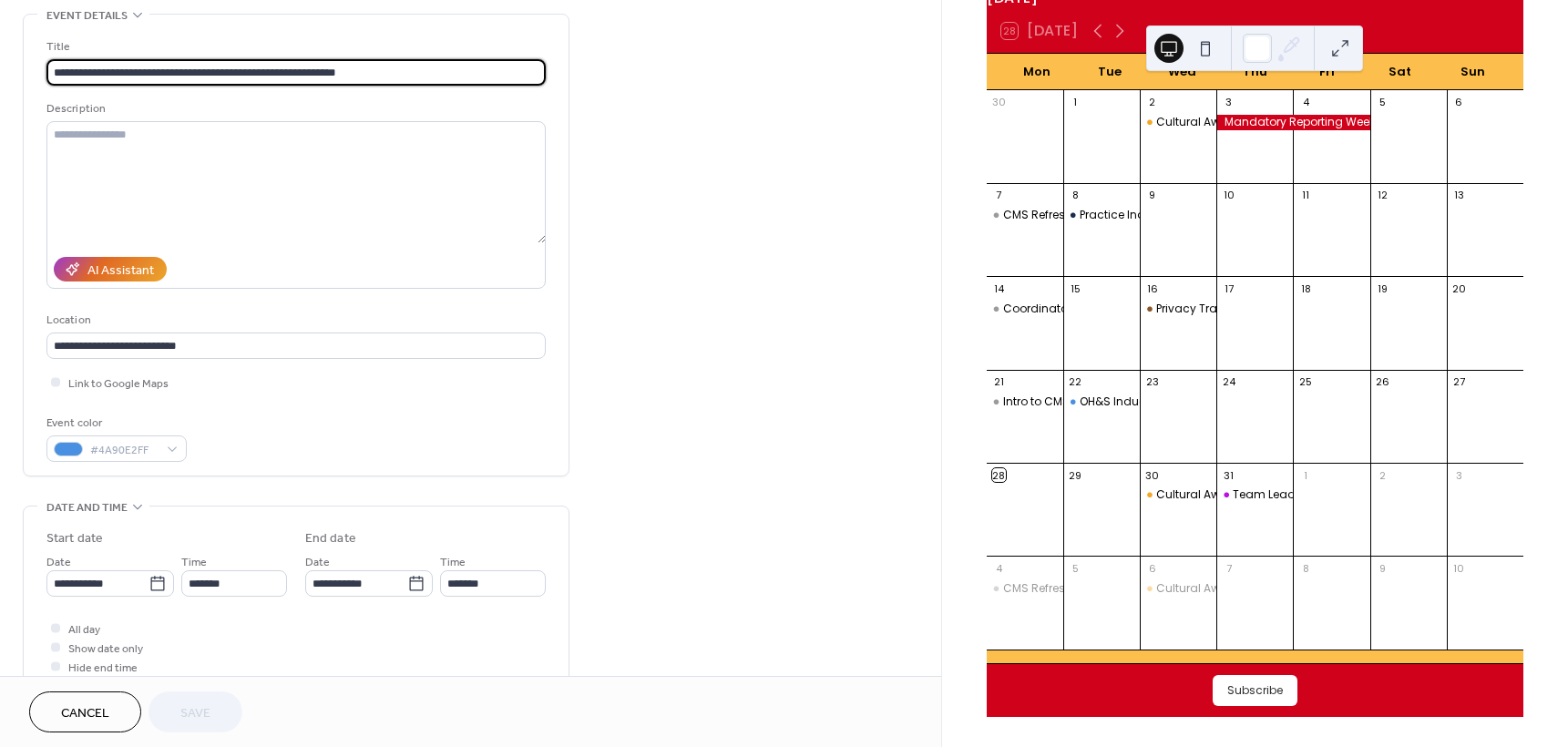 scroll, scrollTop: 91, scrollLeft: 0, axis: vertical 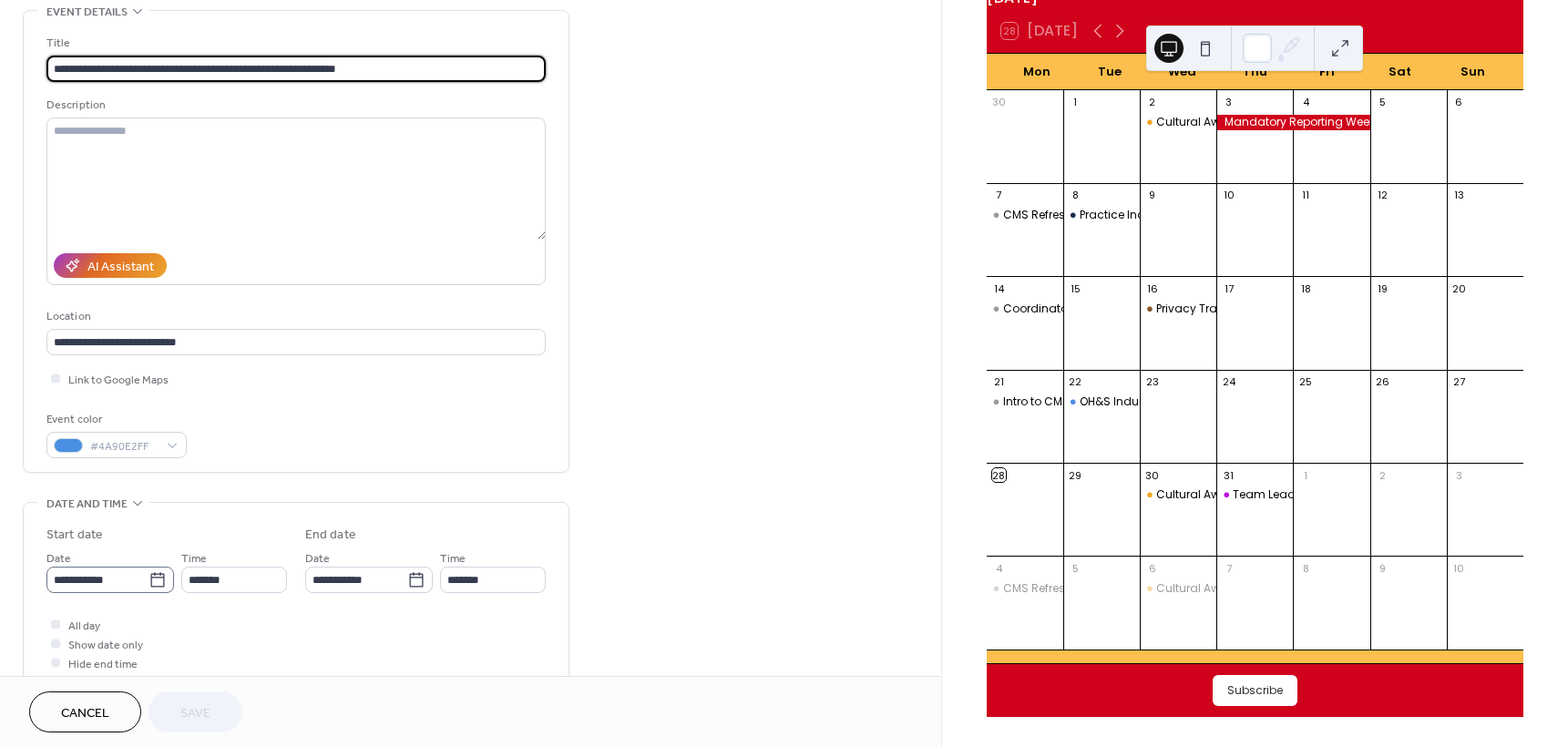 click 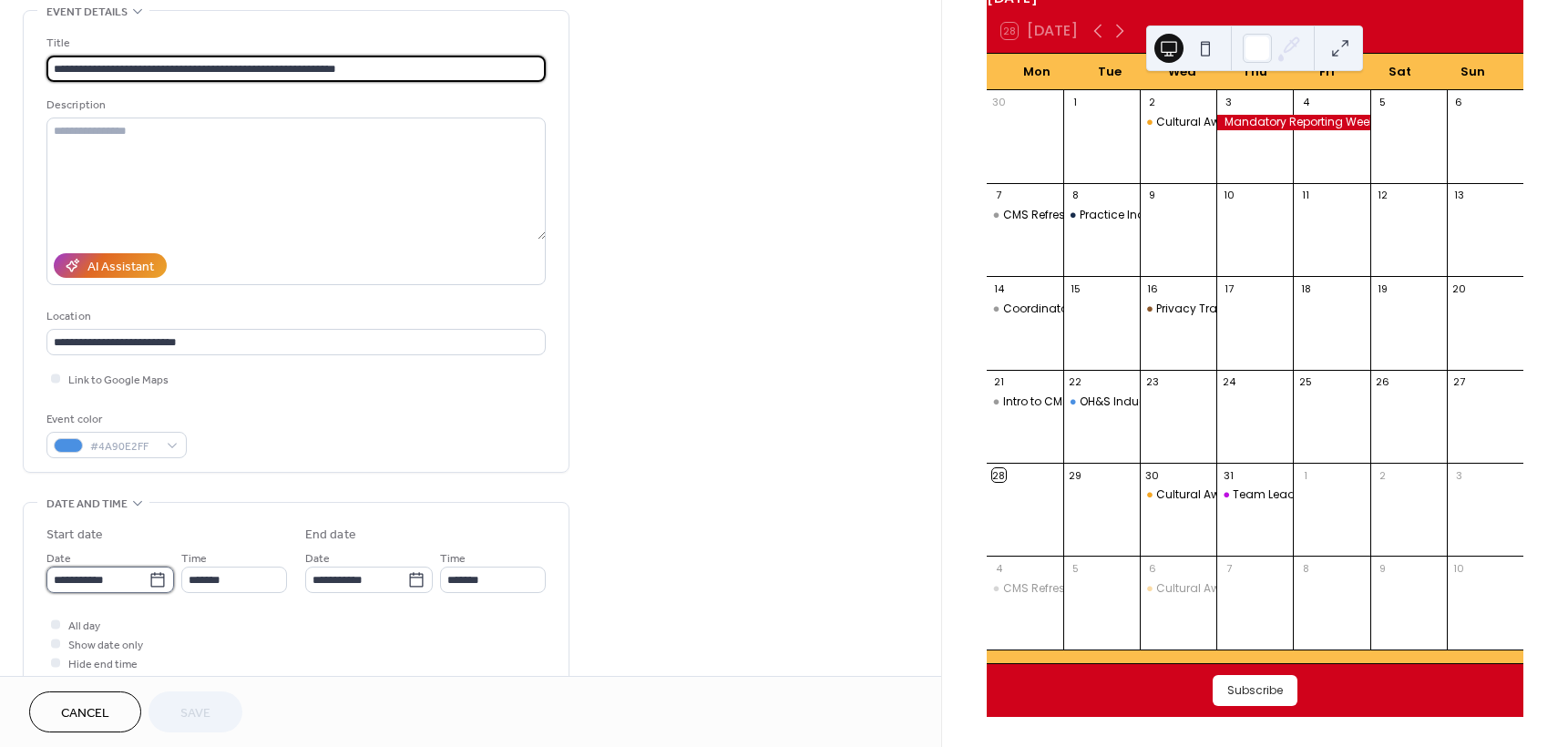 click on "**********" at bounding box center (97, 579) 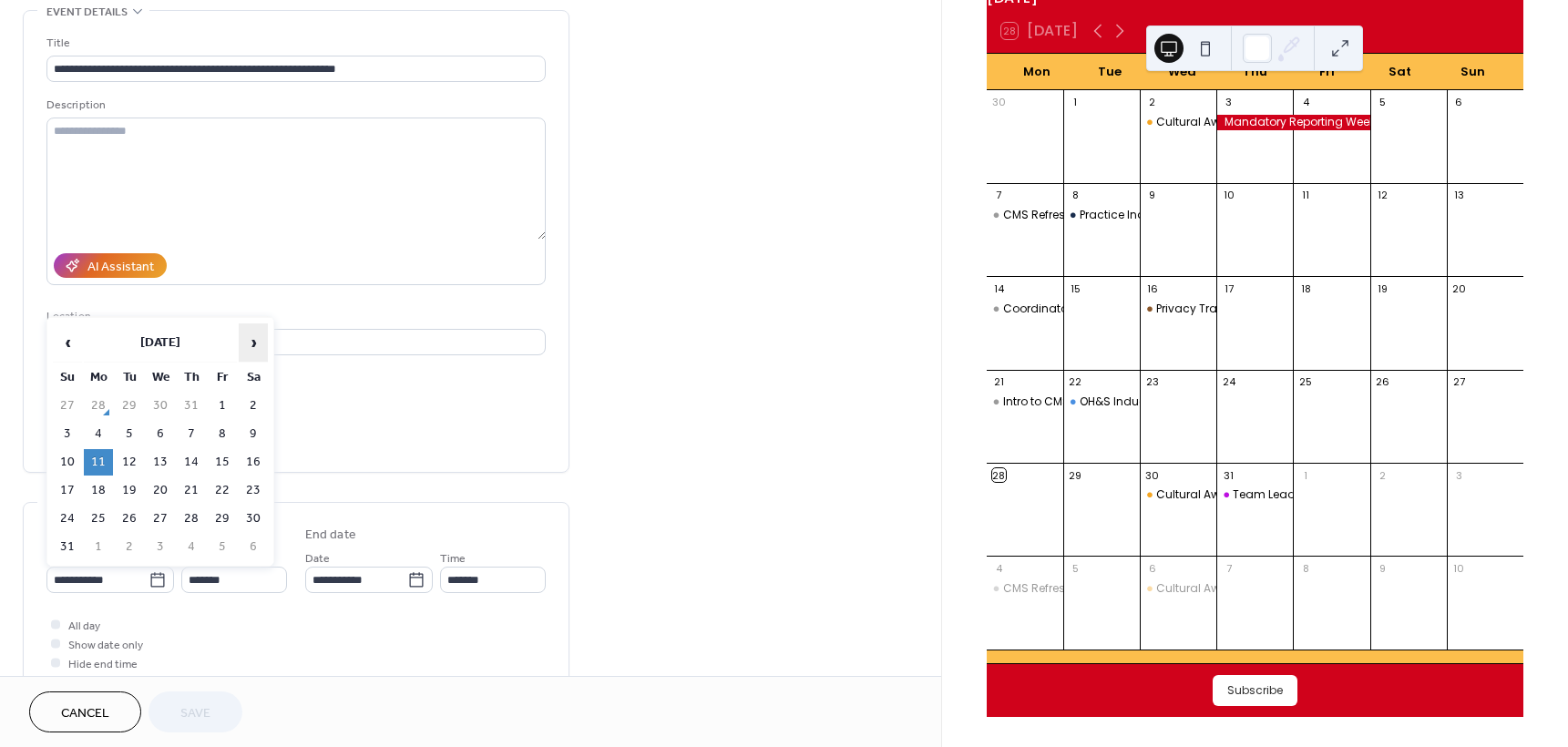 click on "›" at bounding box center [253, 343] 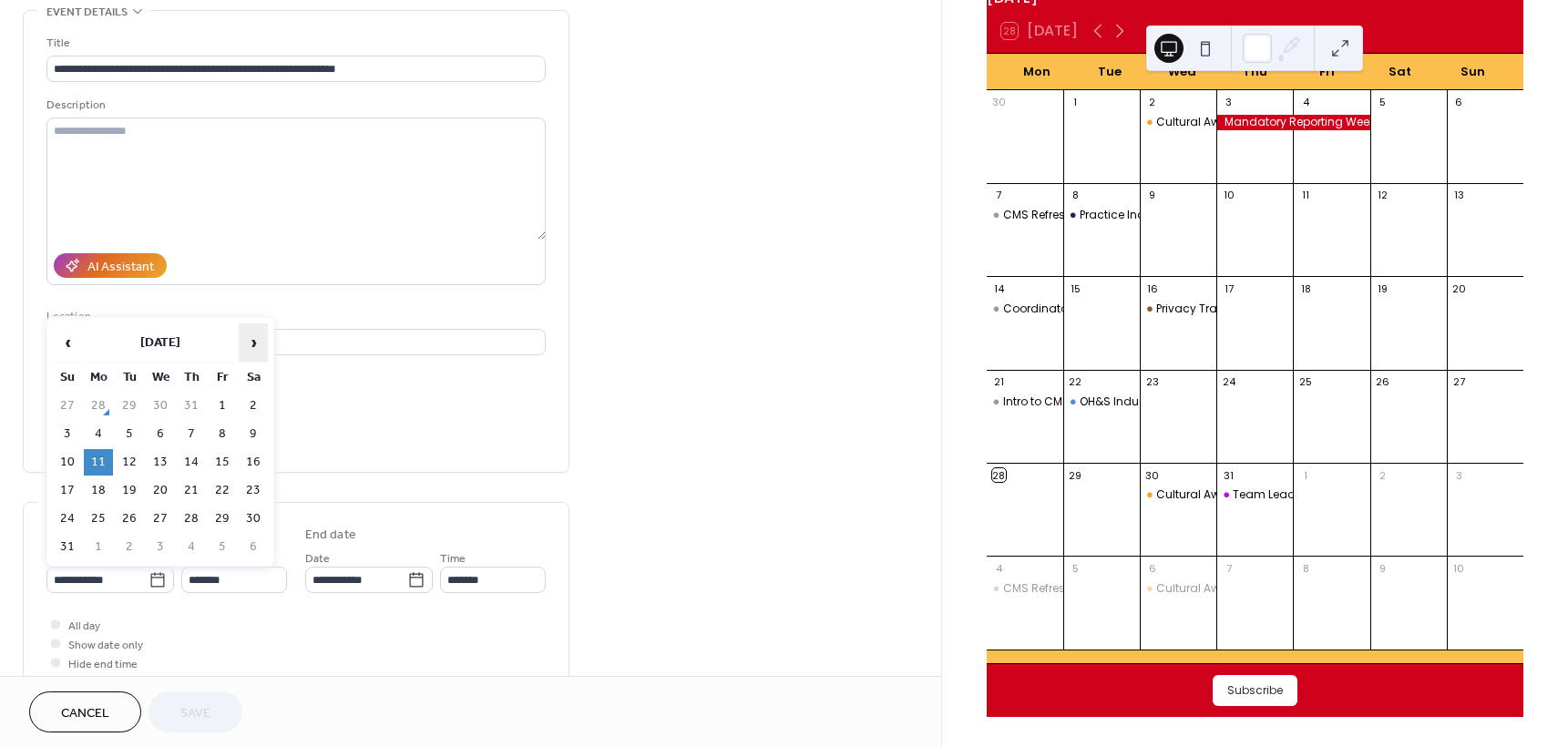 click on "›" at bounding box center (253, 343) 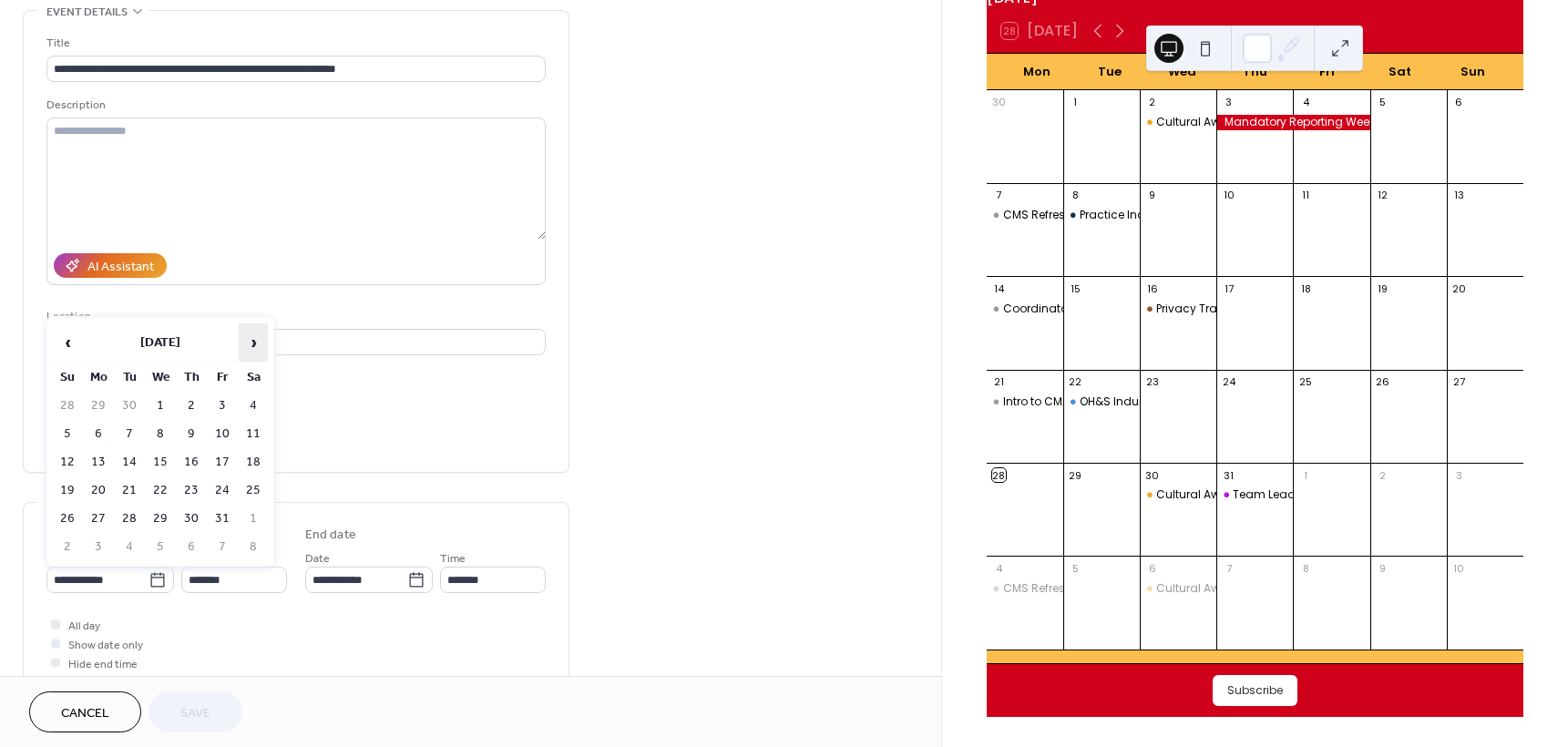 click on "›" at bounding box center (253, 343) 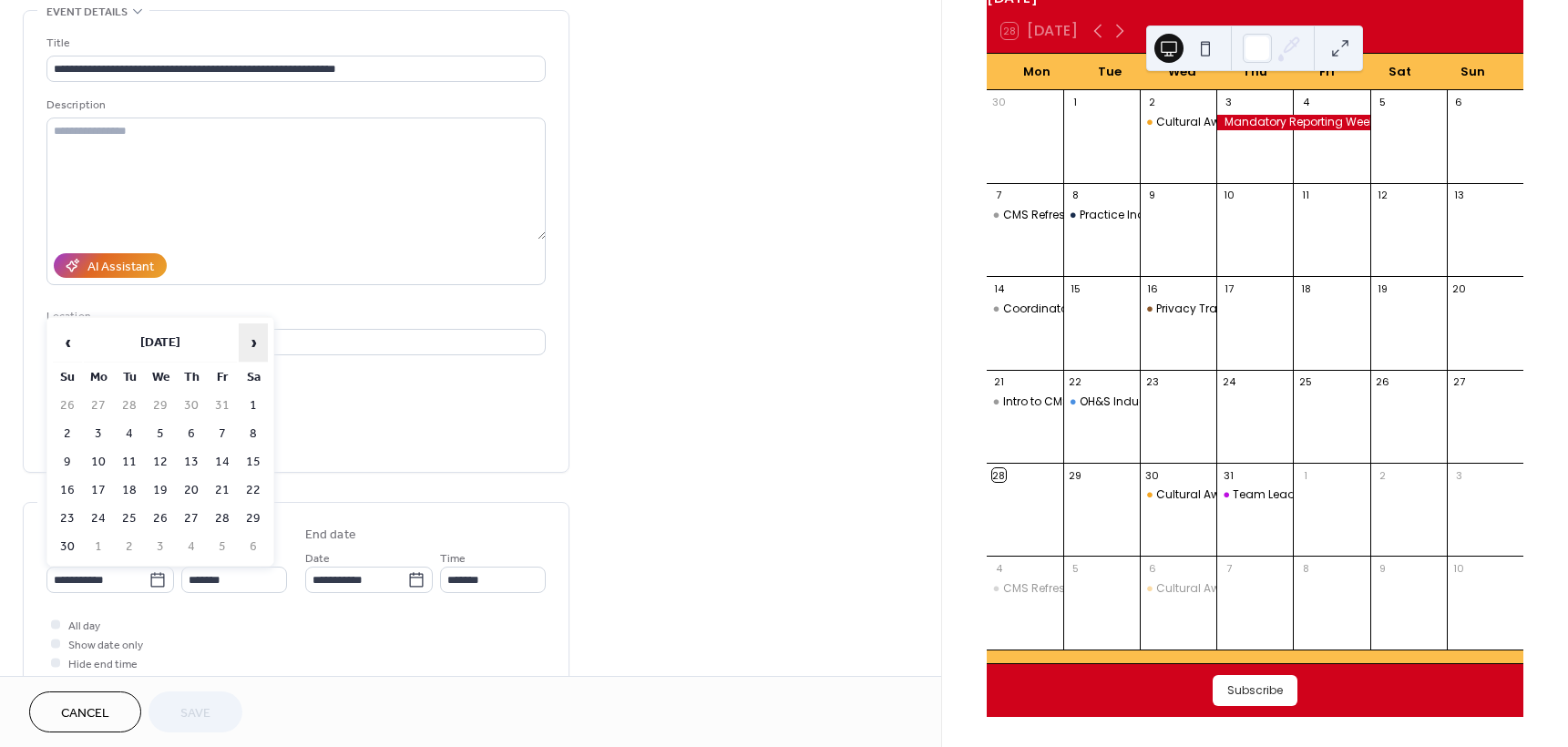 click on "›" at bounding box center (253, 343) 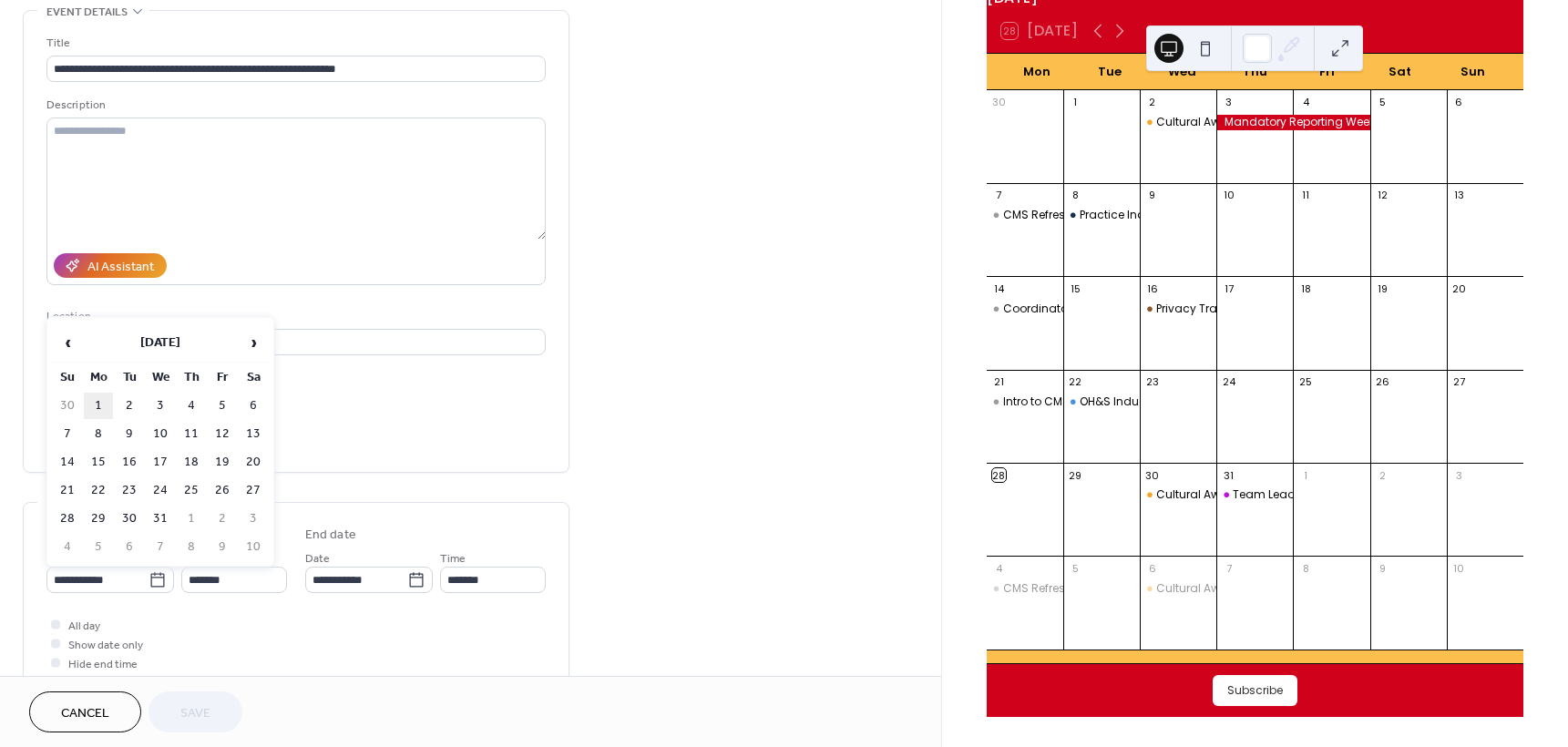 click on "1" at bounding box center (98, 405) 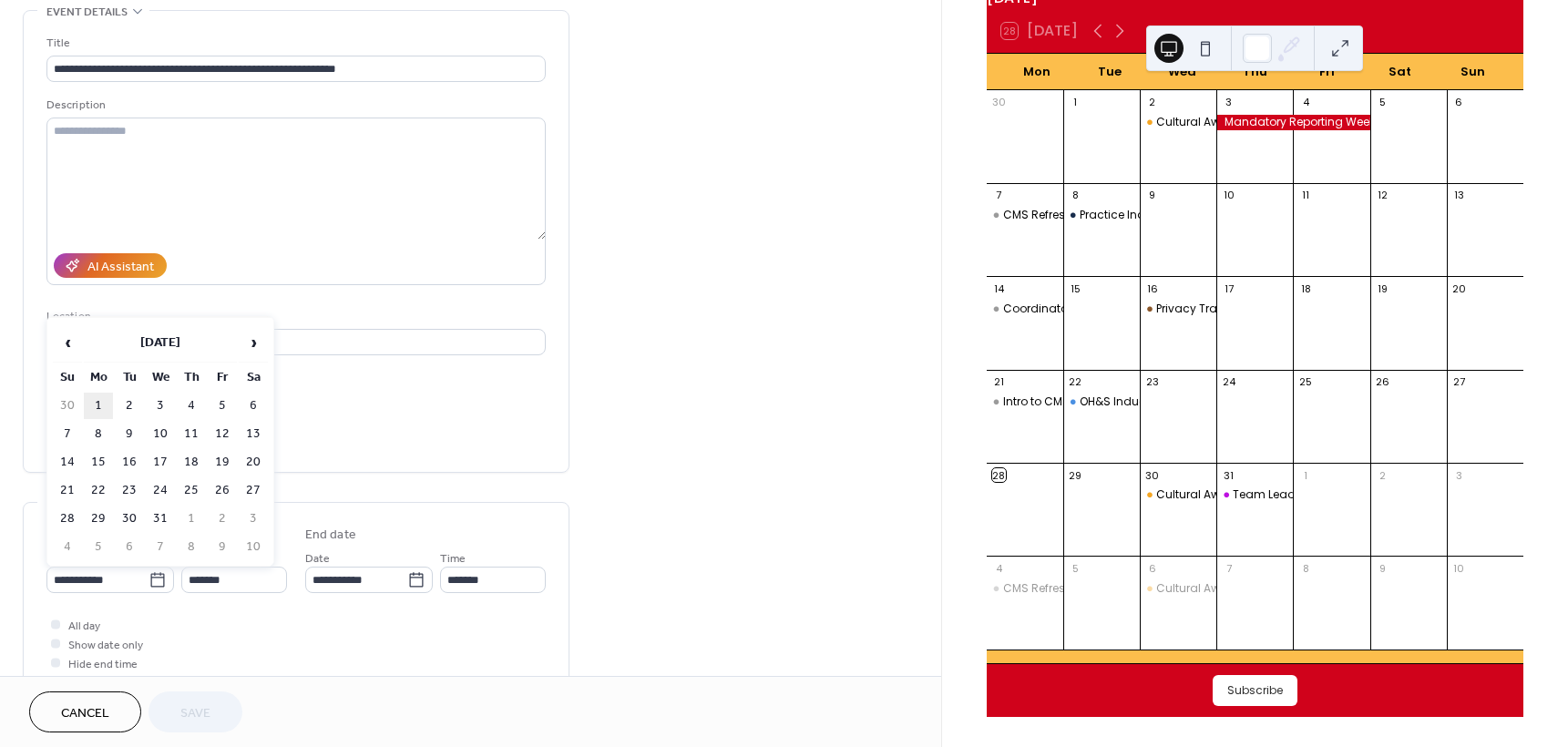 type on "**********" 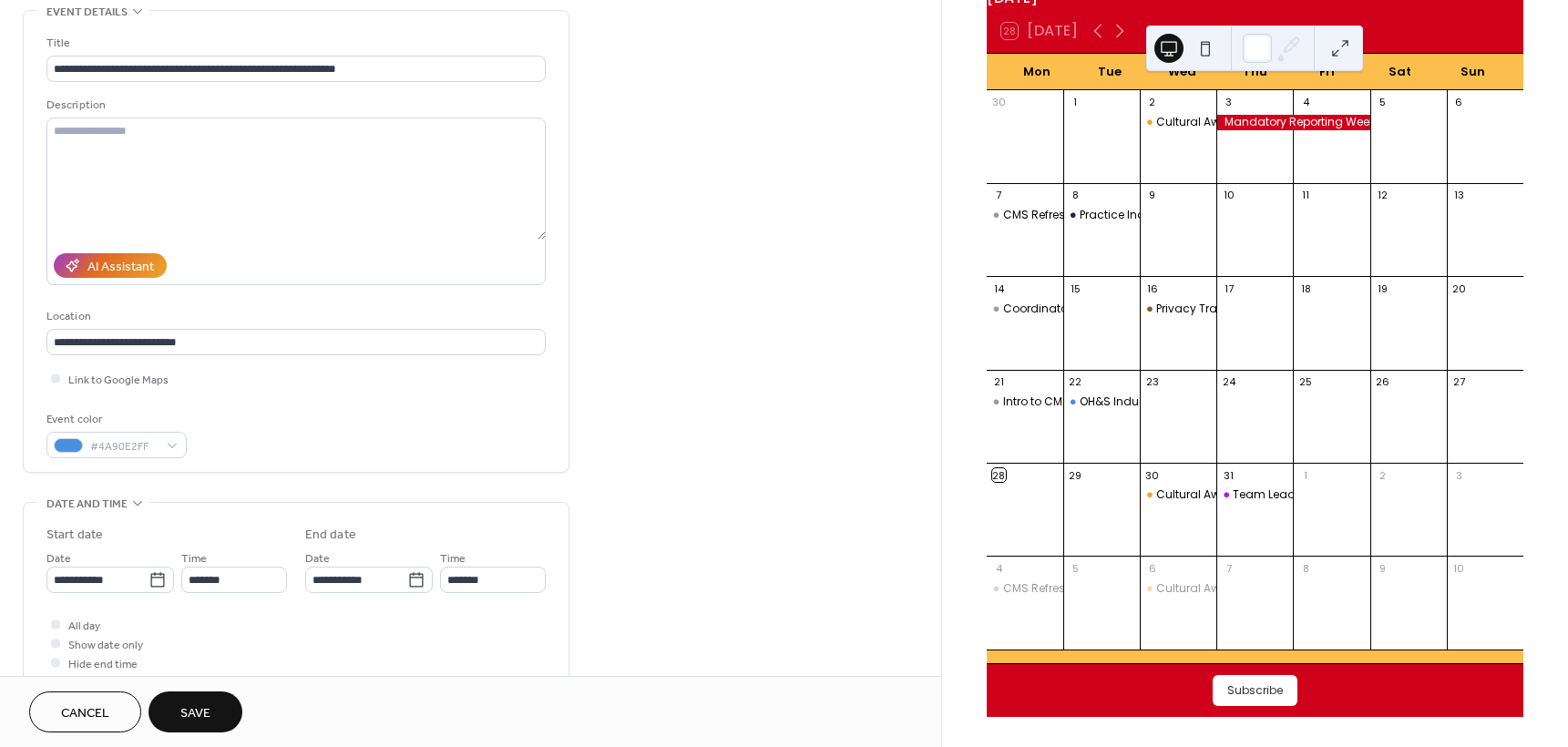 click on "Save" at bounding box center [195, 711] 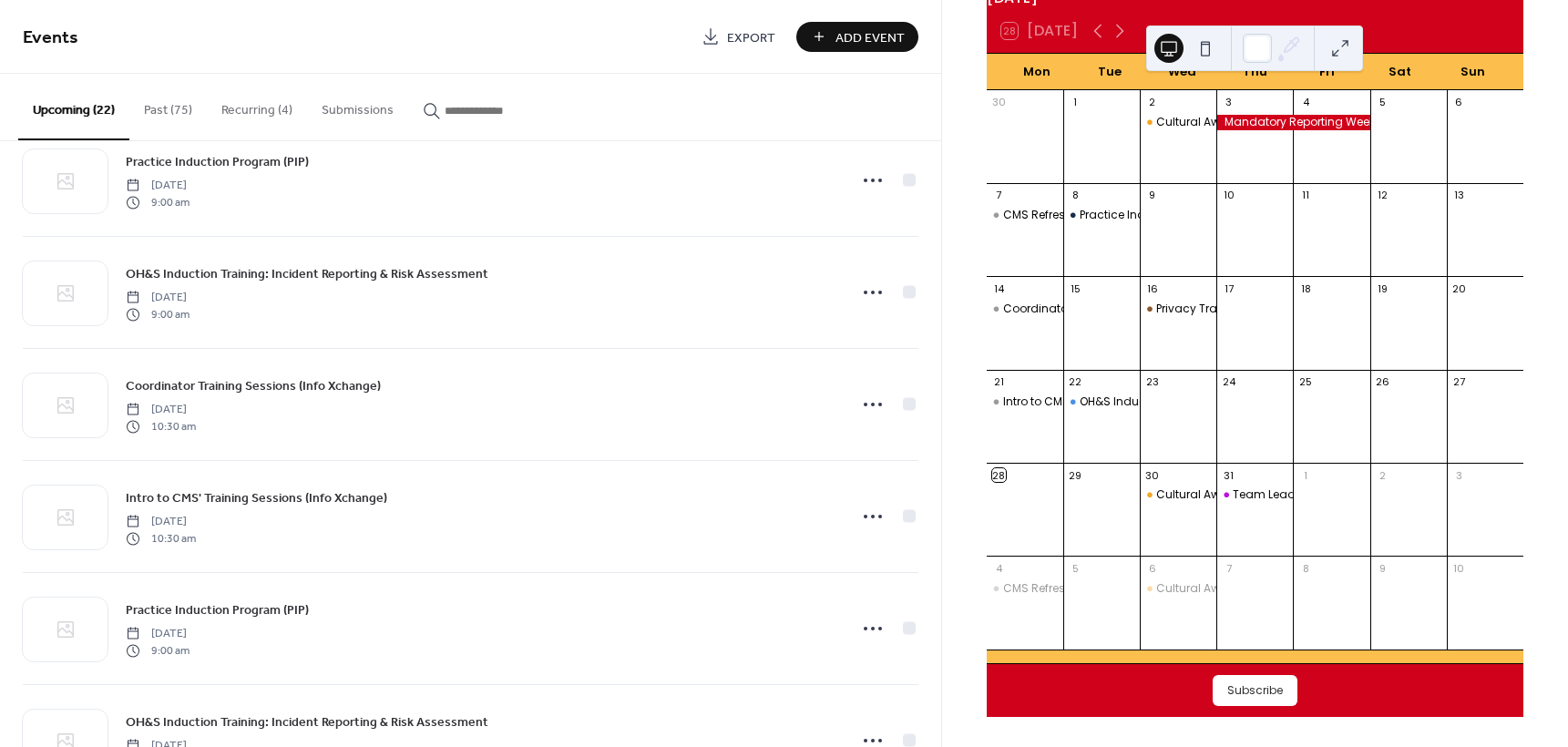 scroll, scrollTop: 638, scrollLeft: 0, axis: vertical 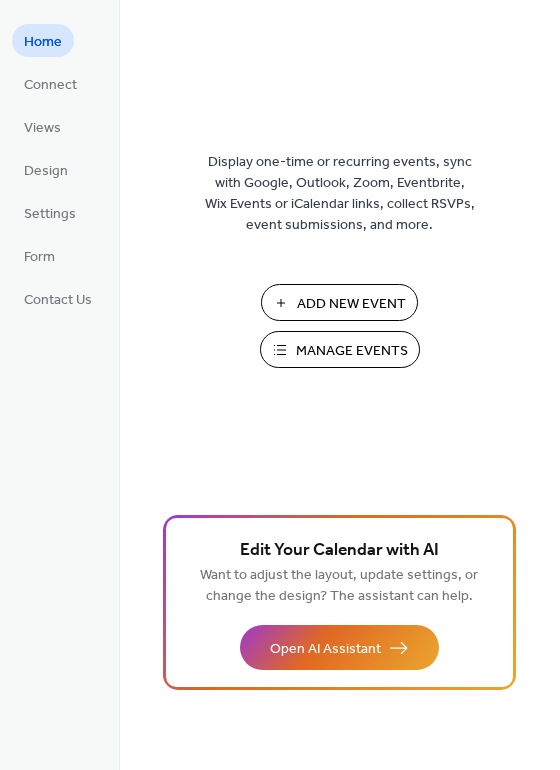 click on "Manage Events" at bounding box center [352, 351] 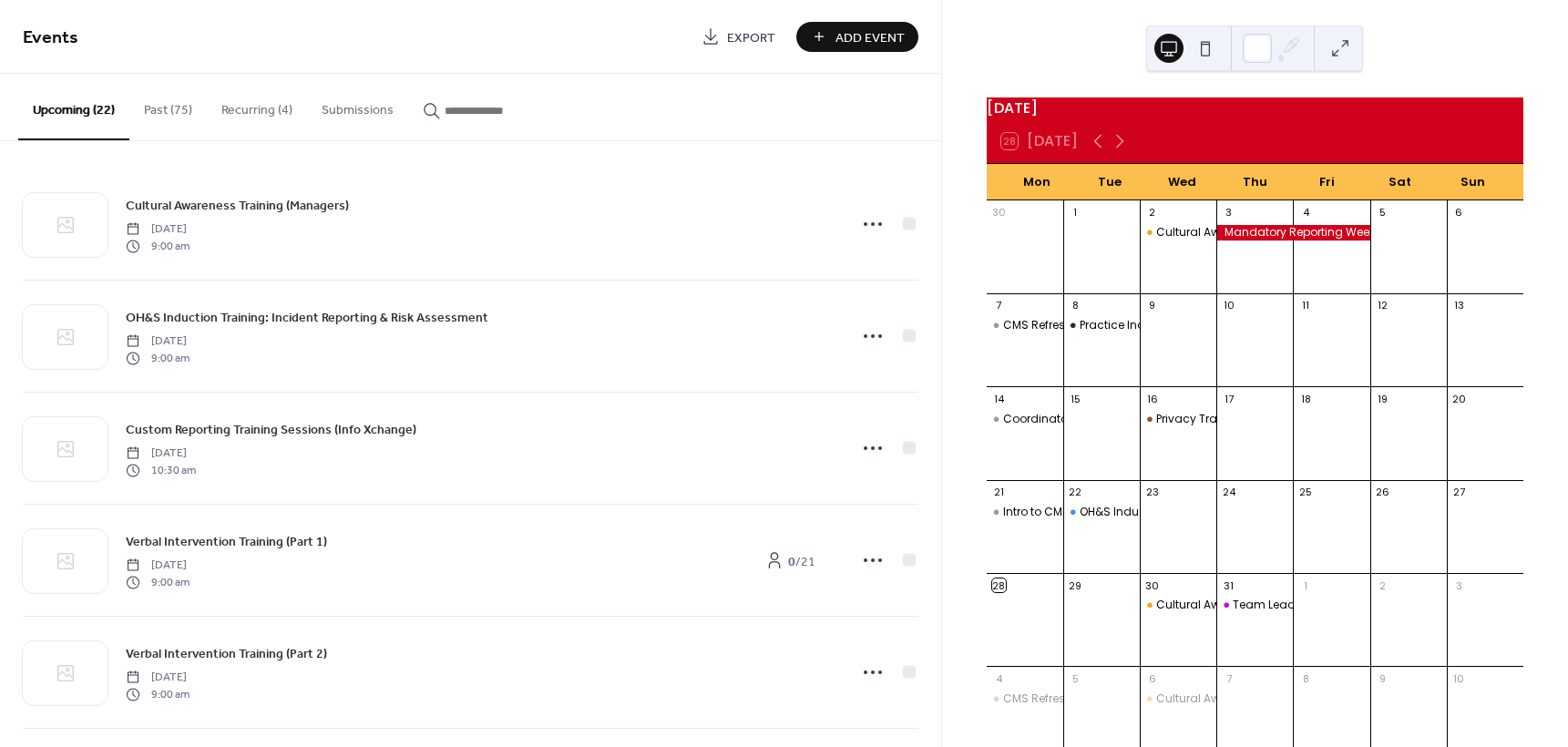 scroll, scrollTop: 0, scrollLeft: 0, axis: both 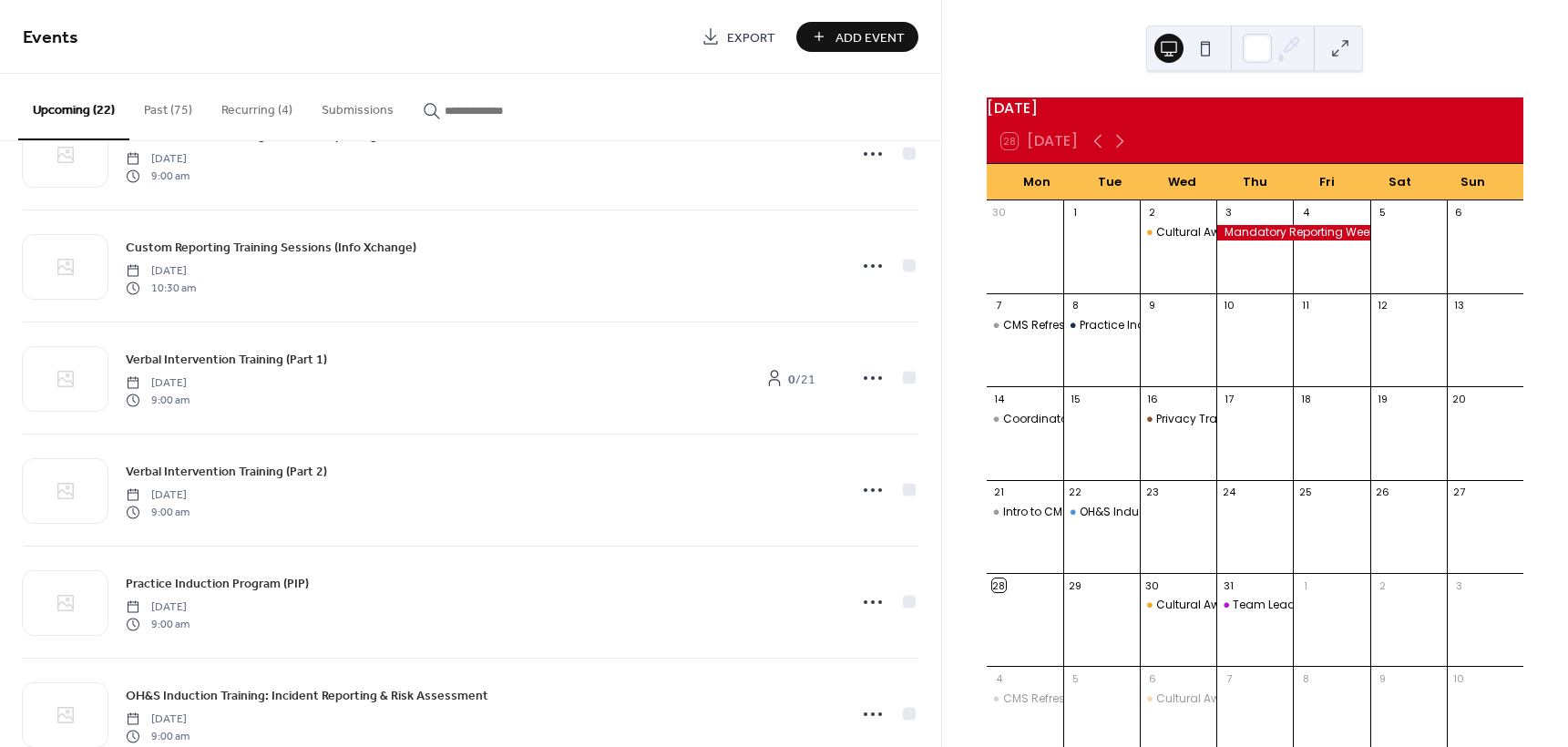 click on "Add Event" at bounding box center (870, 37) 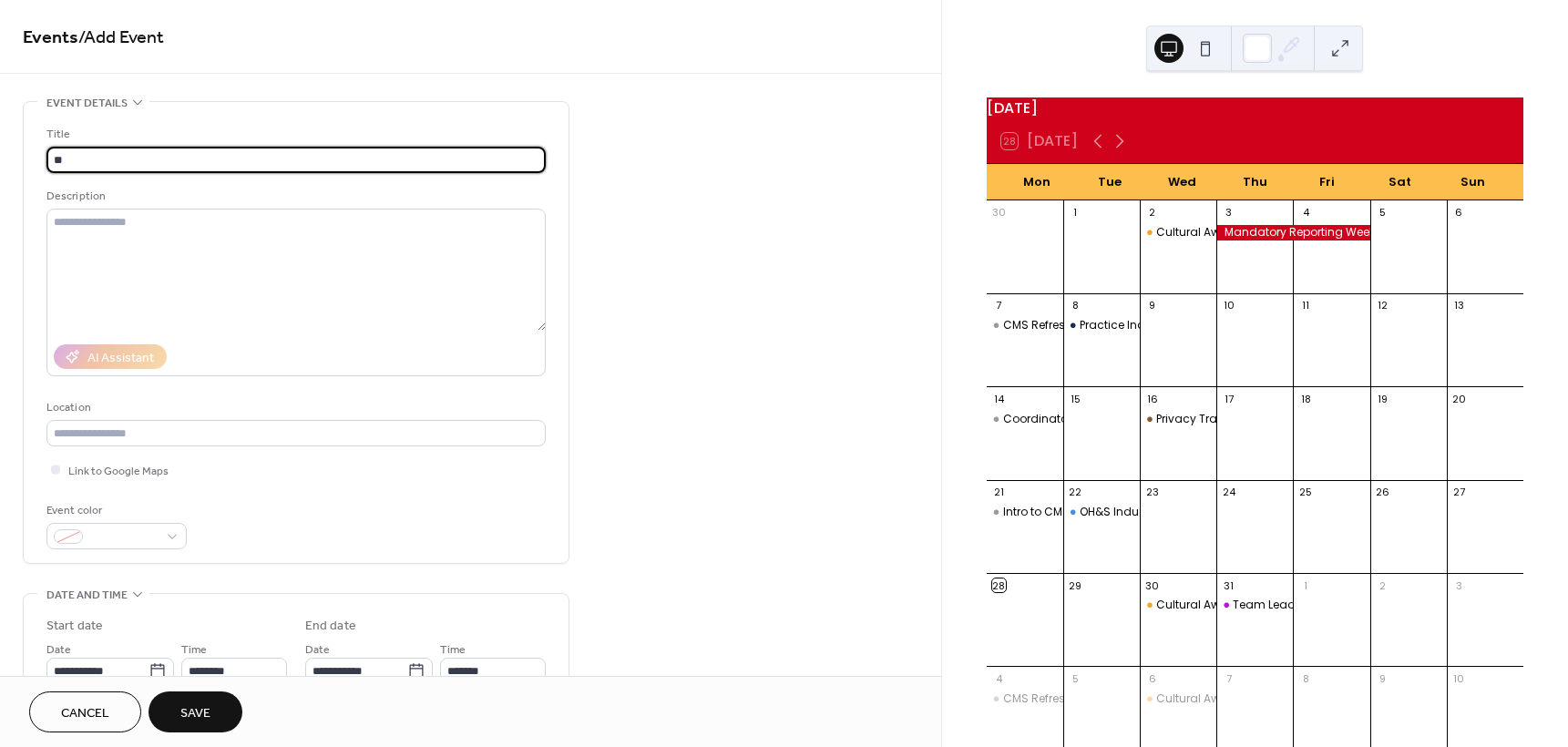 type on "*" 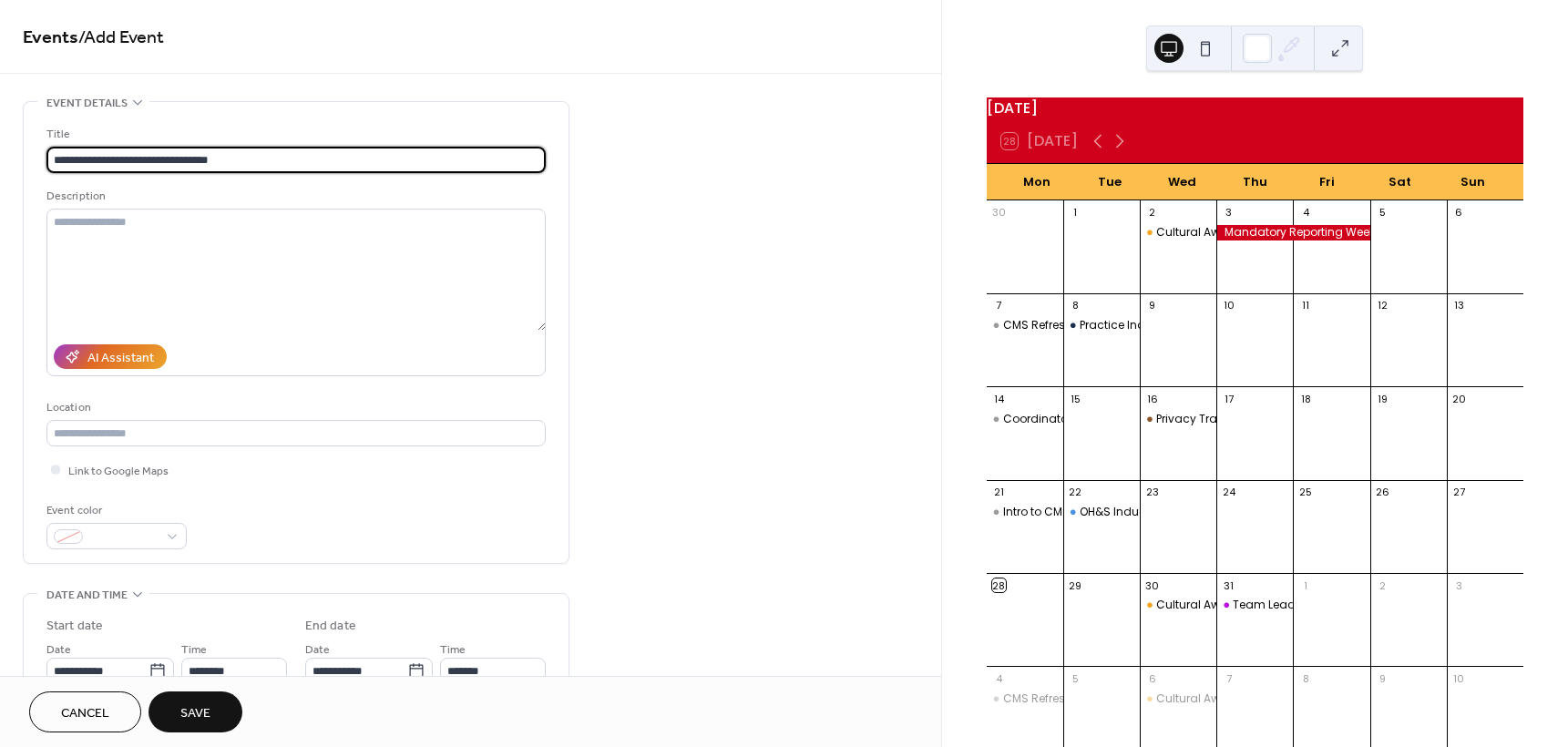 type on "**********" 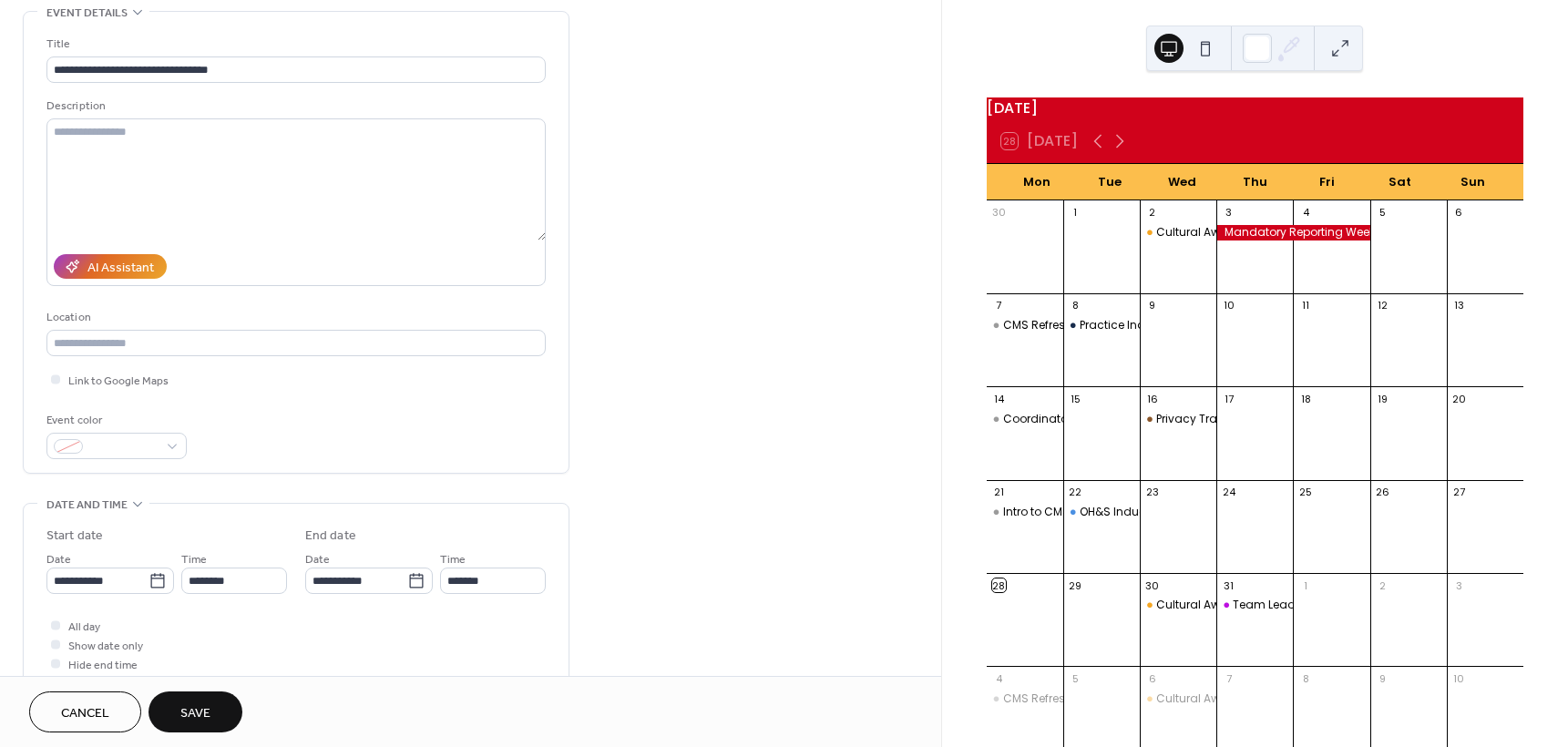 scroll, scrollTop: 91, scrollLeft: 0, axis: vertical 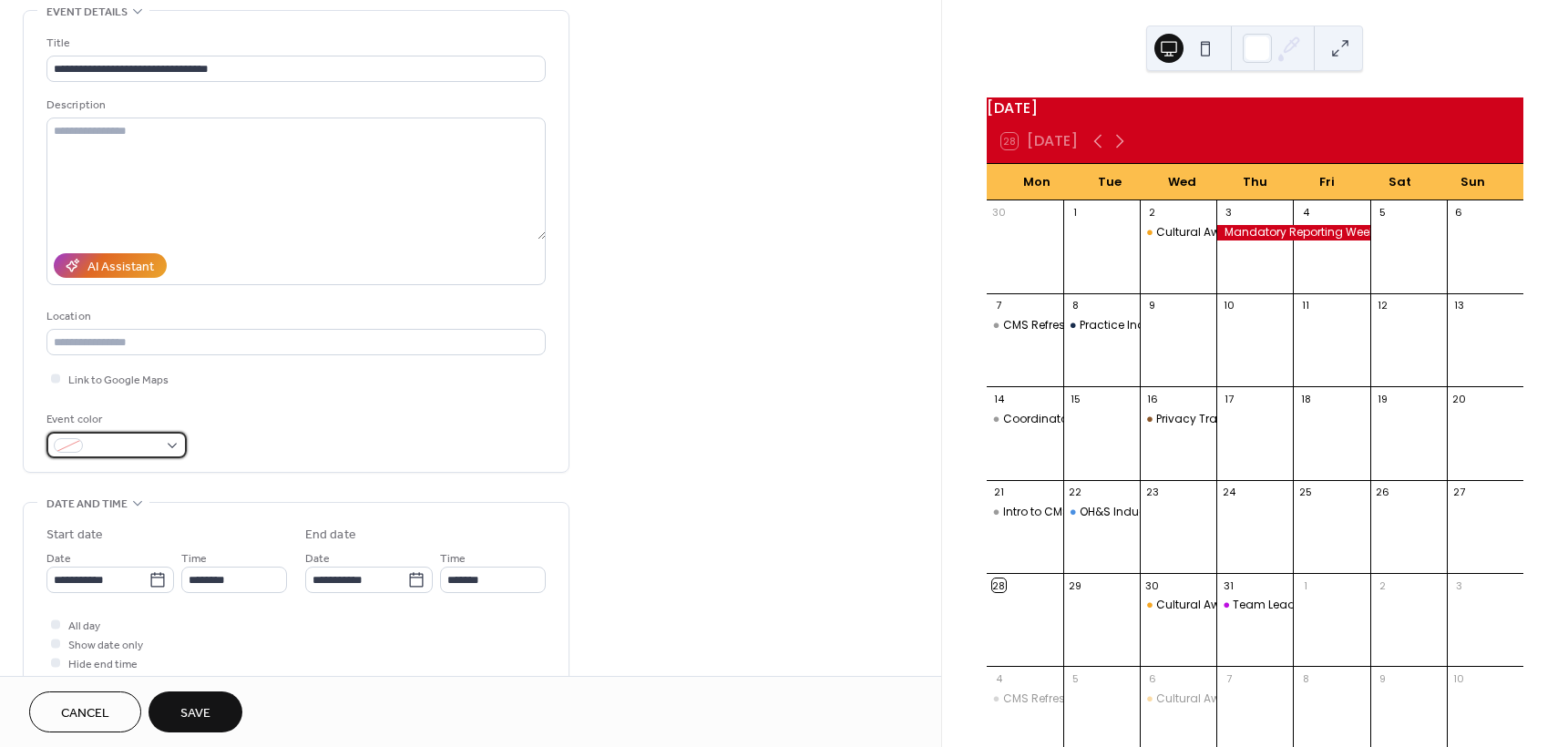 click at bounding box center [124, 446] 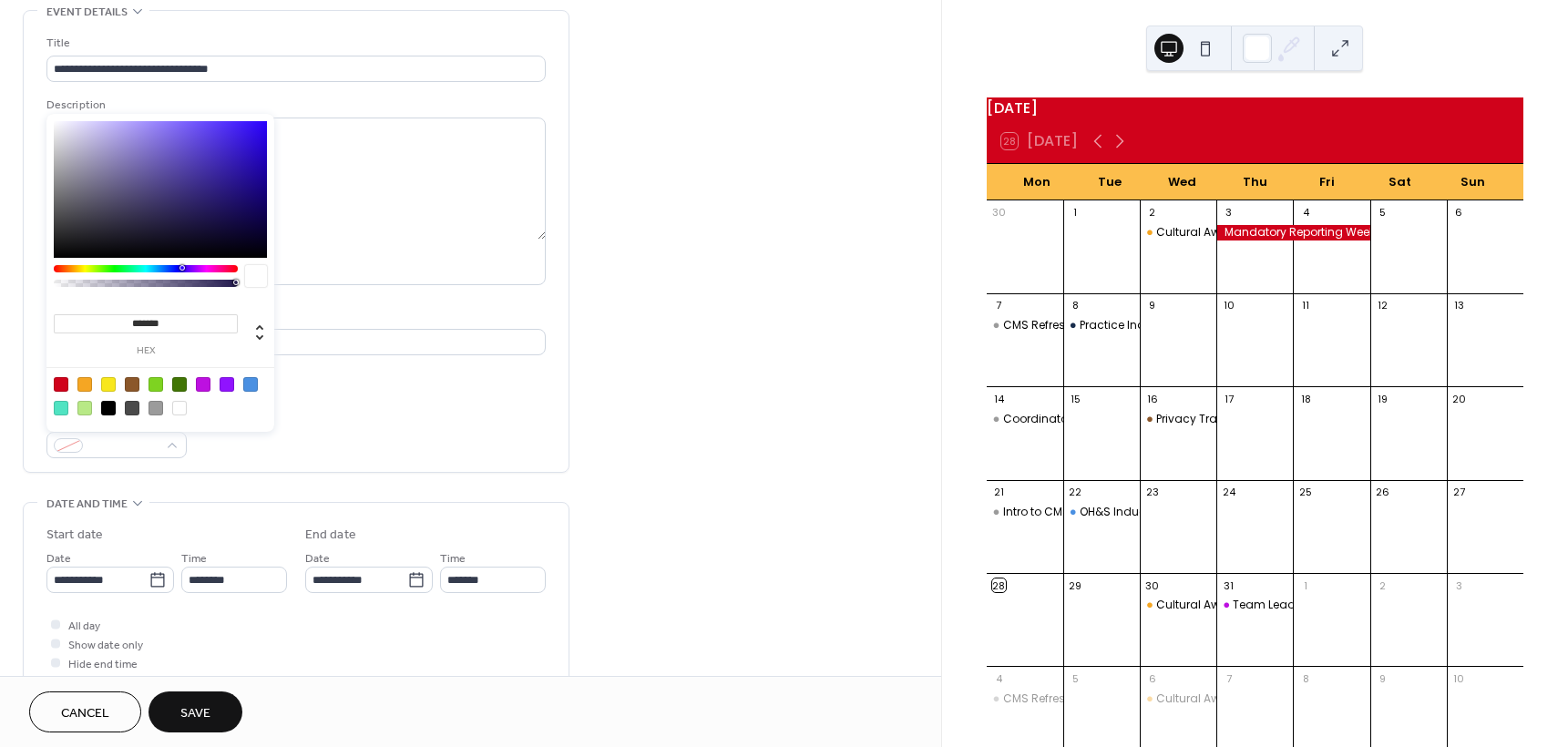 click at bounding box center (85, 384) 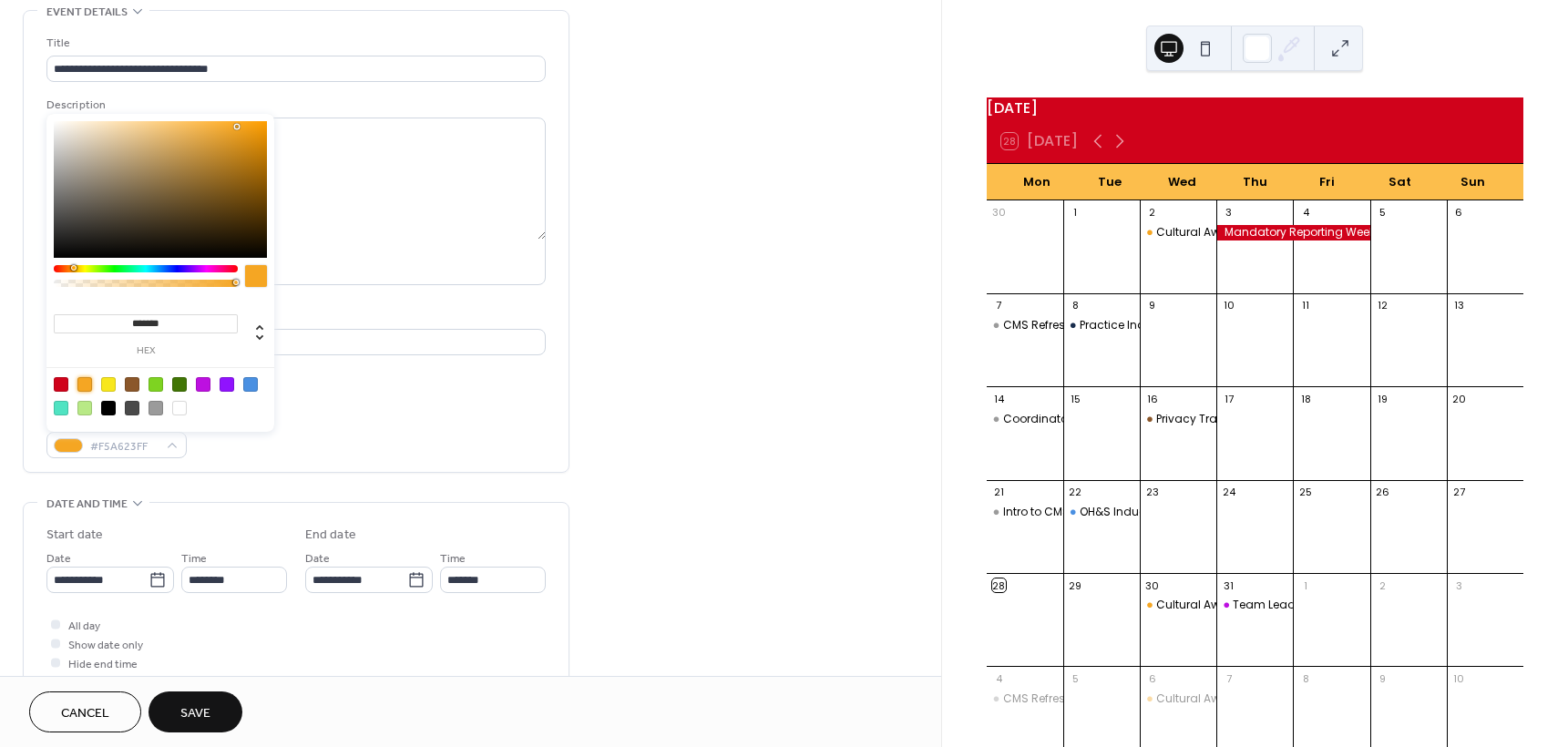 click on "**********" at bounding box center (296, 599) 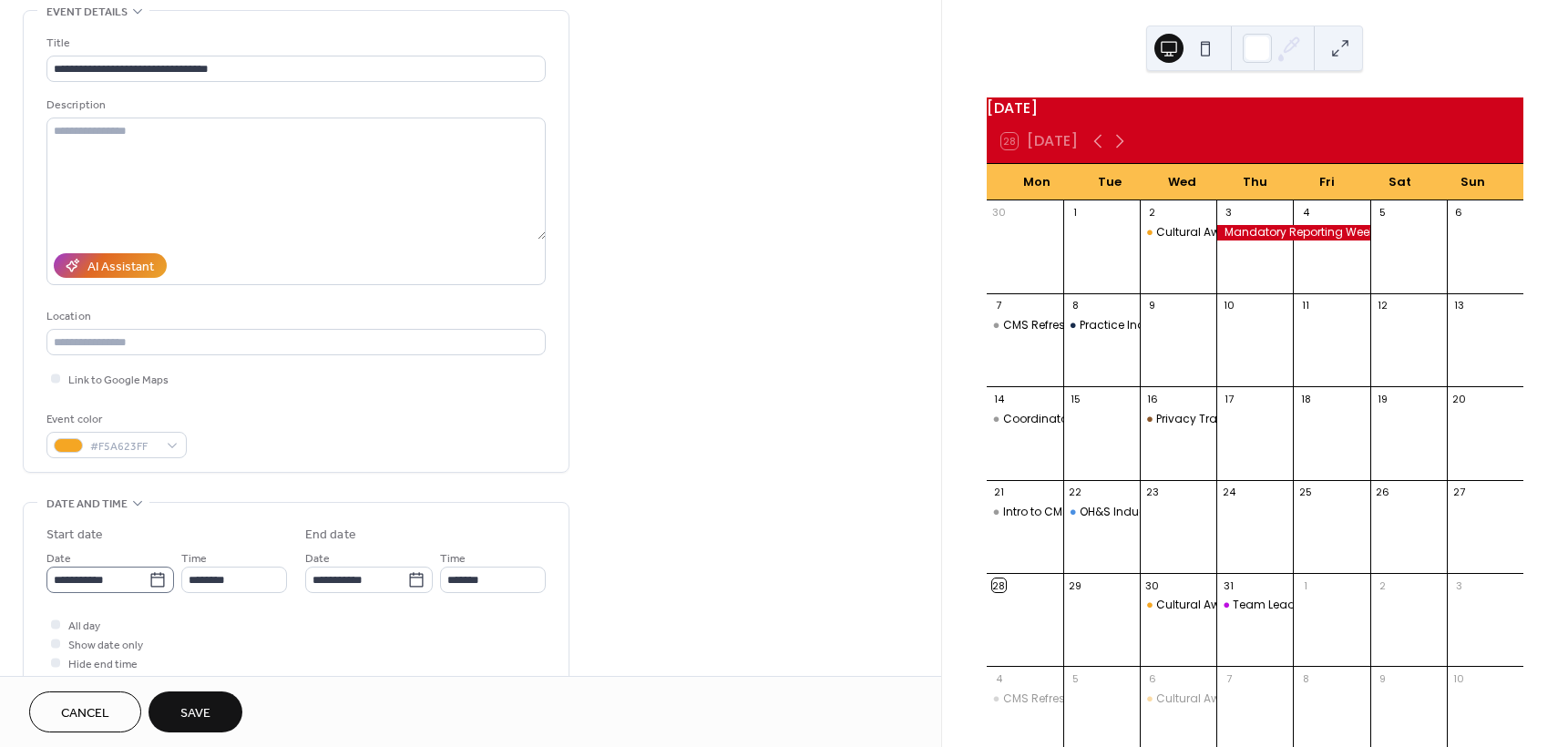 click 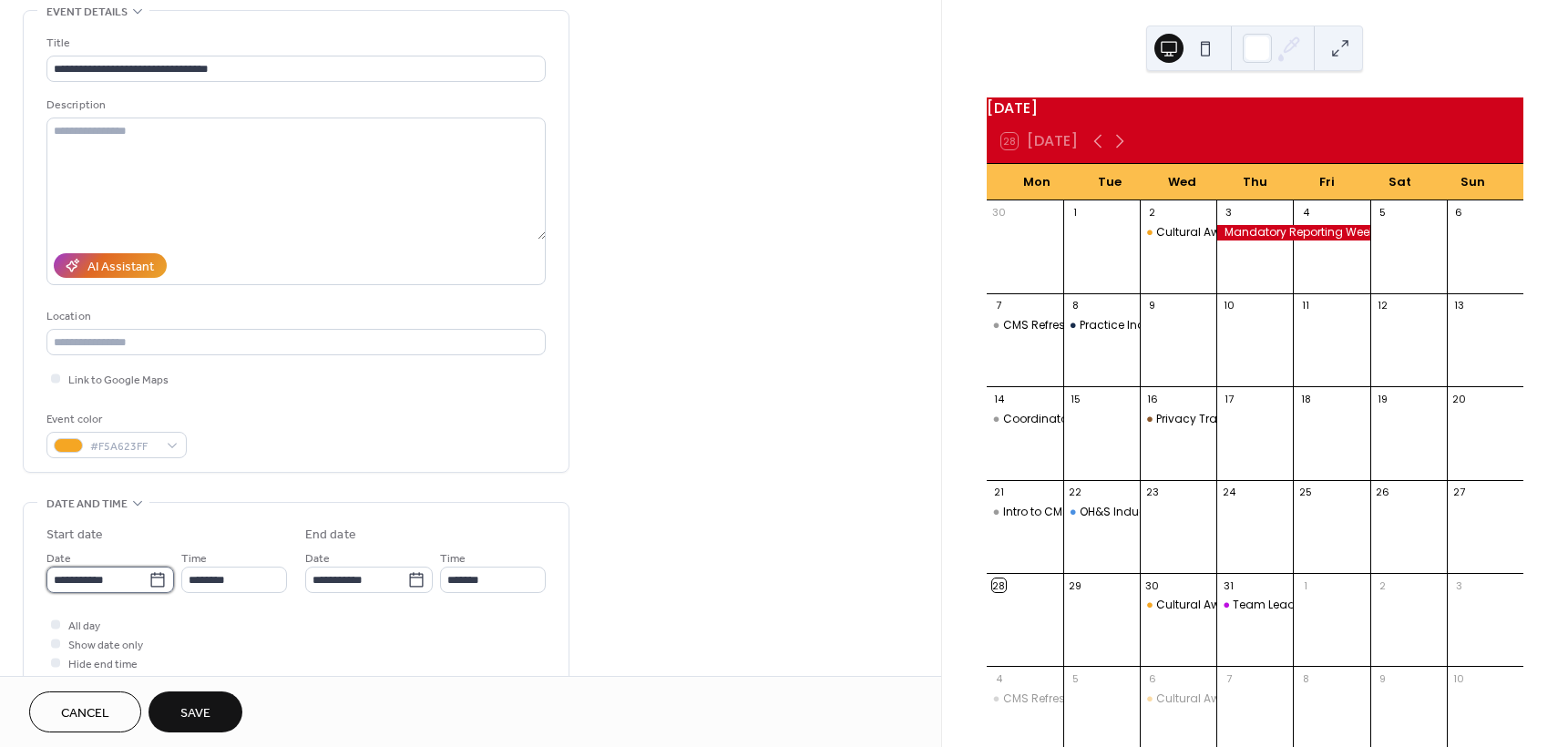 click on "**********" at bounding box center [97, 579] 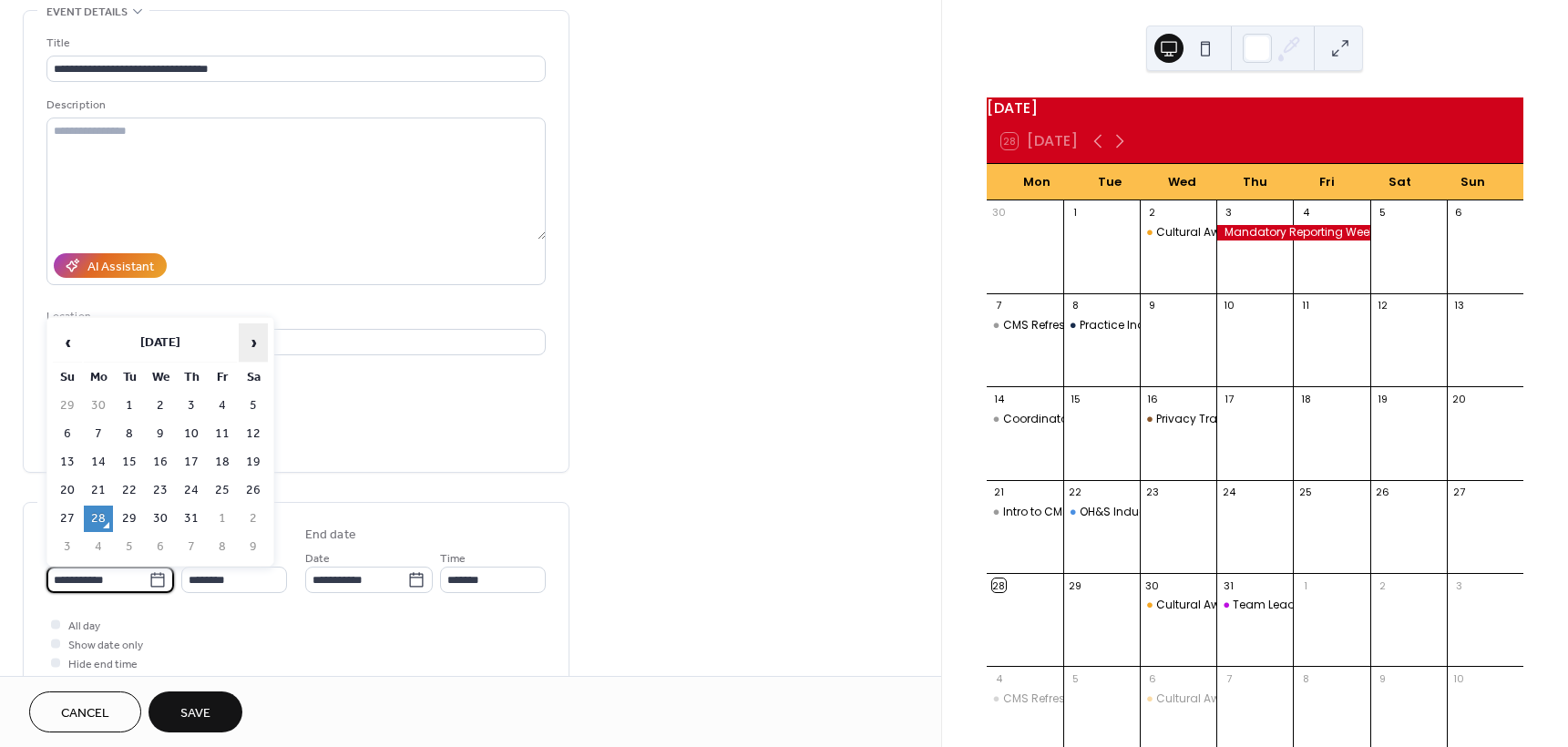 click on "›" at bounding box center [253, 343] 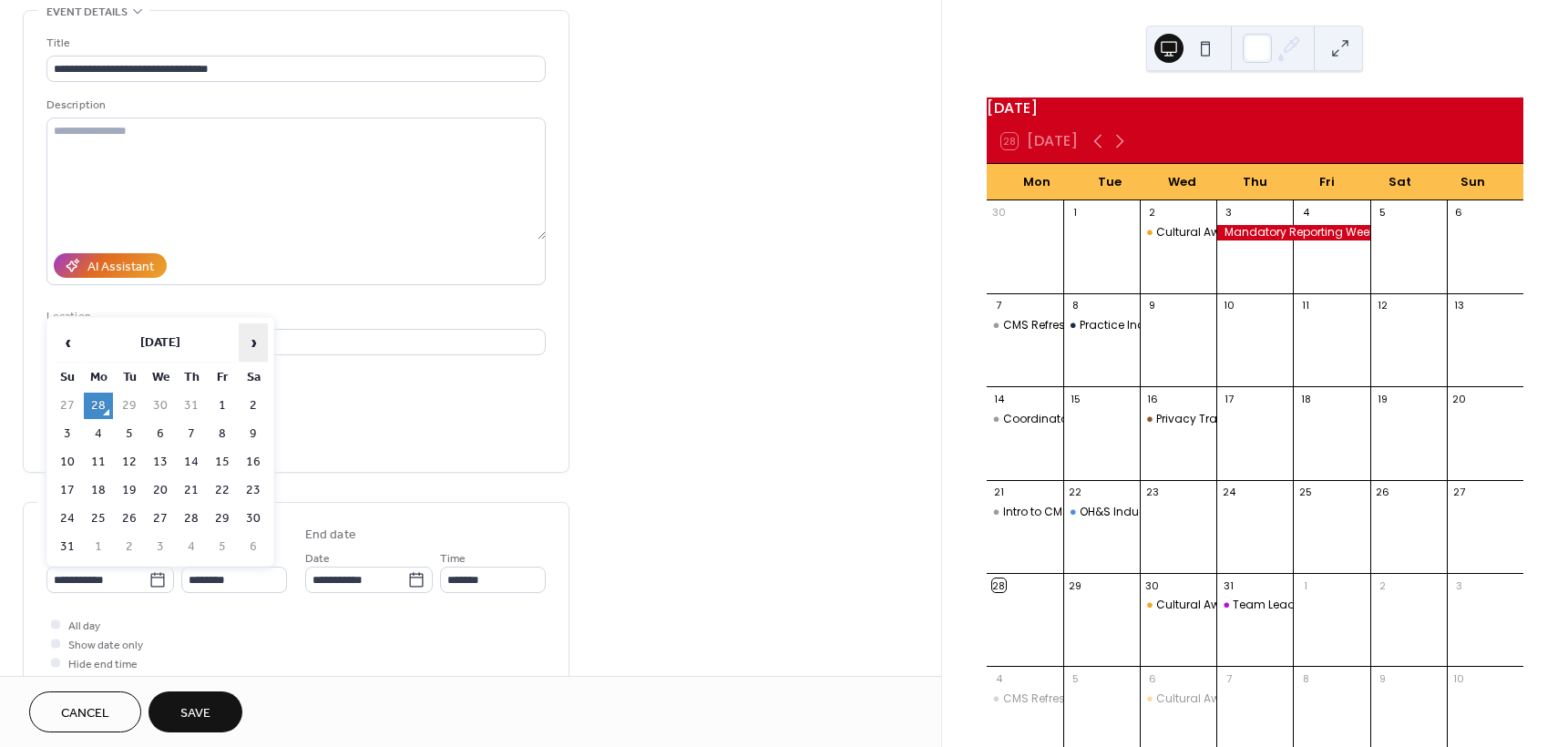 click on "›" at bounding box center [253, 343] 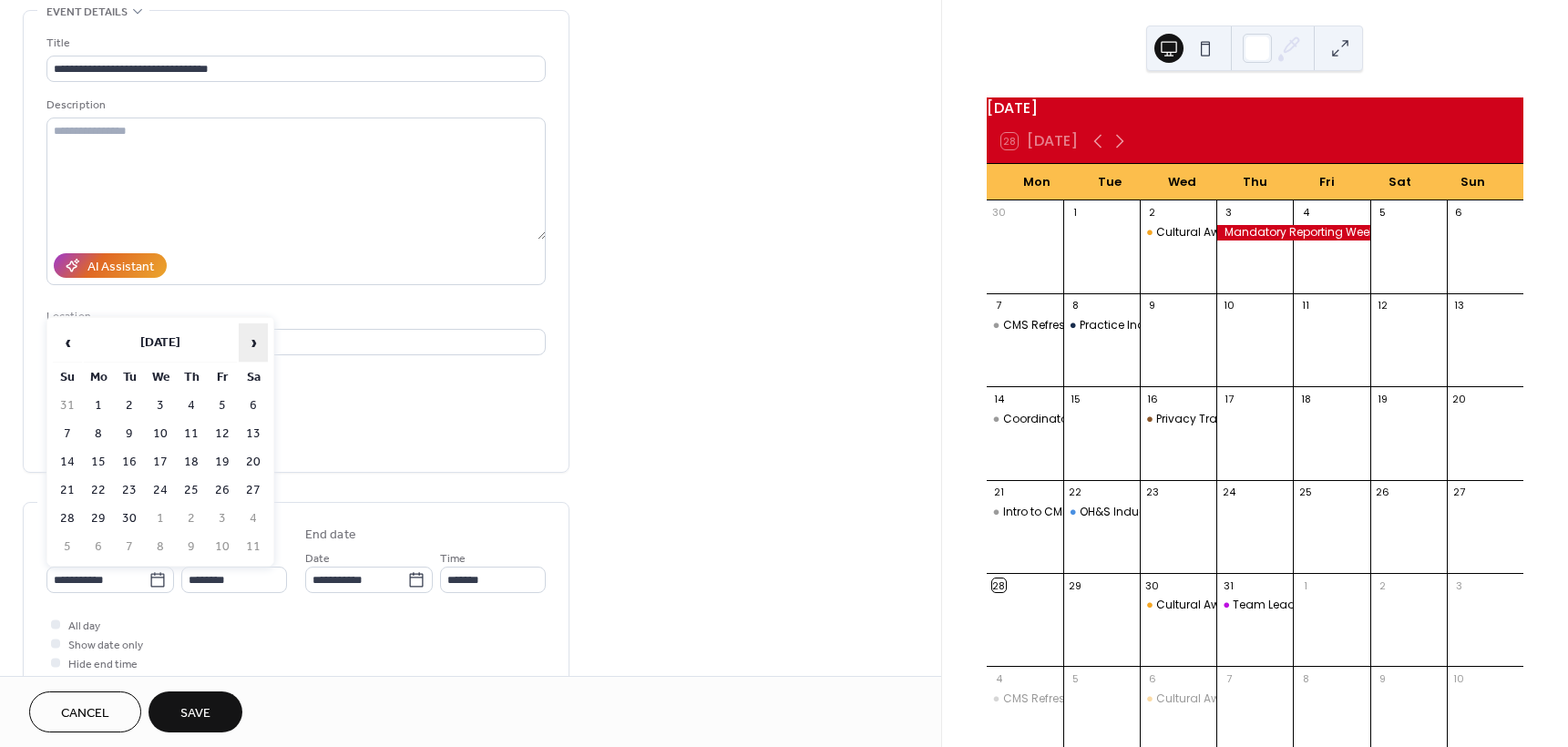 click on "›" at bounding box center [253, 343] 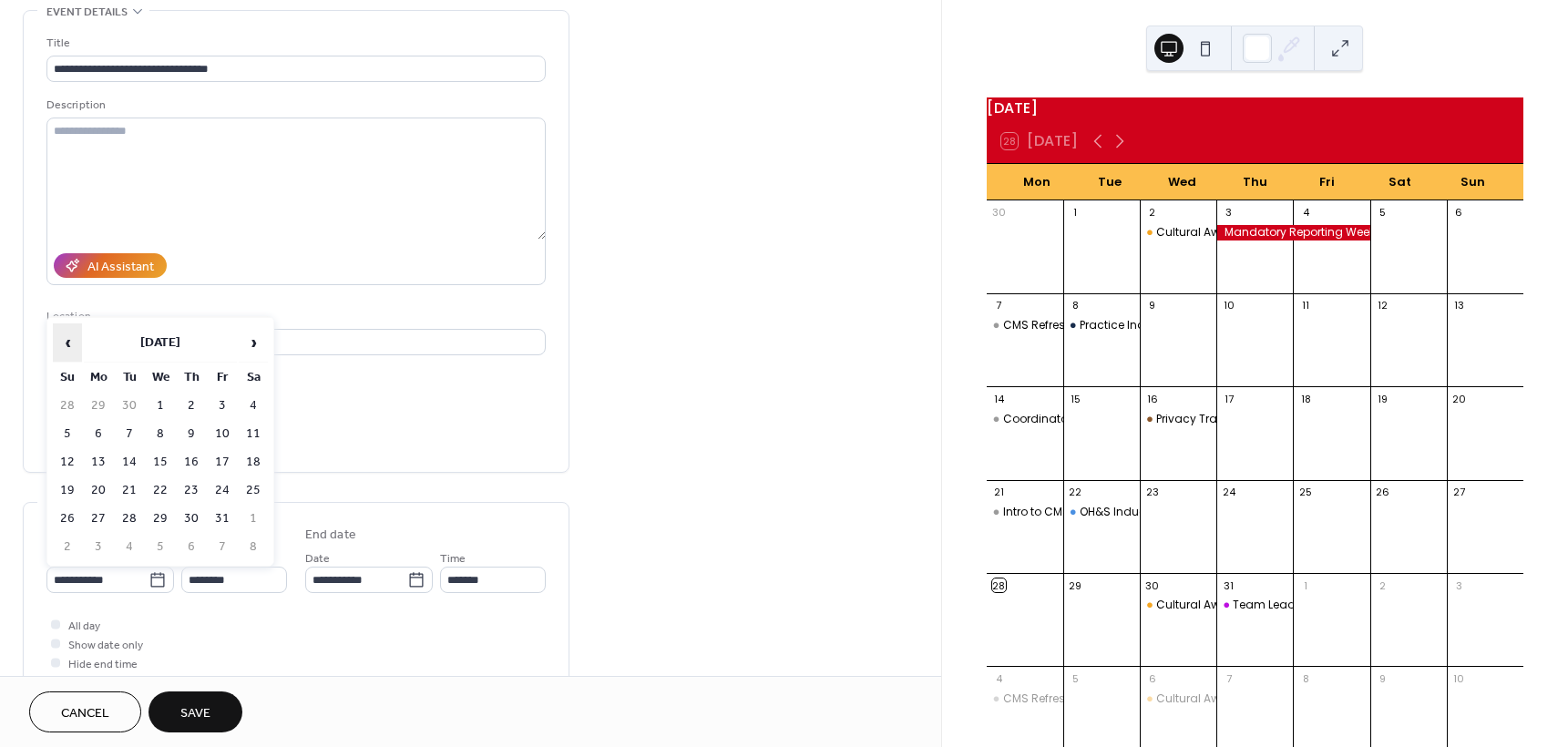 click on "‹" at bounding box center (67, 343) 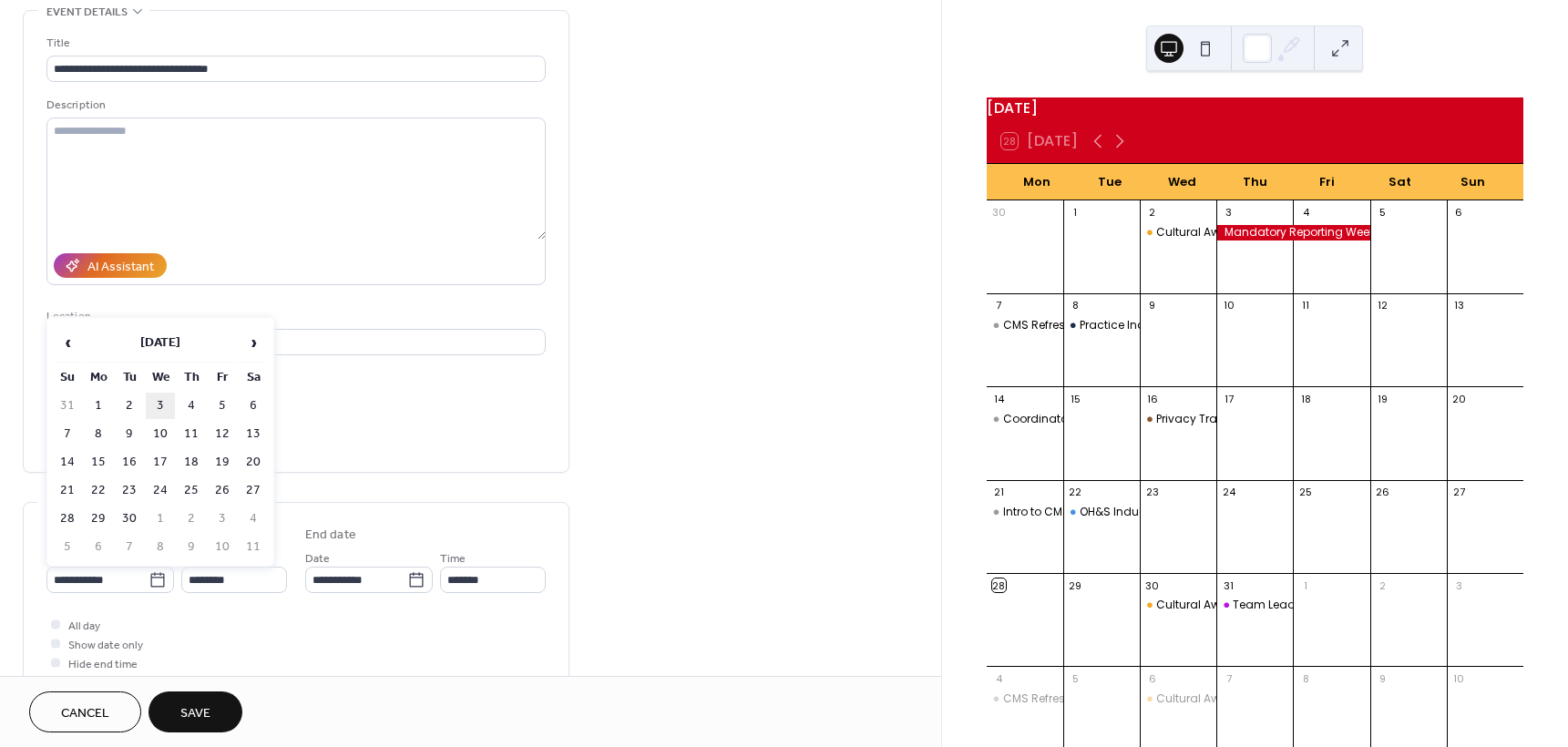 click on "3" at bounding box center [160, 405] 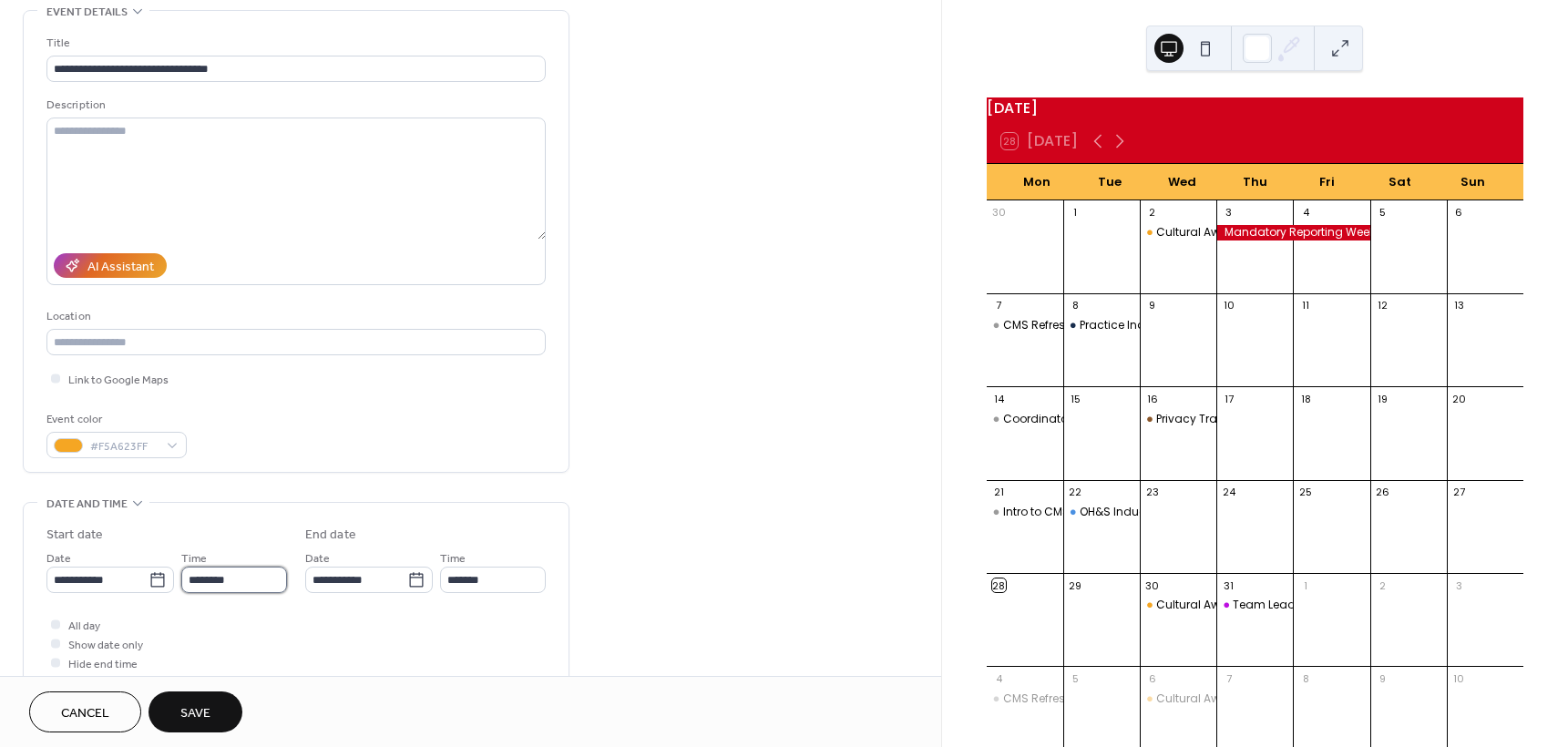 click on "********" at bounding box center (234, 579) 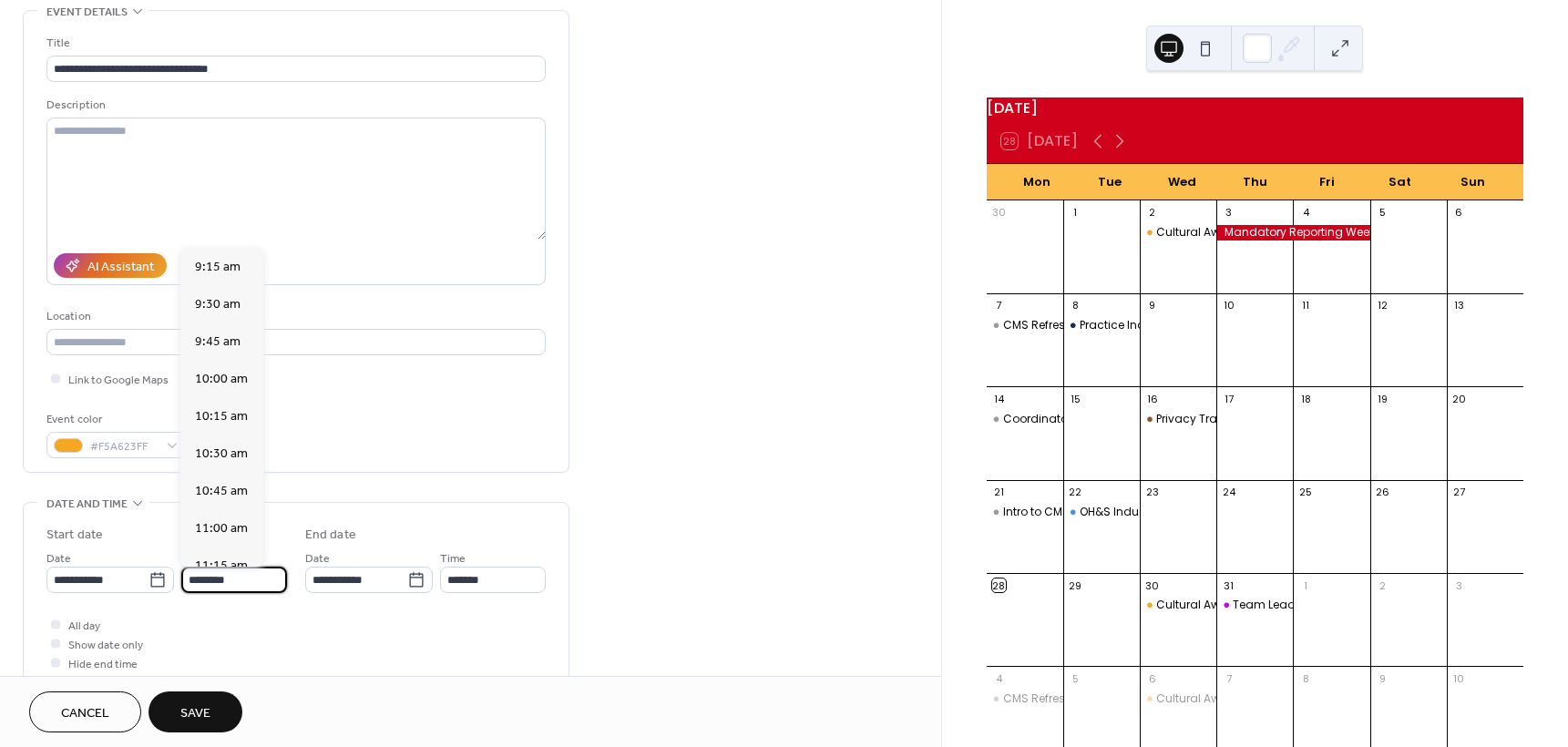 scroll, scrollTop: 1337, scrollLeft: 0, axis: vertical 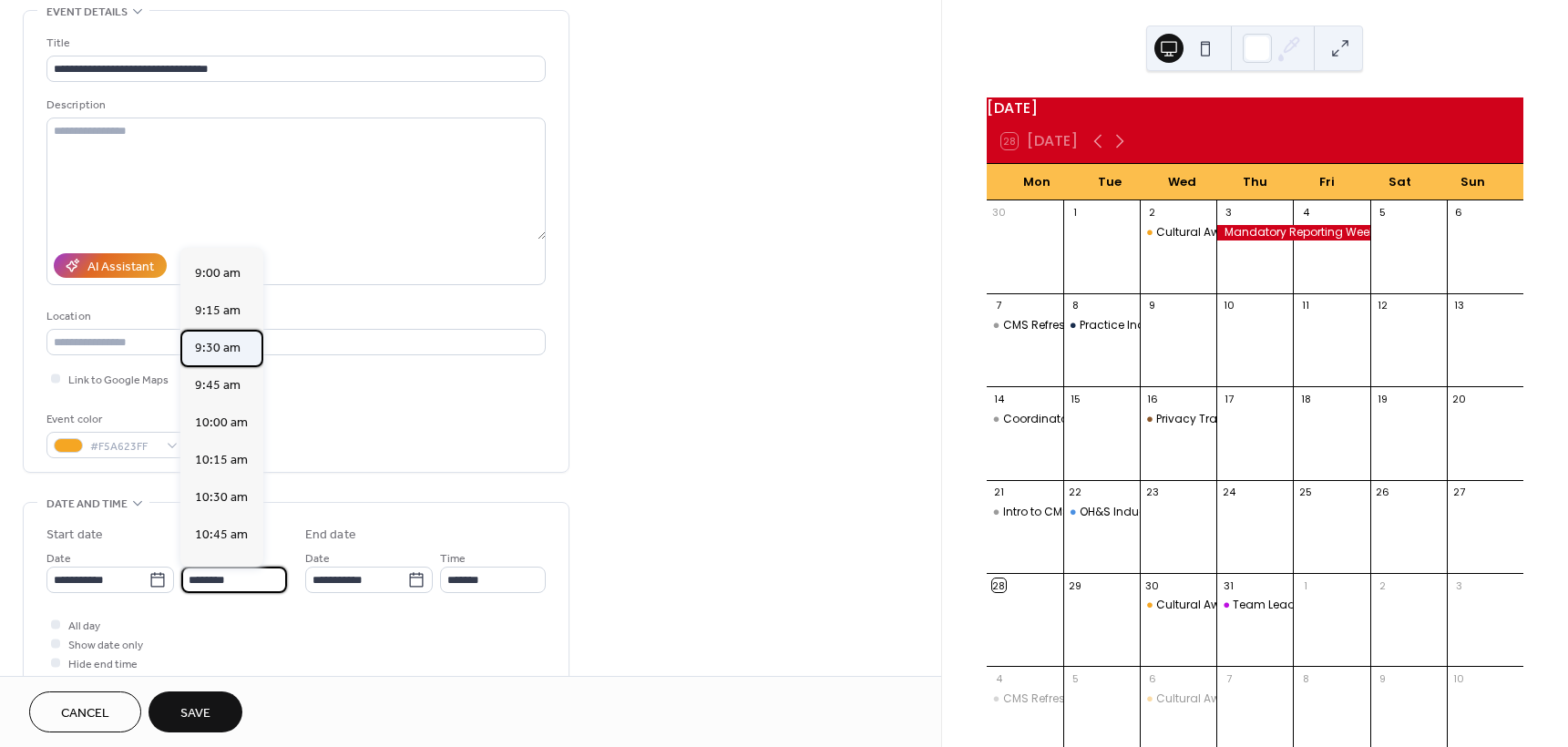 click on "9:30 am" at bounding box center (218, 348) 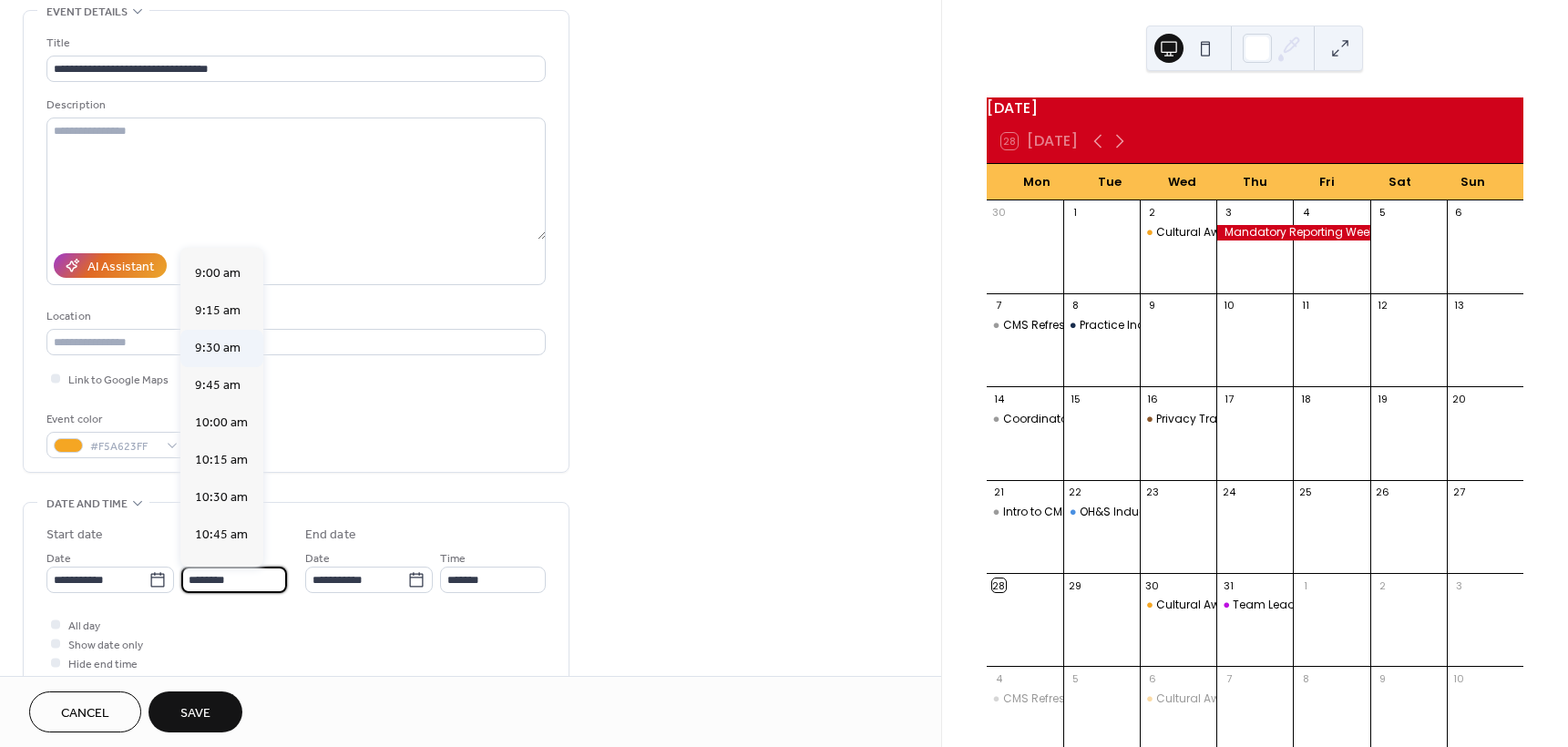 type on "*******" 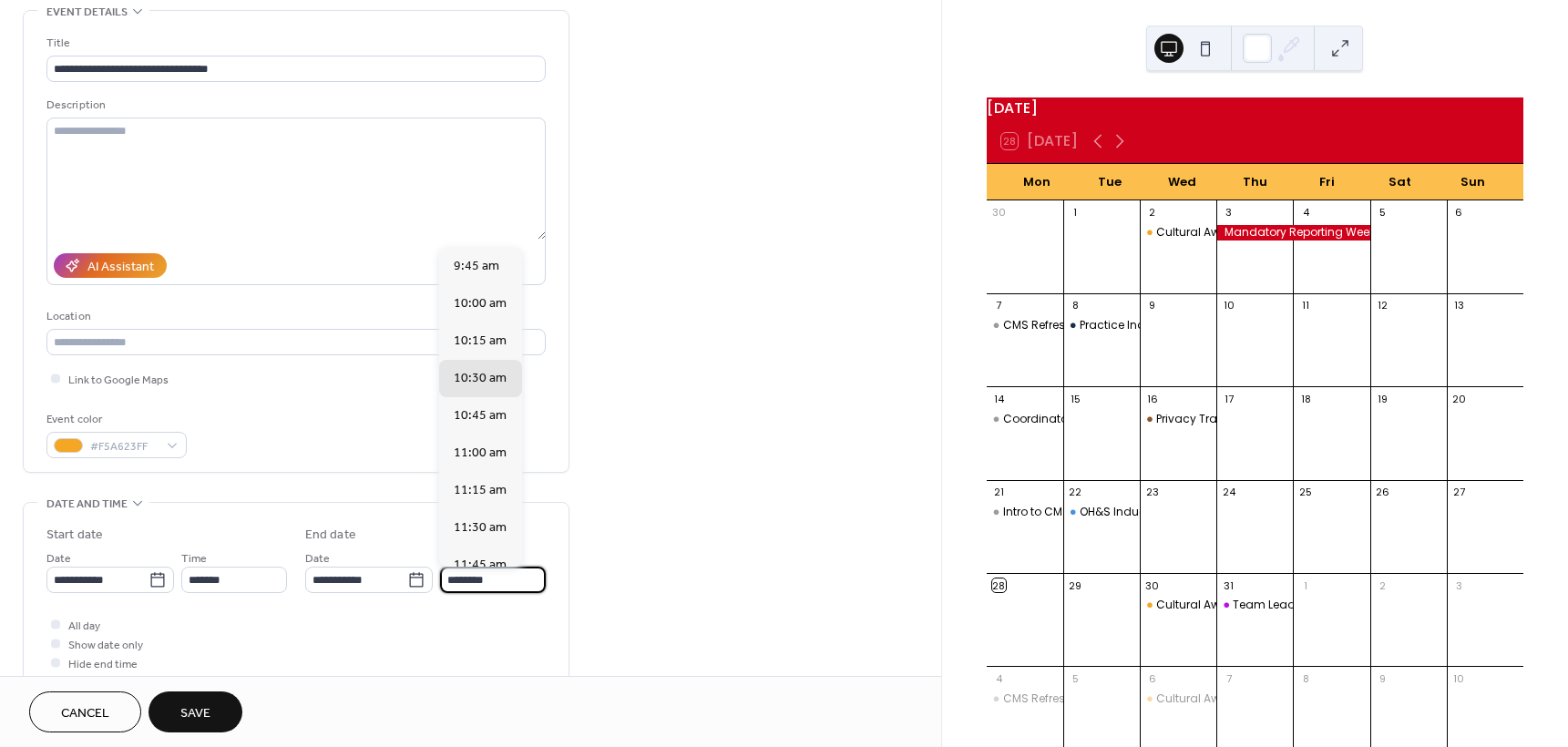 click on "********" at bounding box center [493, 579] 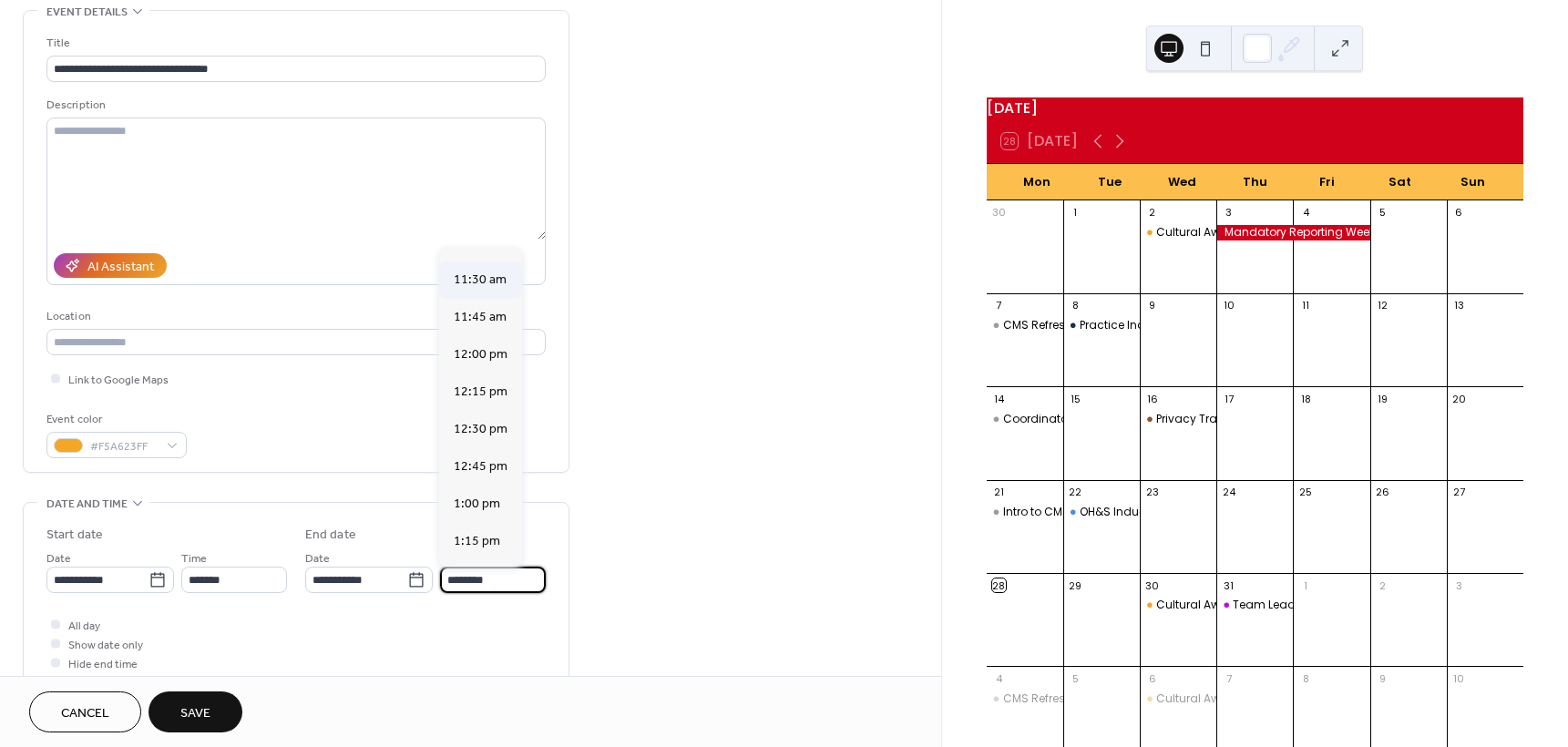 scroll, scrollTop: 273, scrollLeft: 0, axis: vertical 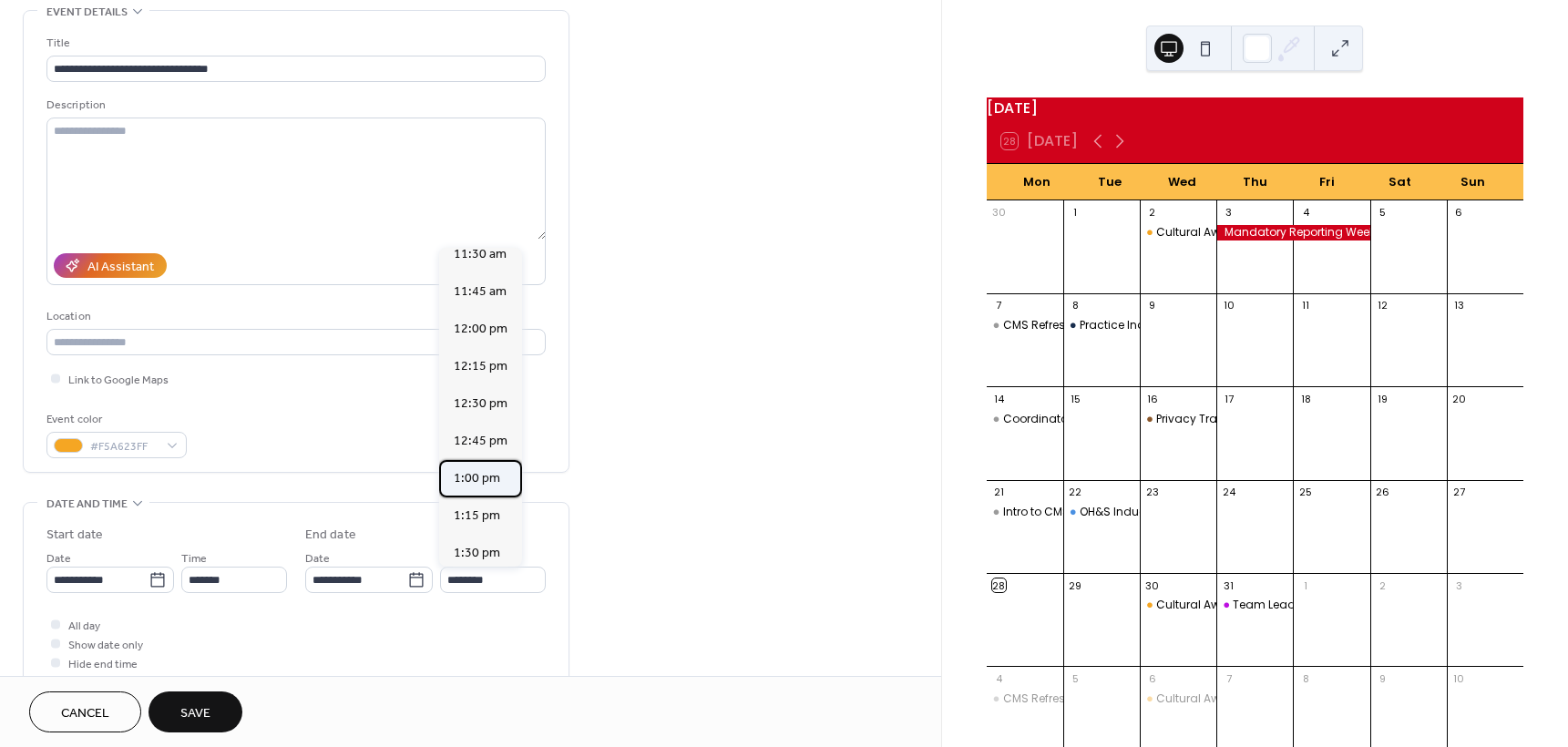 click on "1:00 pm" at bounding box center [477, 478] 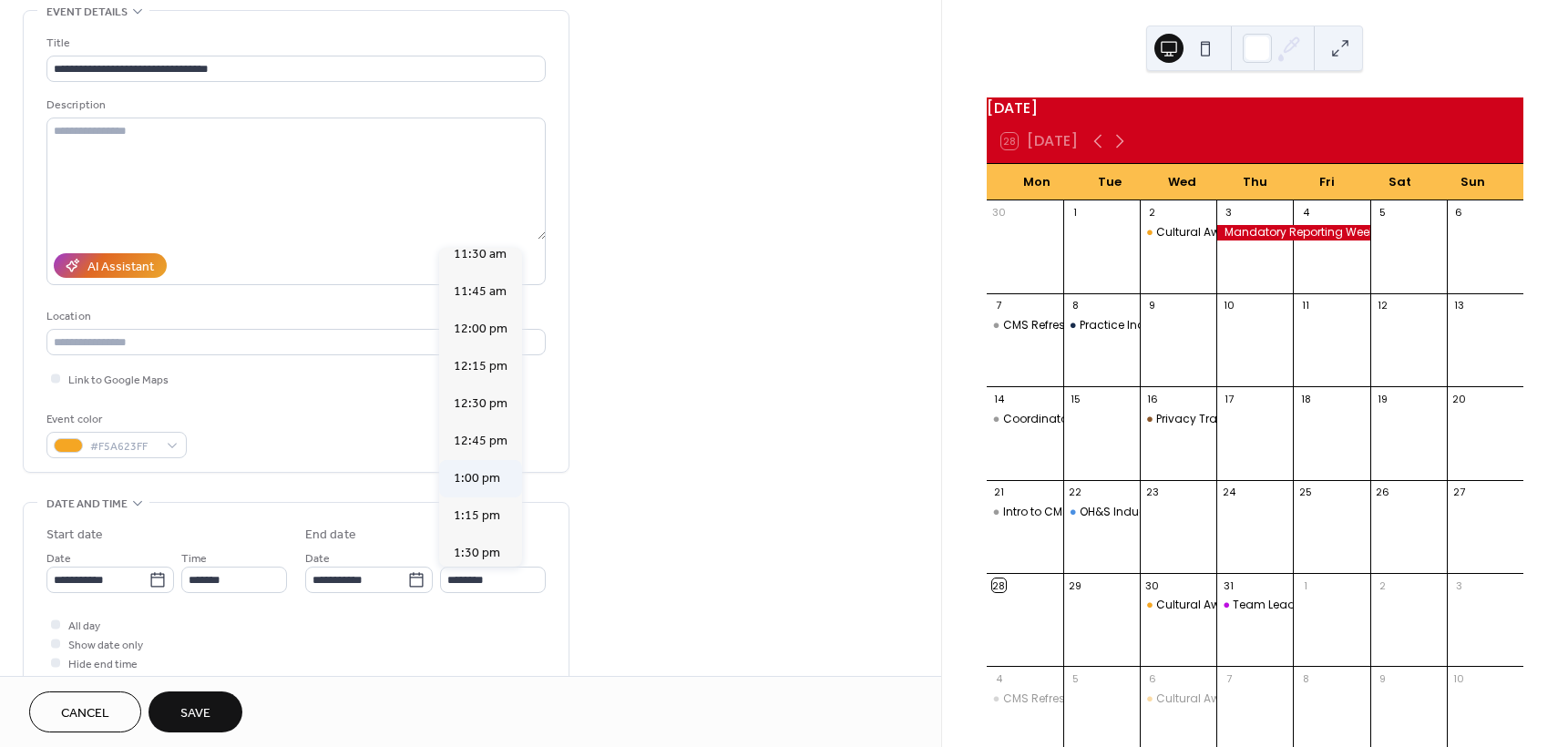 type on "*******" 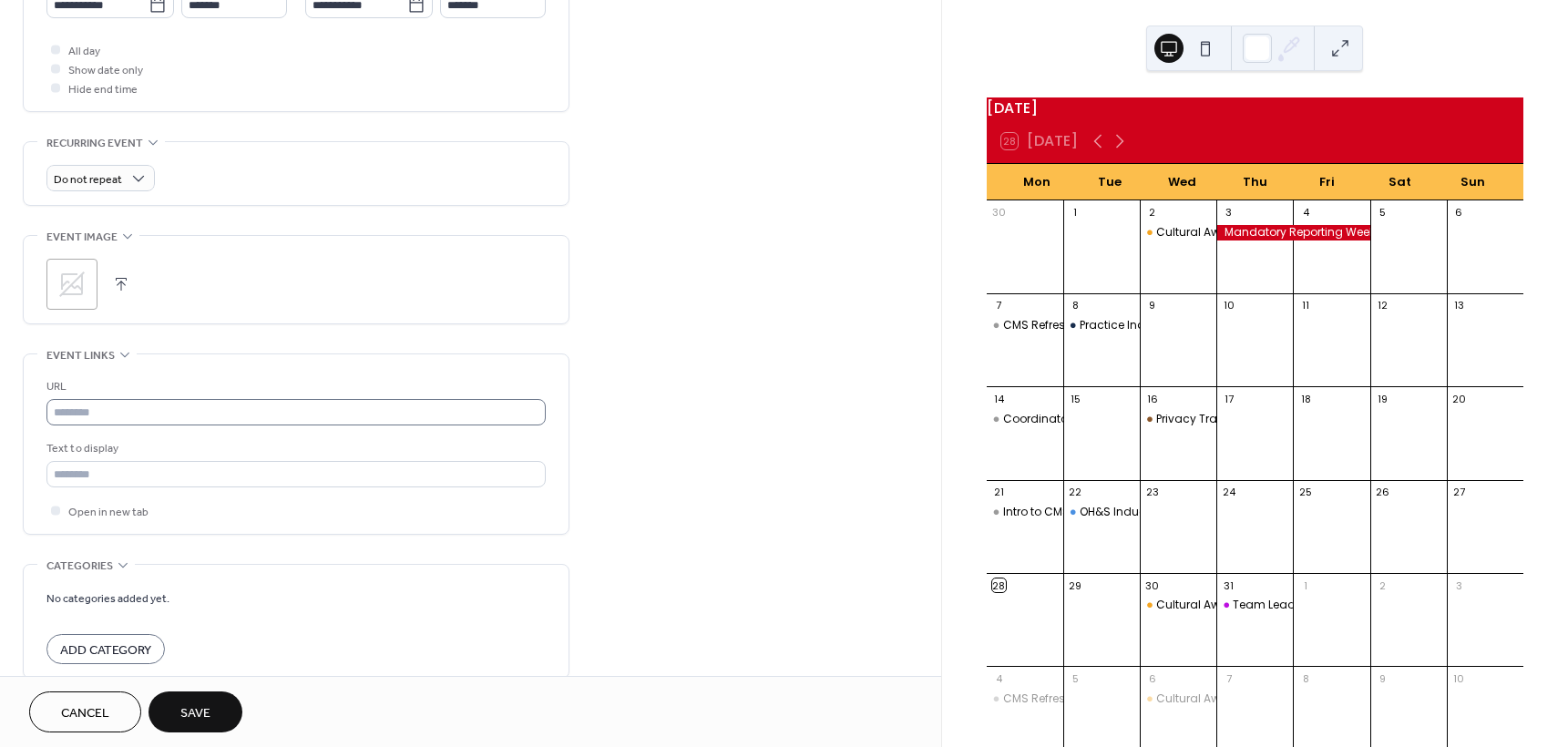 scroll, scrollTop: 814, scrollLeft: 0, axis: vertical 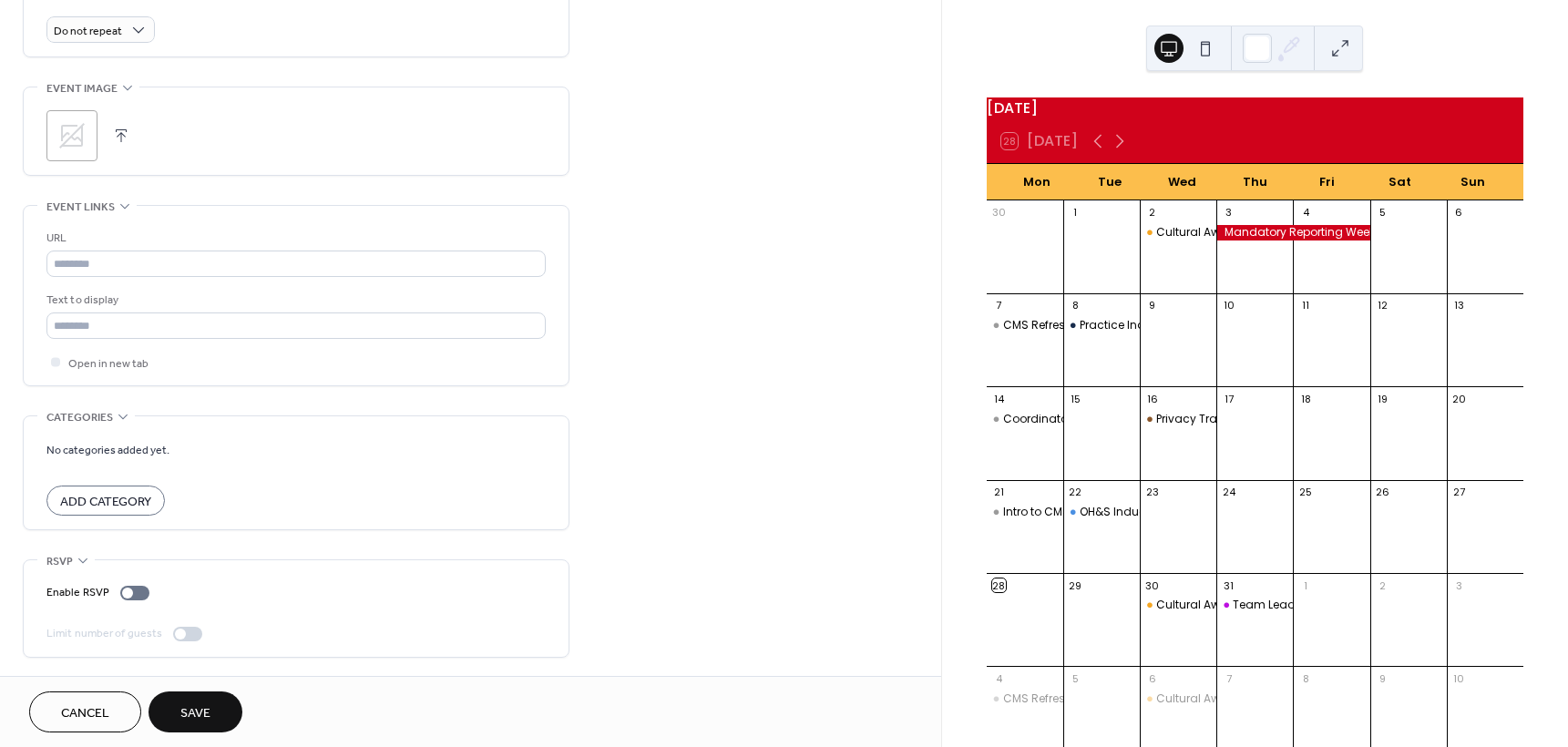 click on "Save" at bounding box center (195, 713) 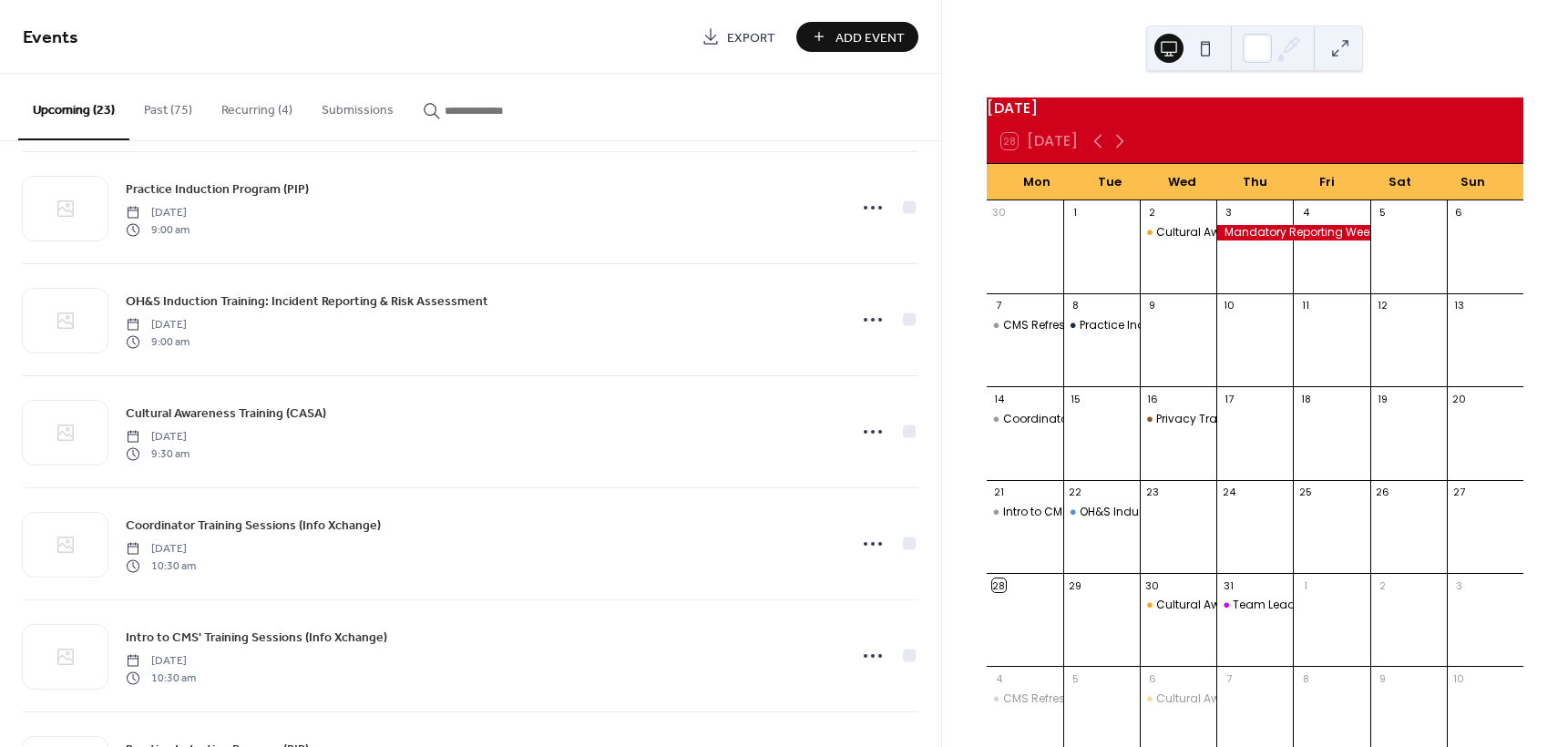 scroll, scrollTop: 568, scrollLeft: 0, axis: vertical 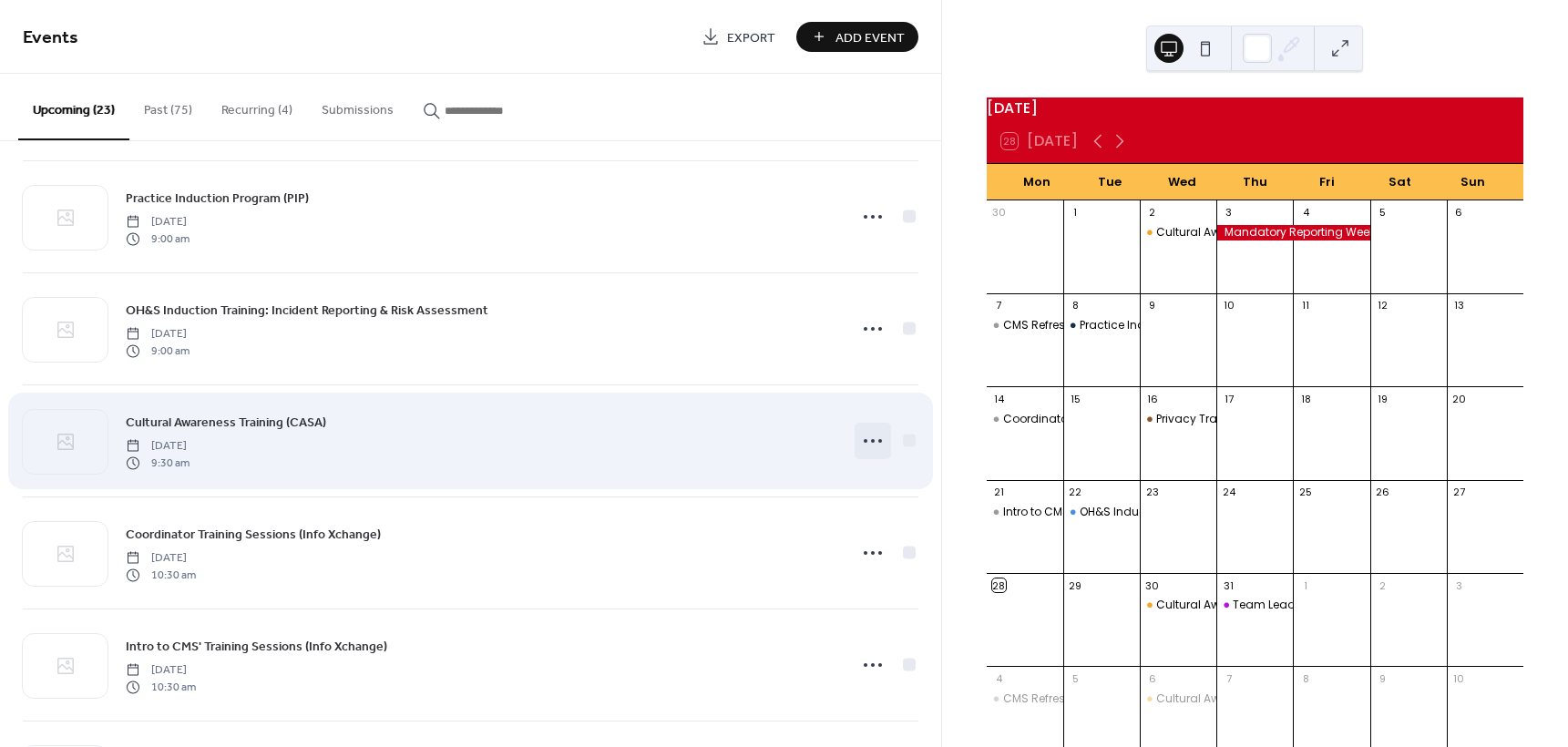 click 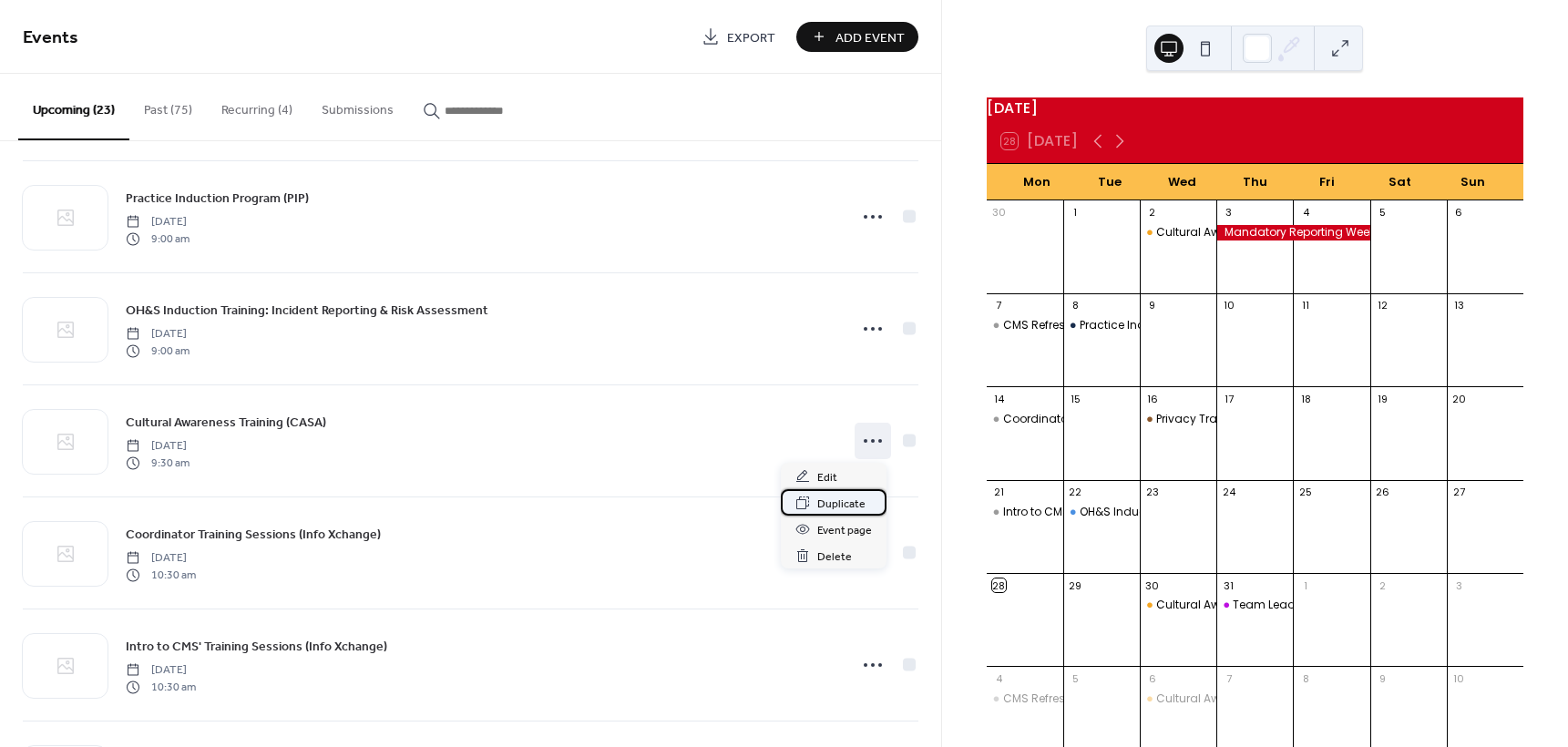 click on "Duplicate" at bounding box center (841, 504) 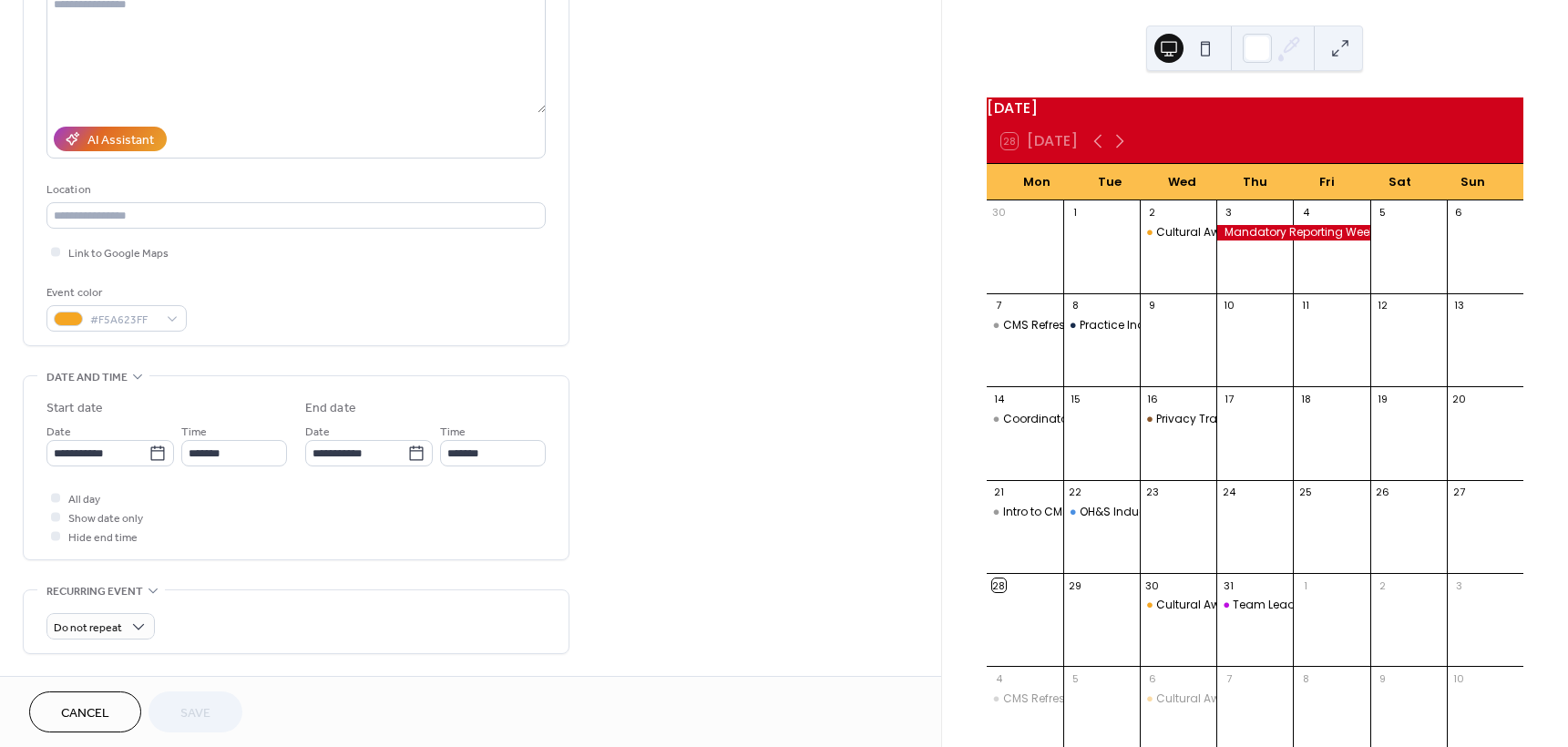scroll, scrollTop: 273, scrollLeft: 0, axis: vertical 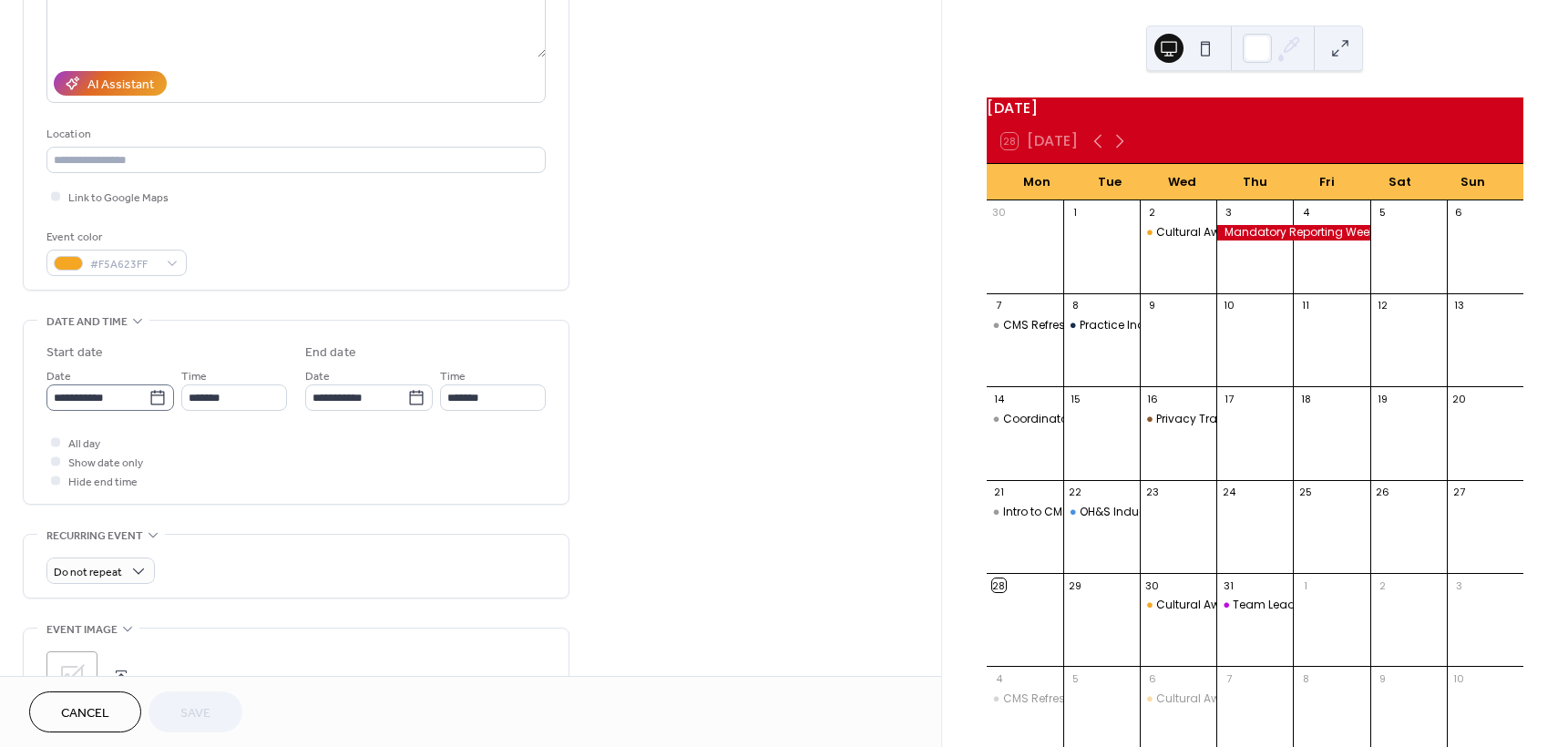click 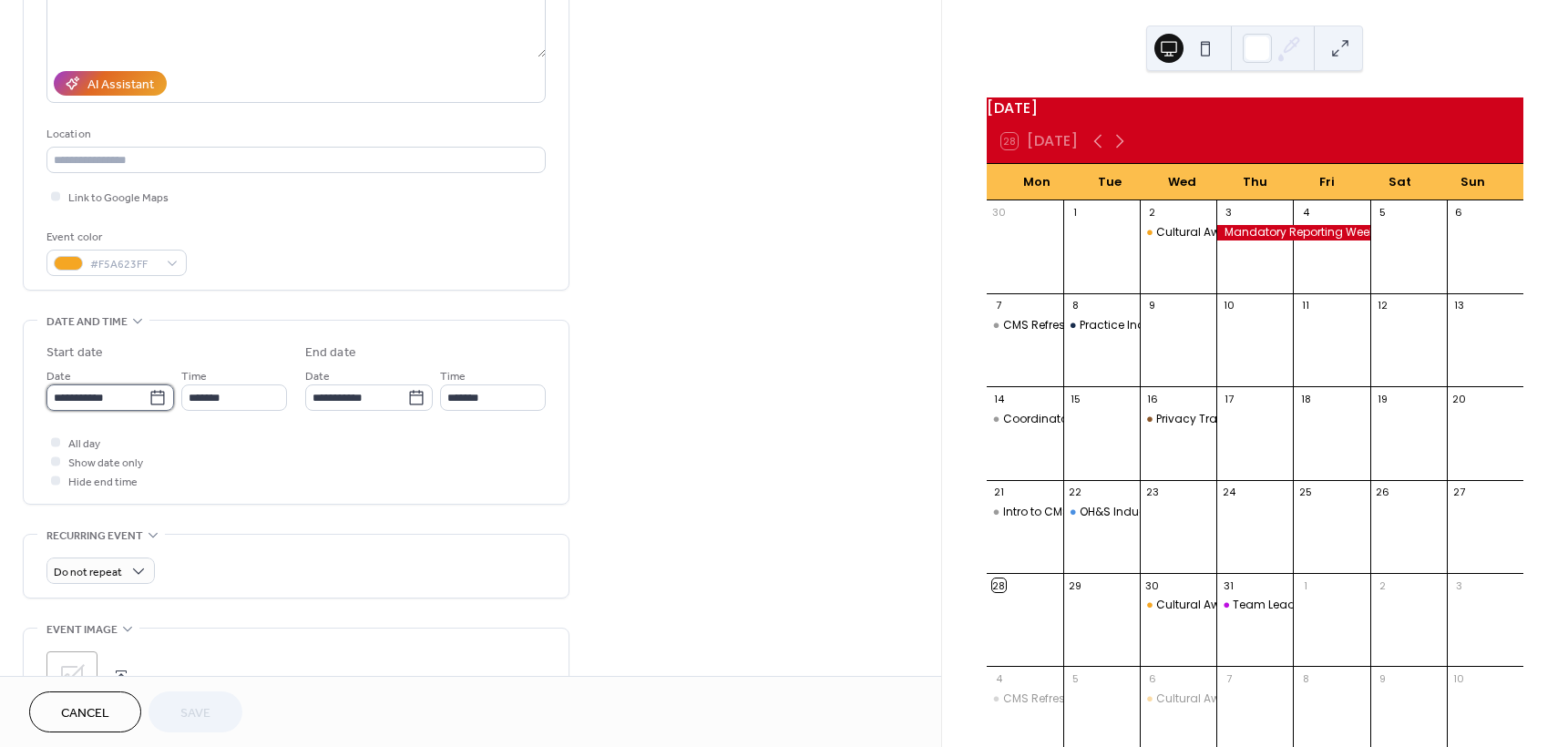 click on "**********" at bounding box center (97, 397) 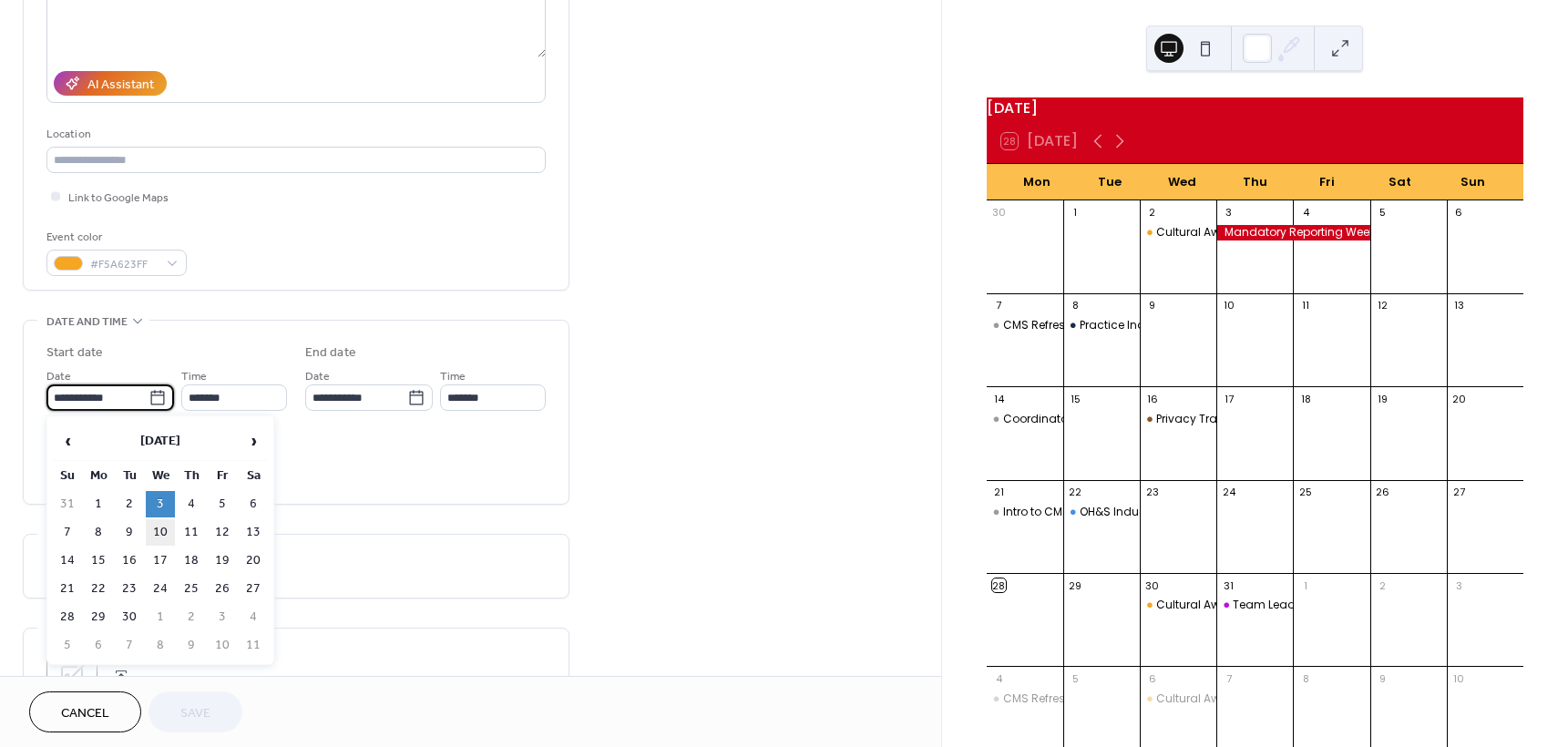 click on "10" at bounding box center (160, 532) 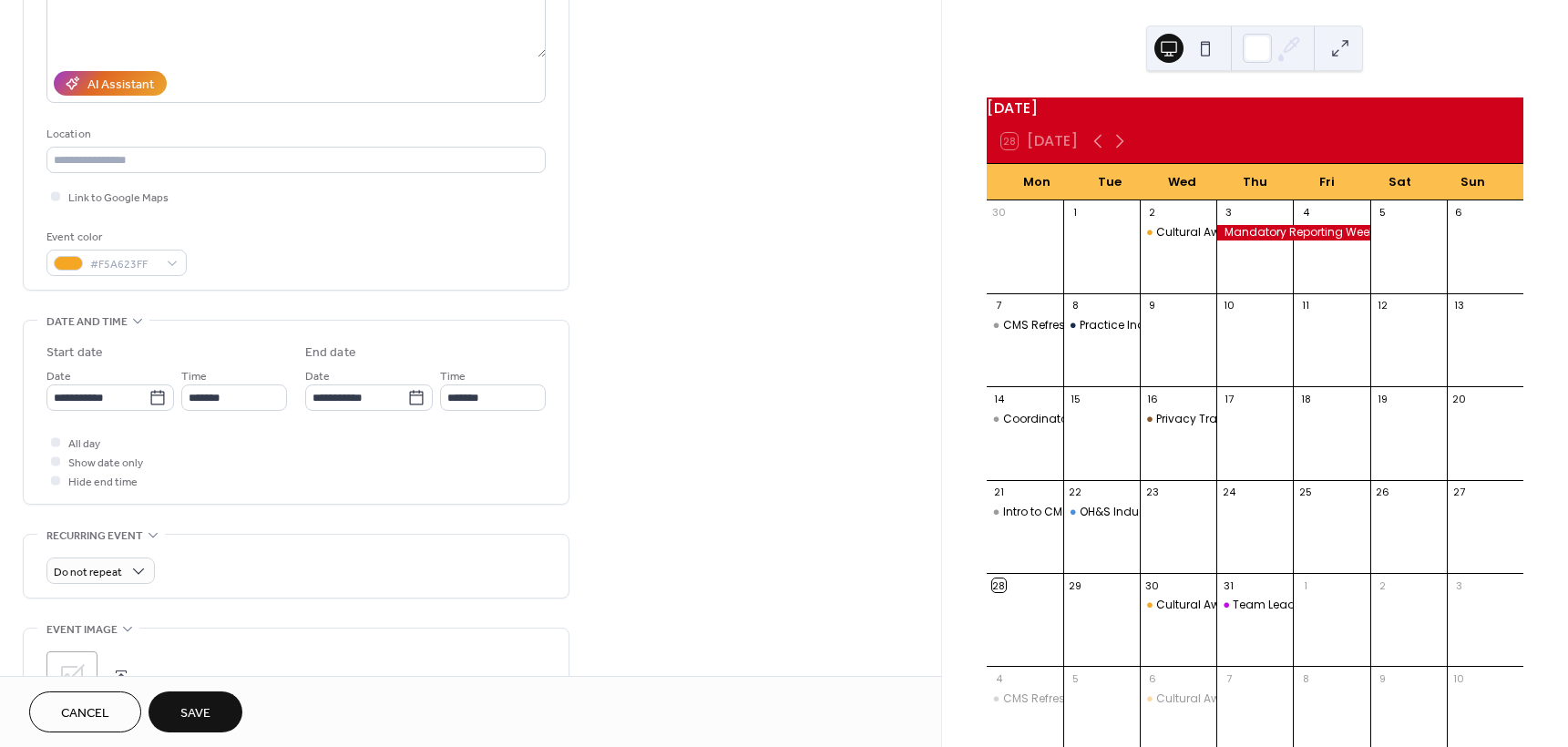 click on "Save" at bounding box center (195, 711) 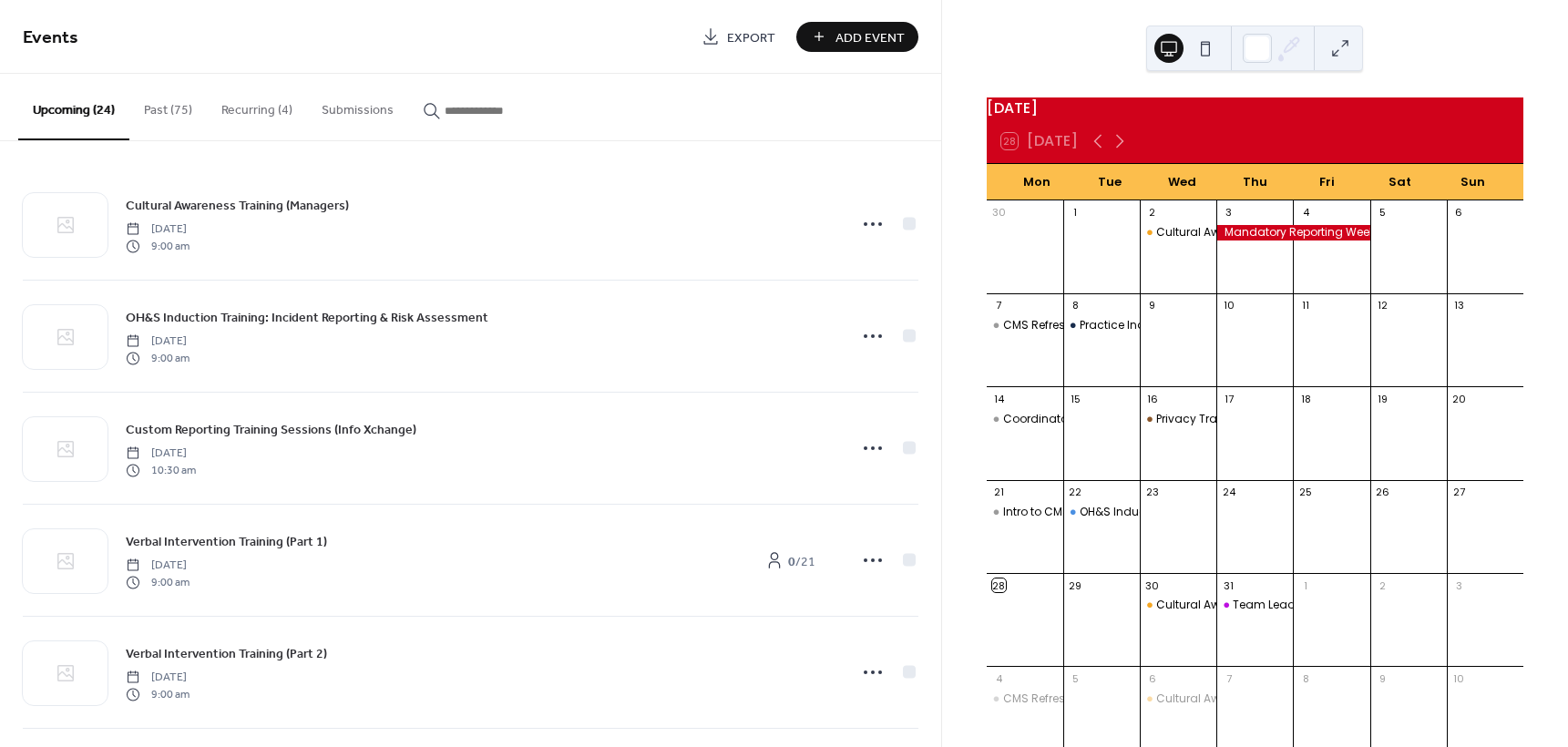 click on "Add Event" at bounding box center [870, 37] 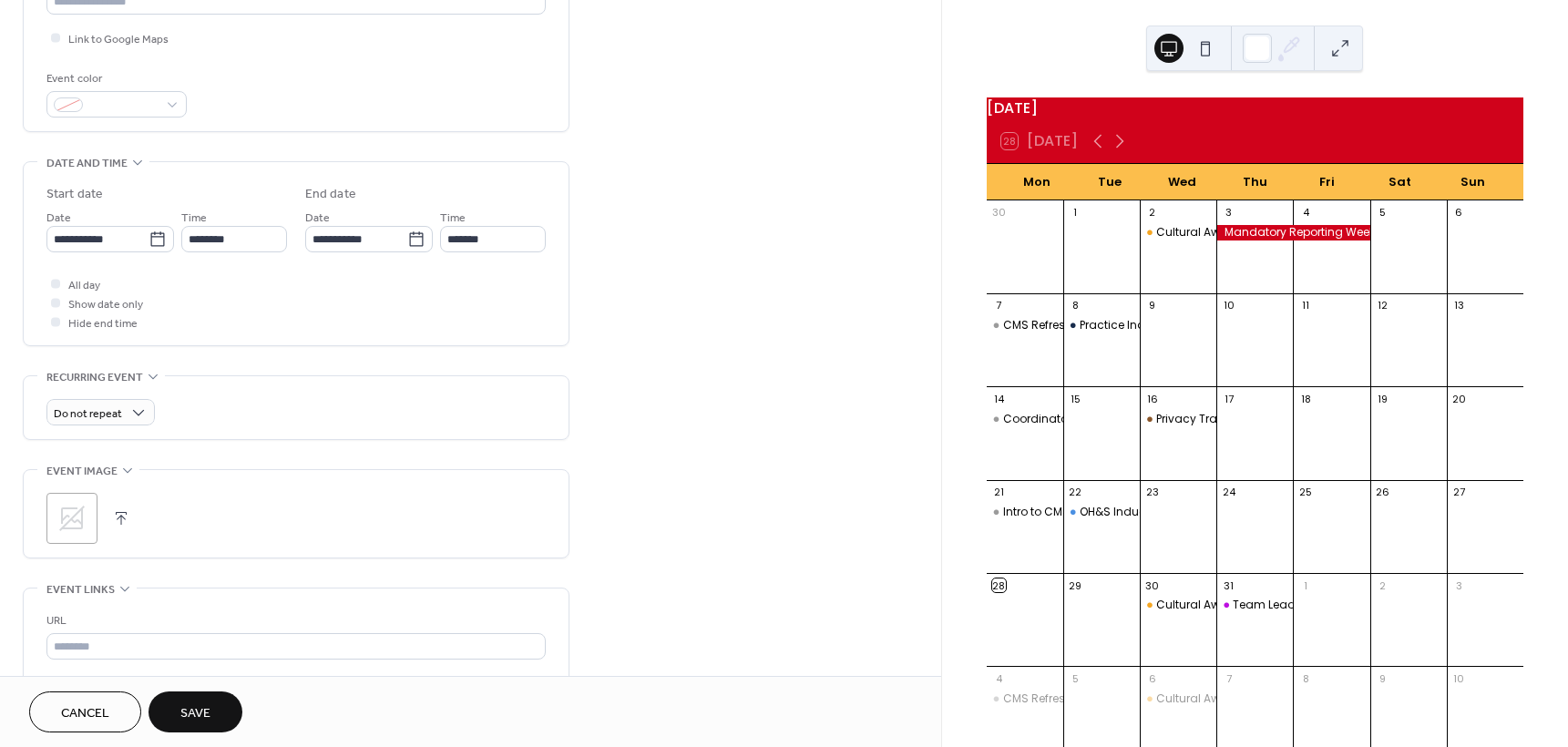 scroll, scrollTop: 455, scrollLeft: 0, axis: vertical 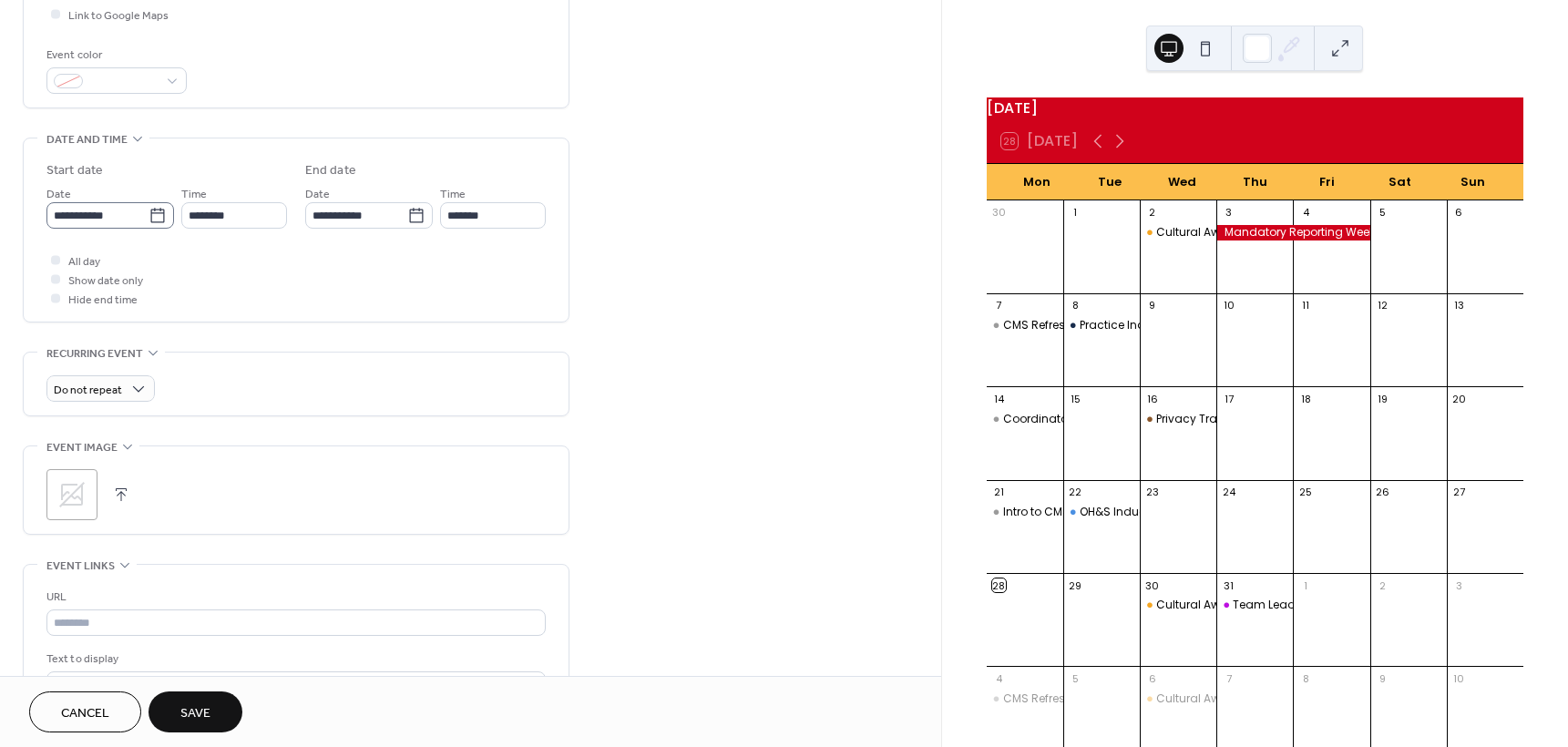 type on "**********" 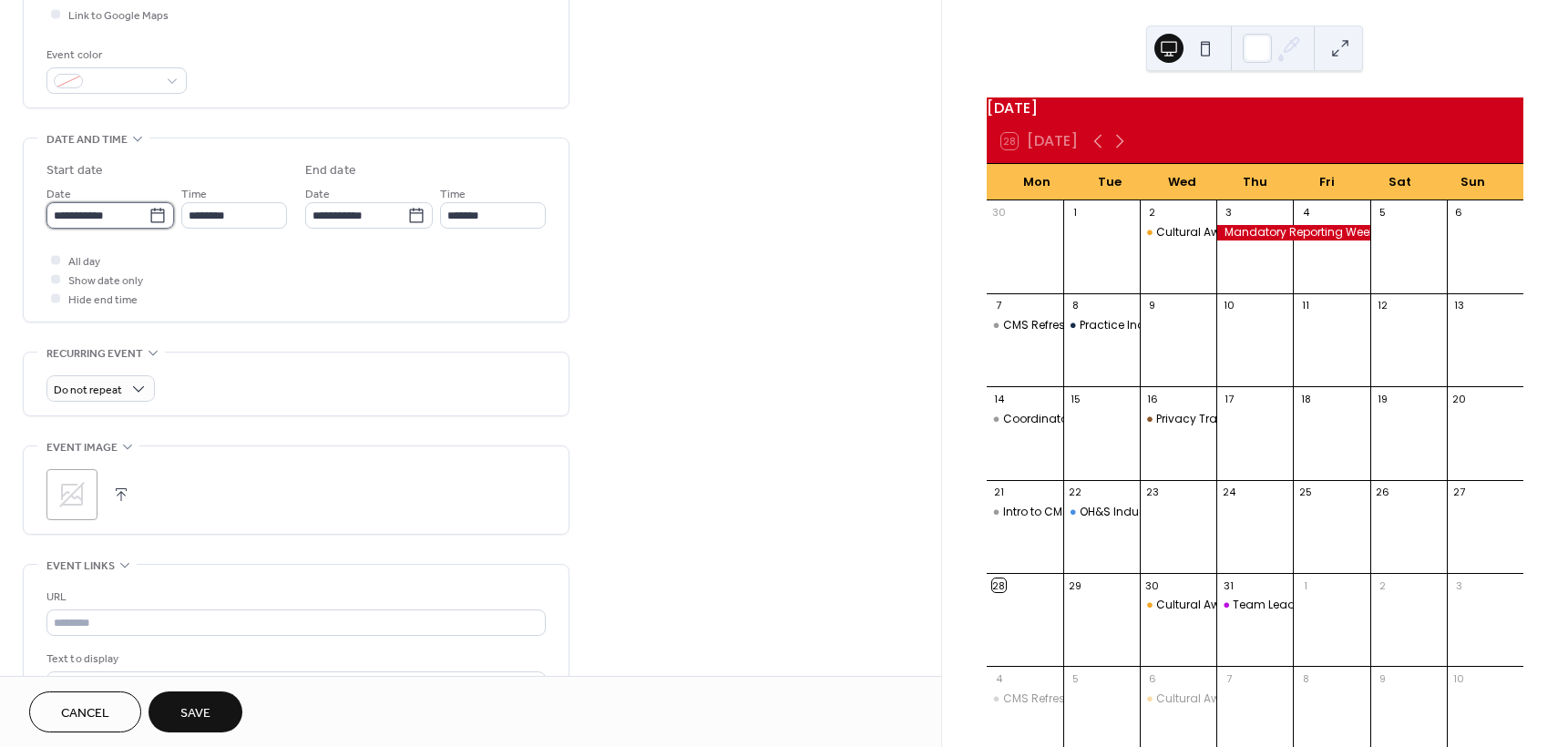 click on "**********" at bounding box center [97, 215] 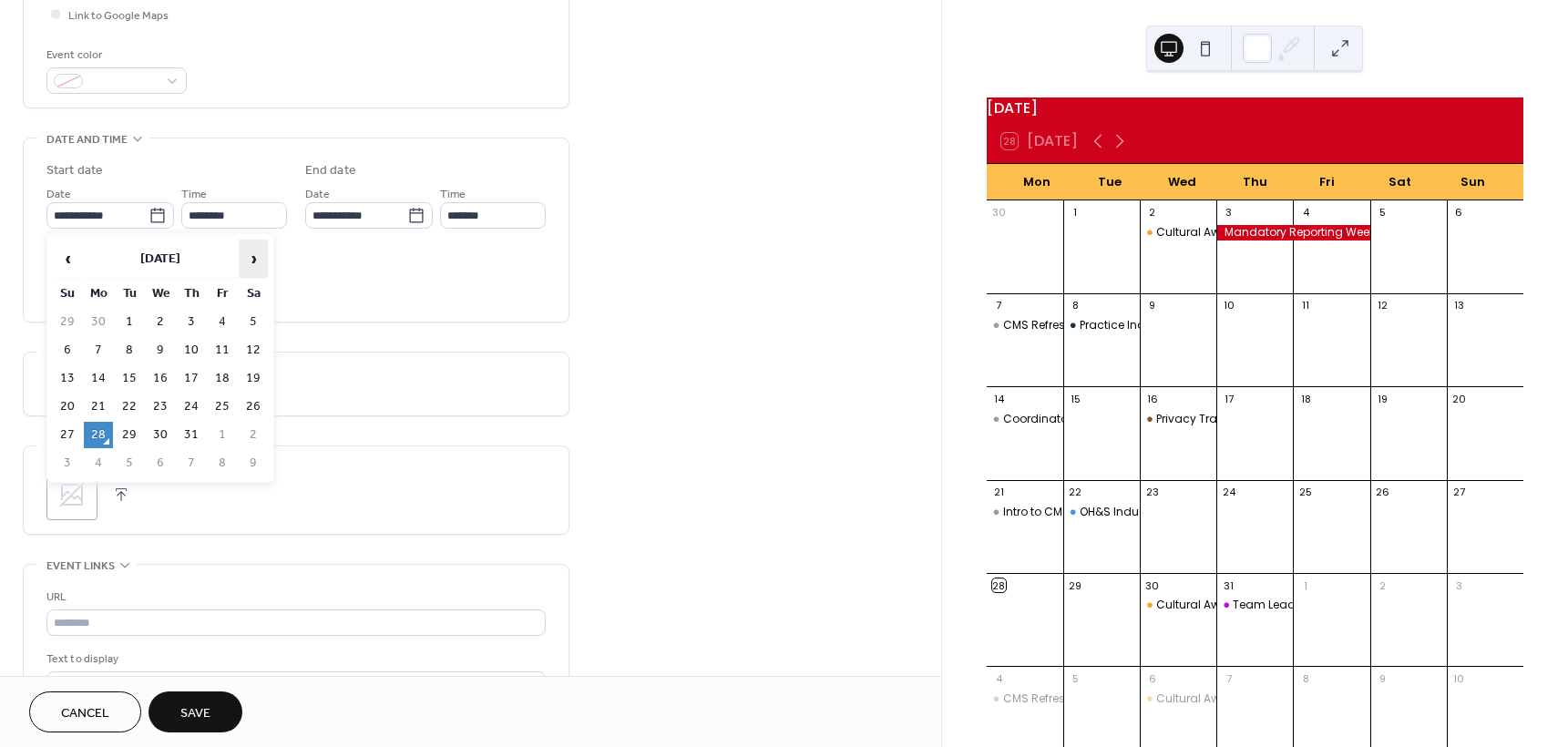 click on "›" at bounding box center [253, 259] 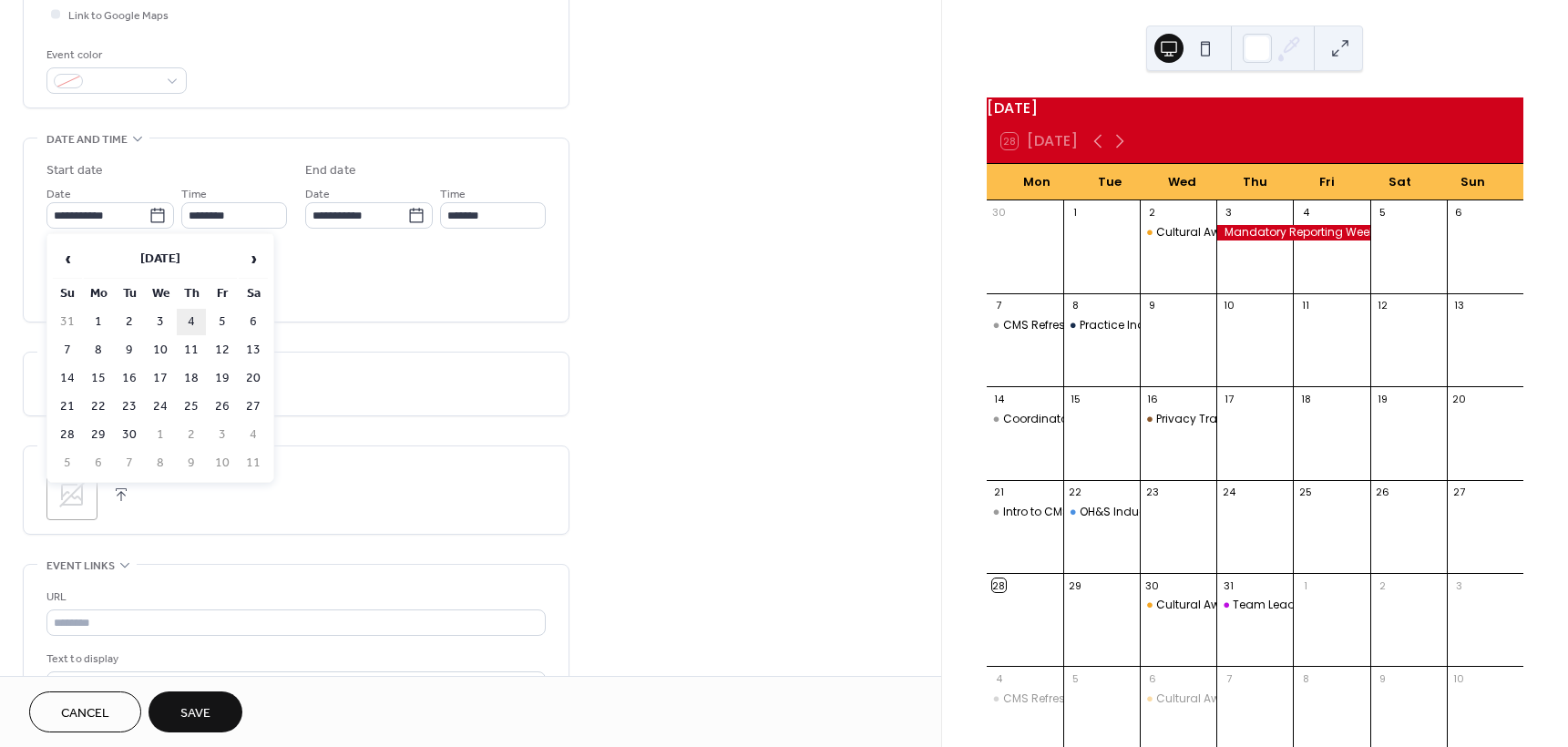 click on "4" at bounding box center (191, 322) 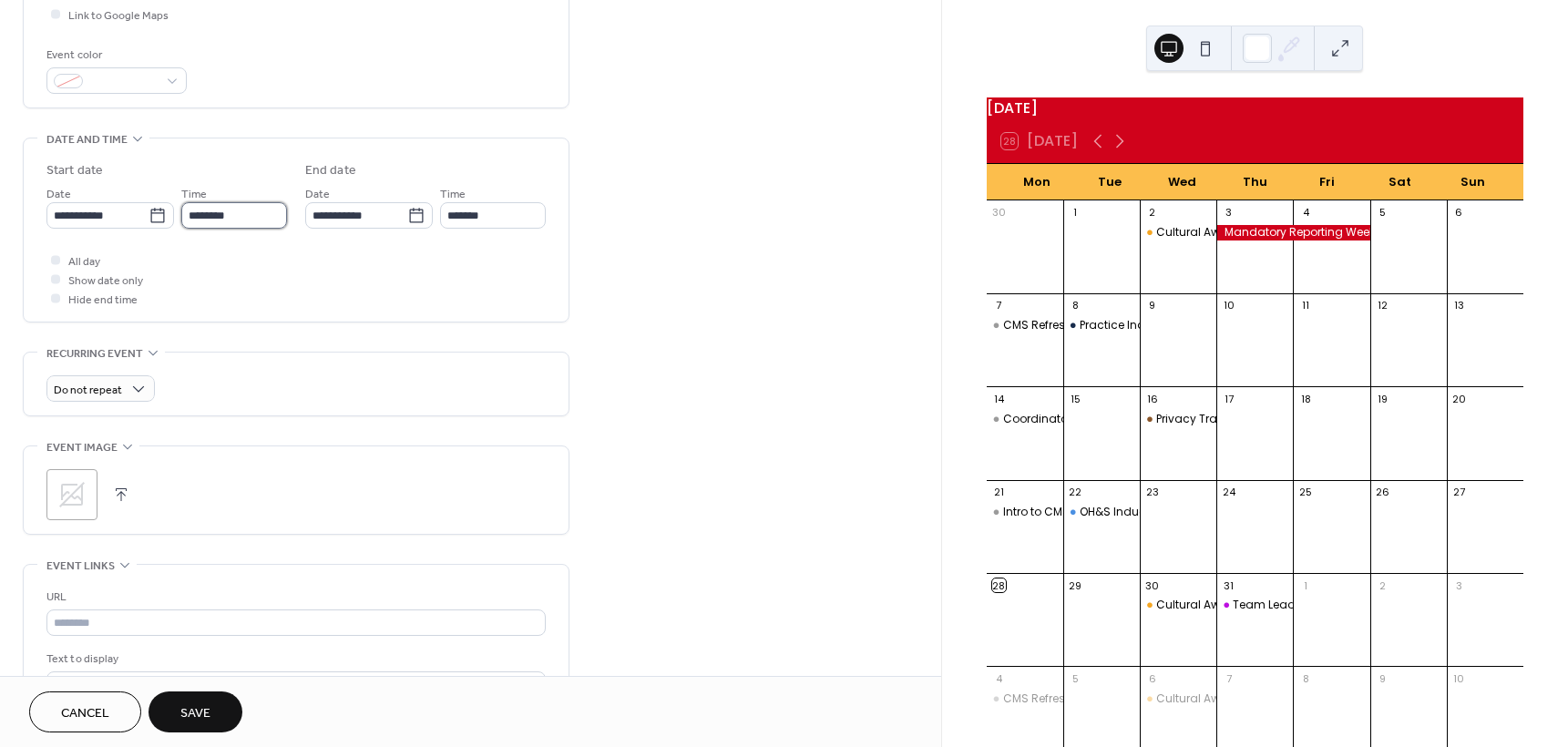 click on "********" at bounding box center (234, 215) 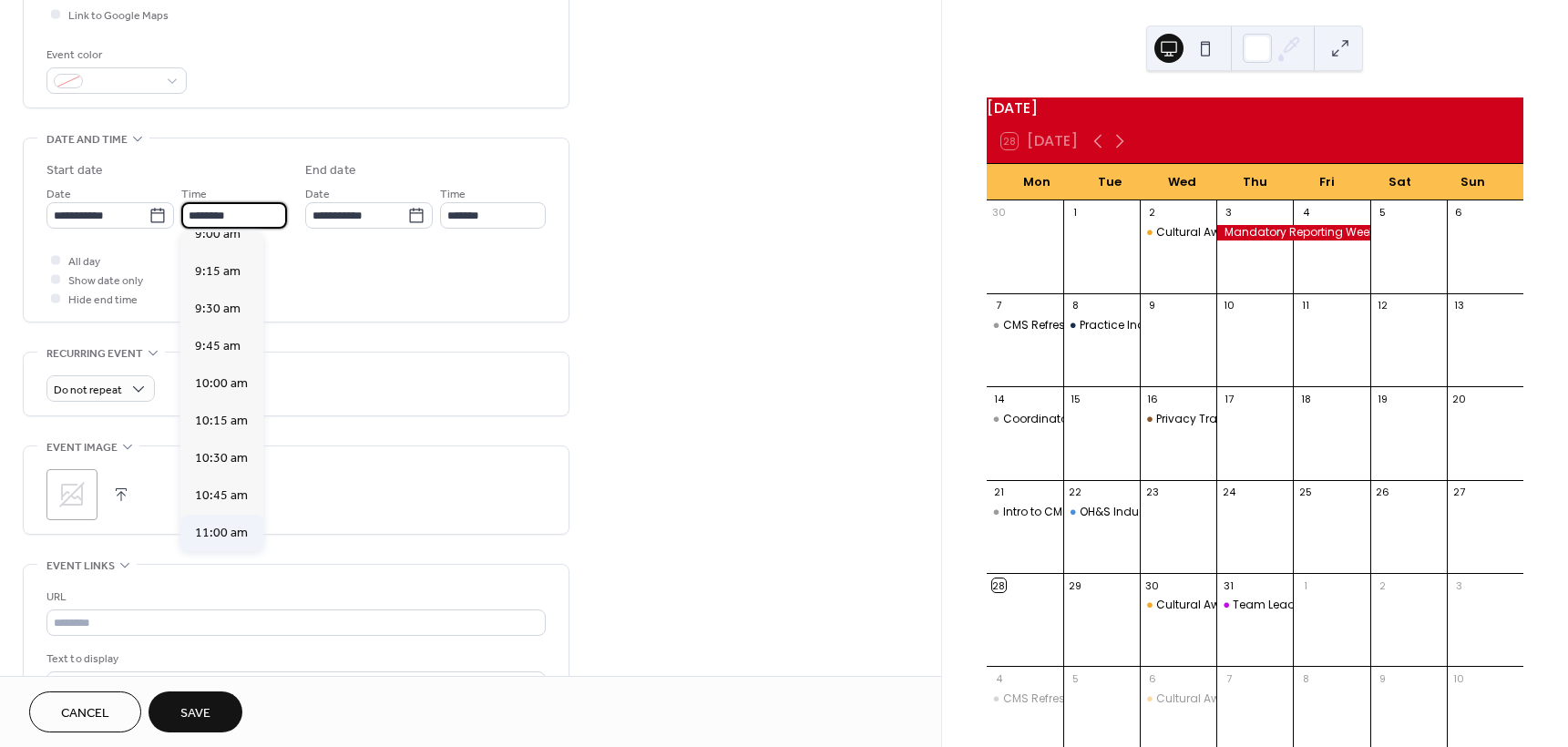 scroll, scrollTop: 1337, scrollLeft: 0, axis: vertical 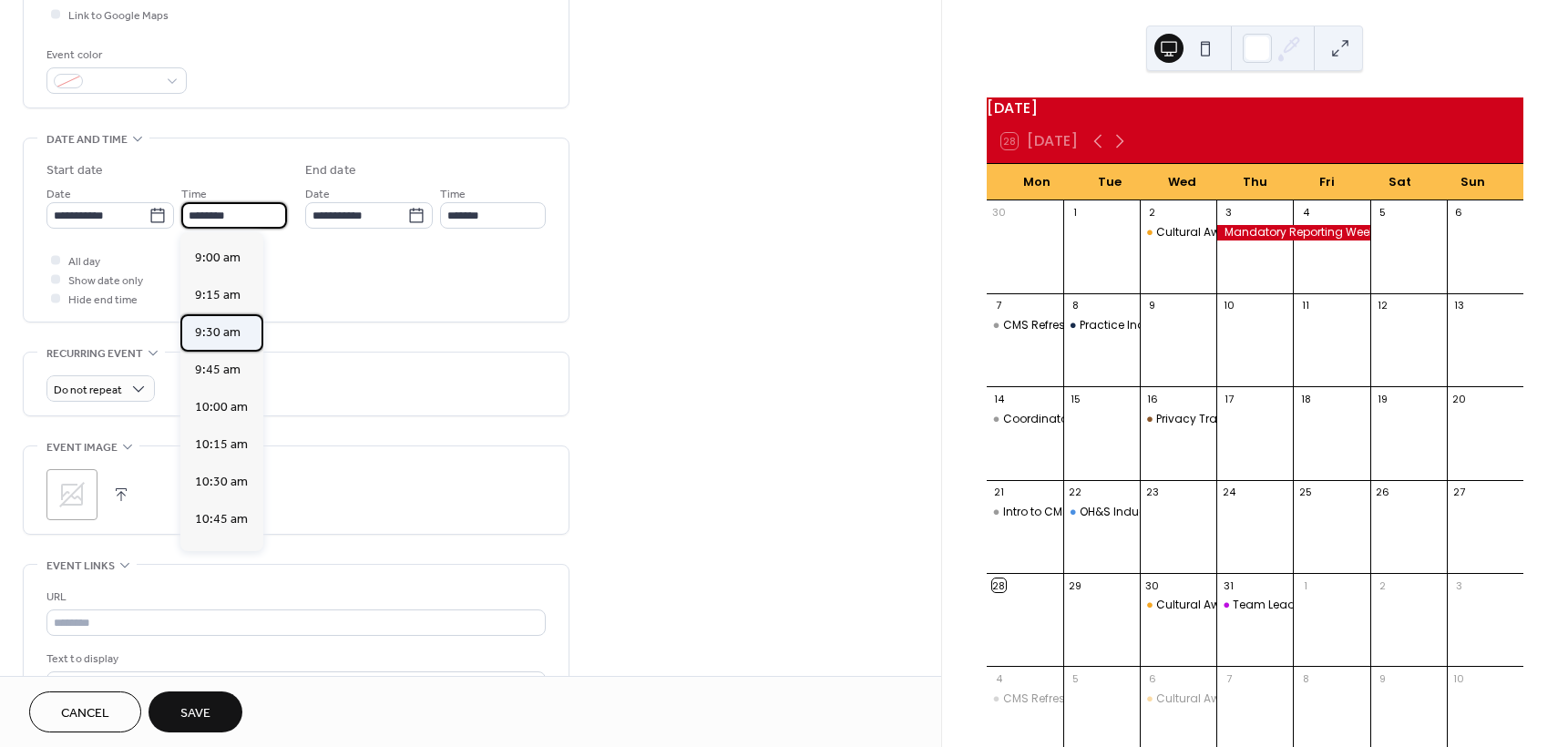 click on "9:30 am" at bounding box center [218, 333] 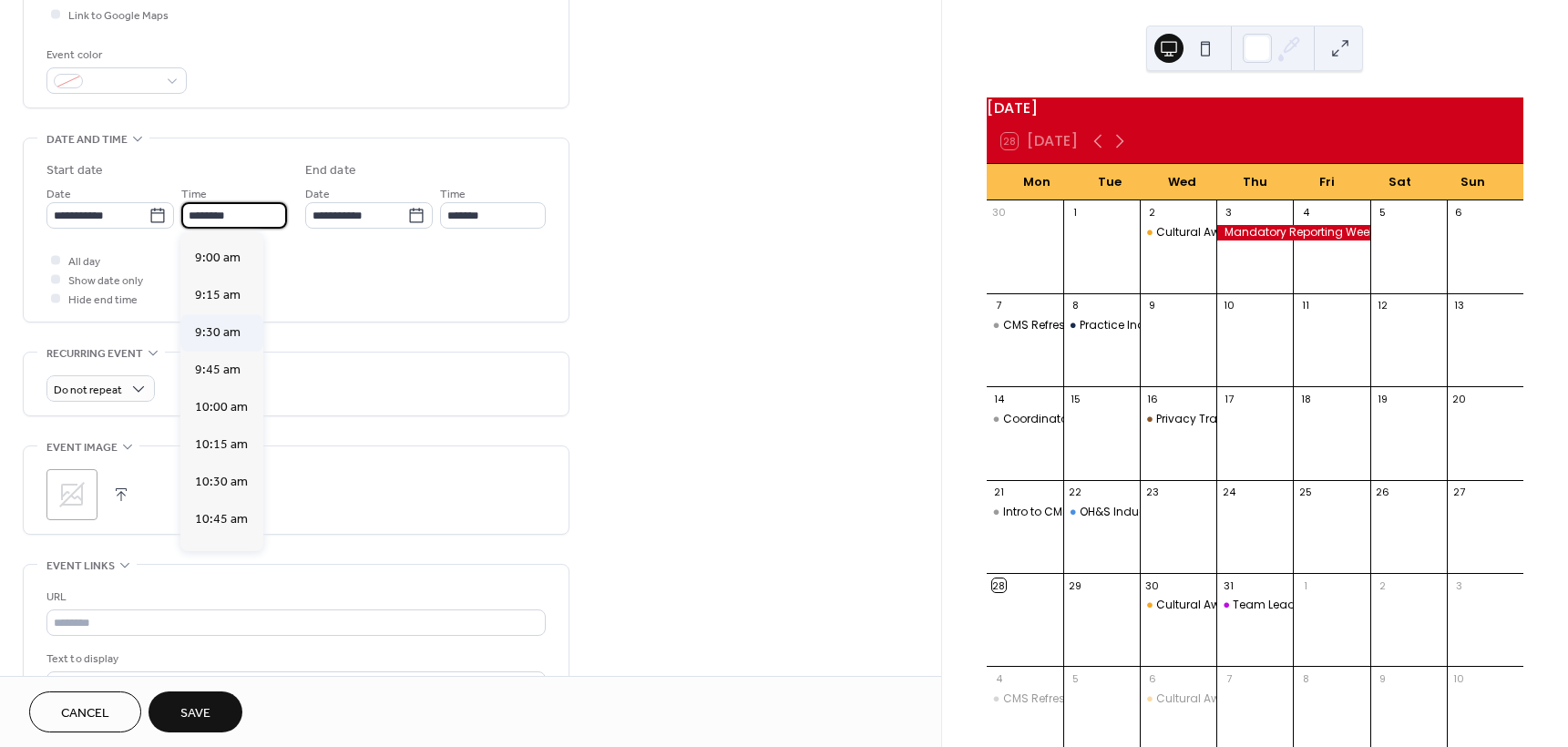 type on "*******" 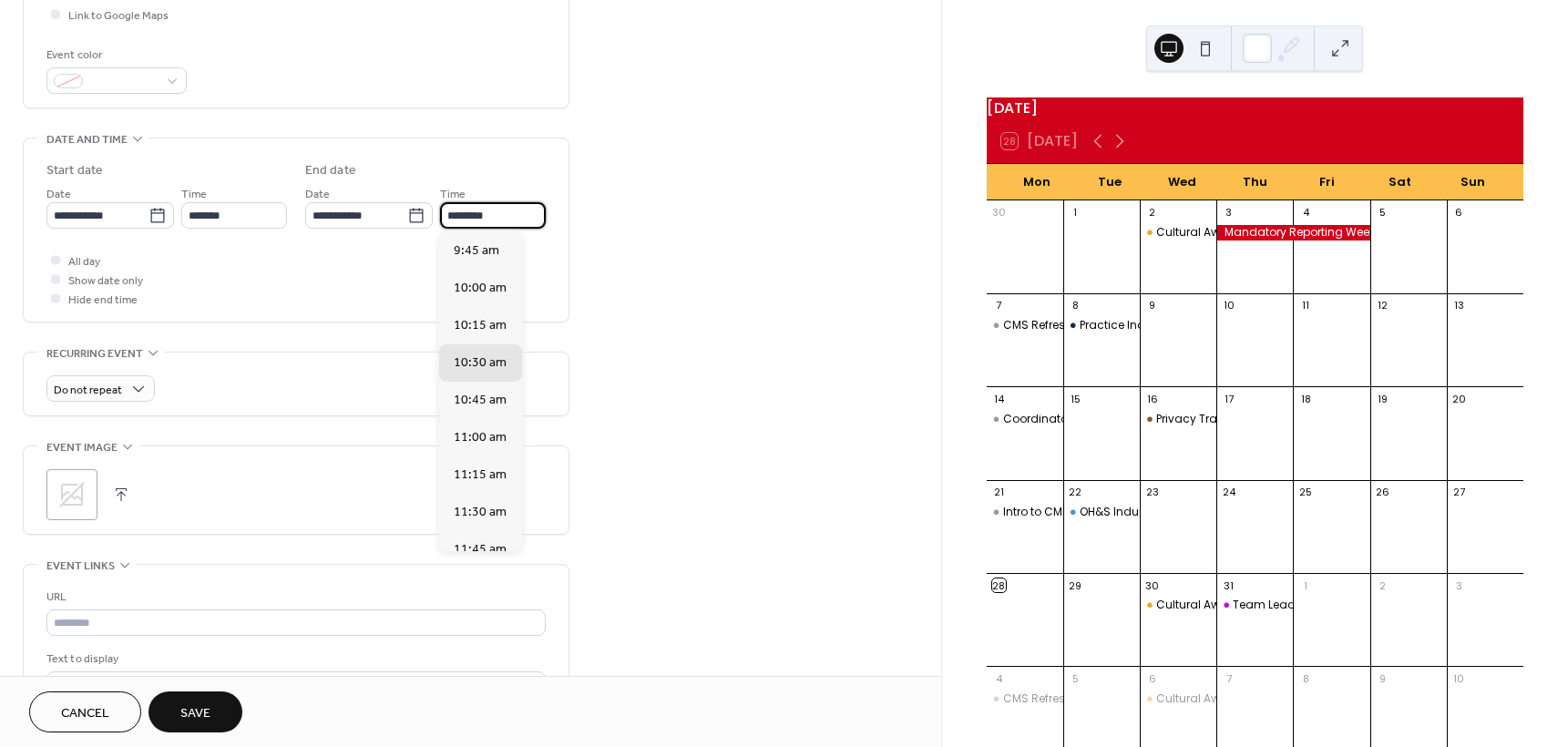 click on "********" at bounding box center [493, 215] 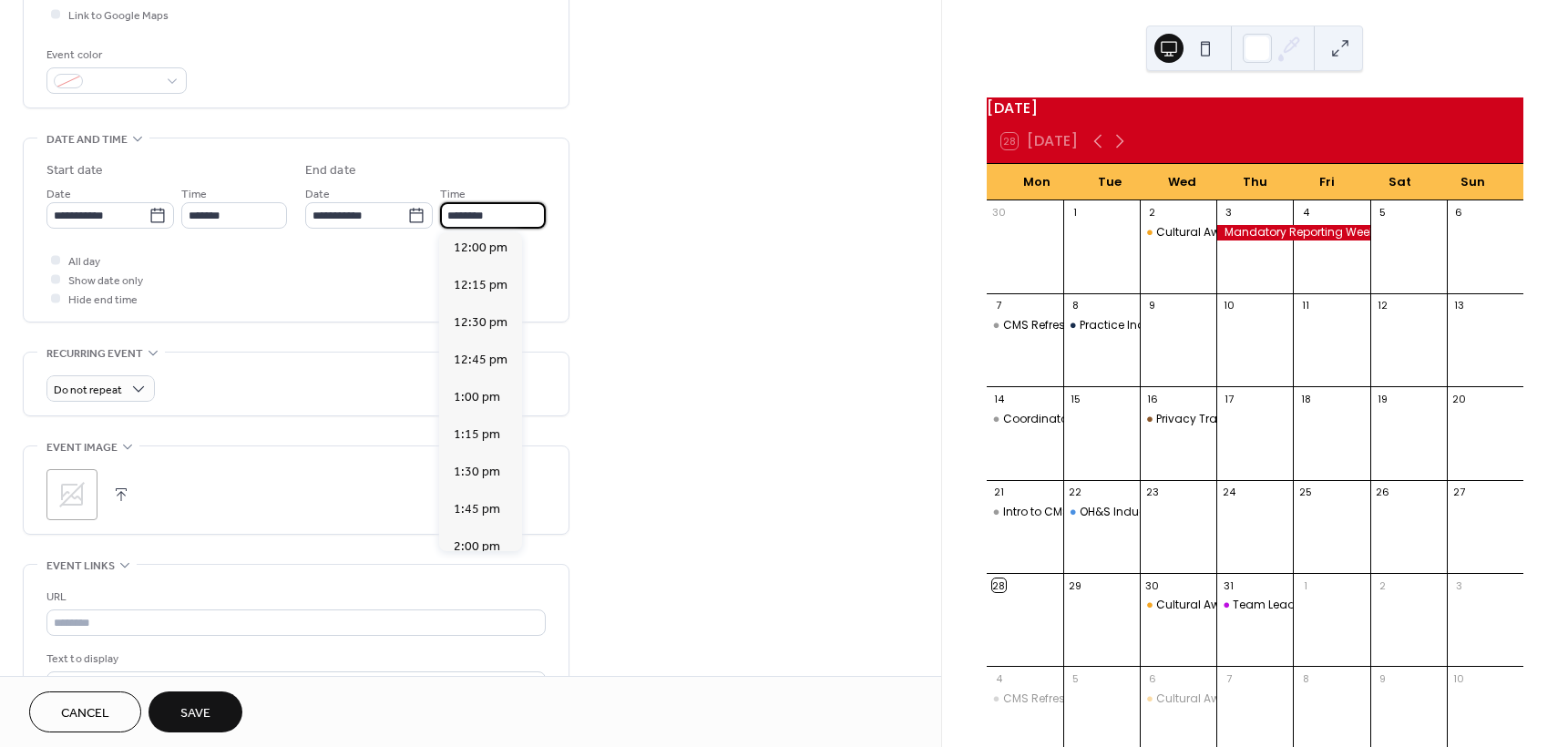 scroll, scrollTop: 364, scrollLeft: 0, axis: vertical 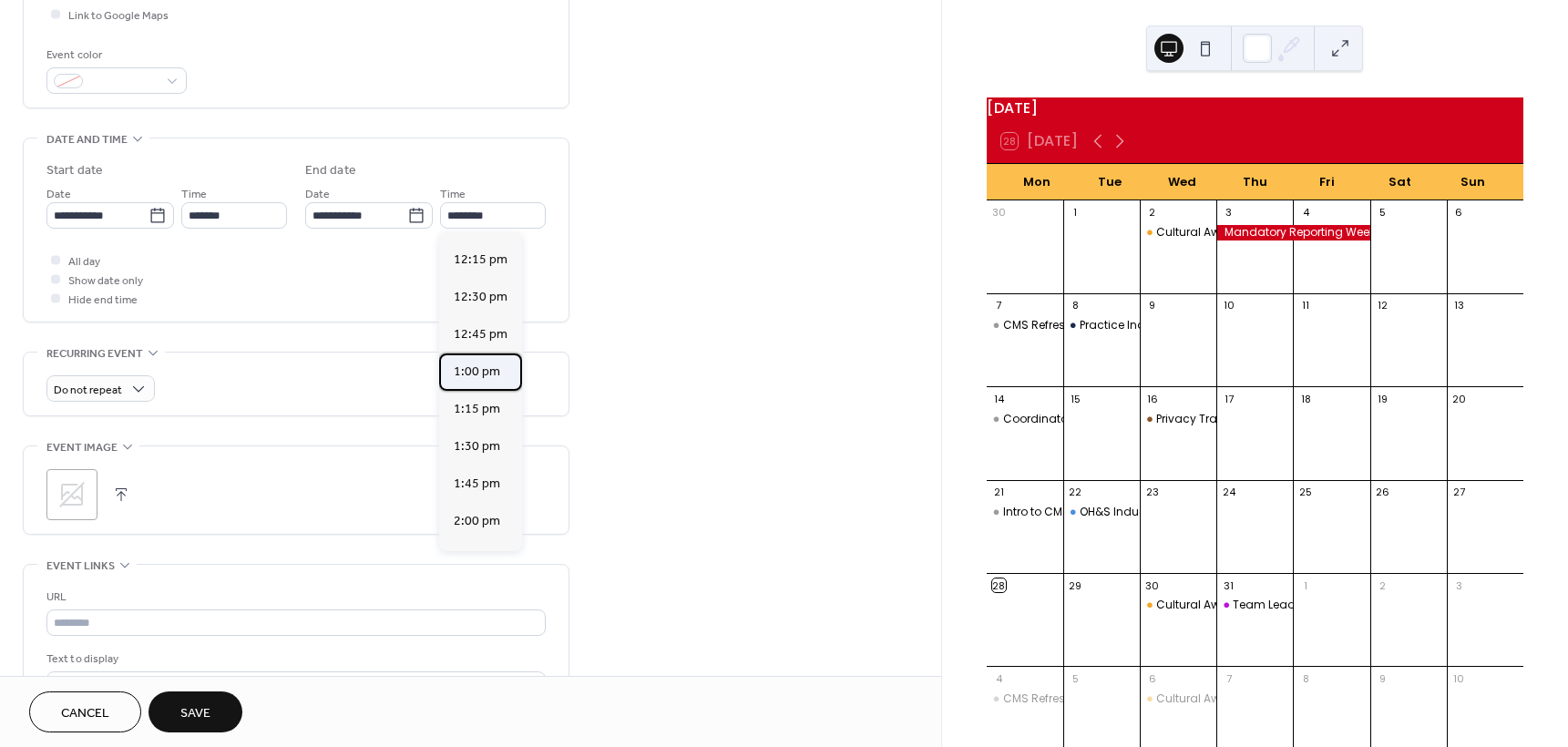 click on "1:00 pm" at bounding box center [477, 372] 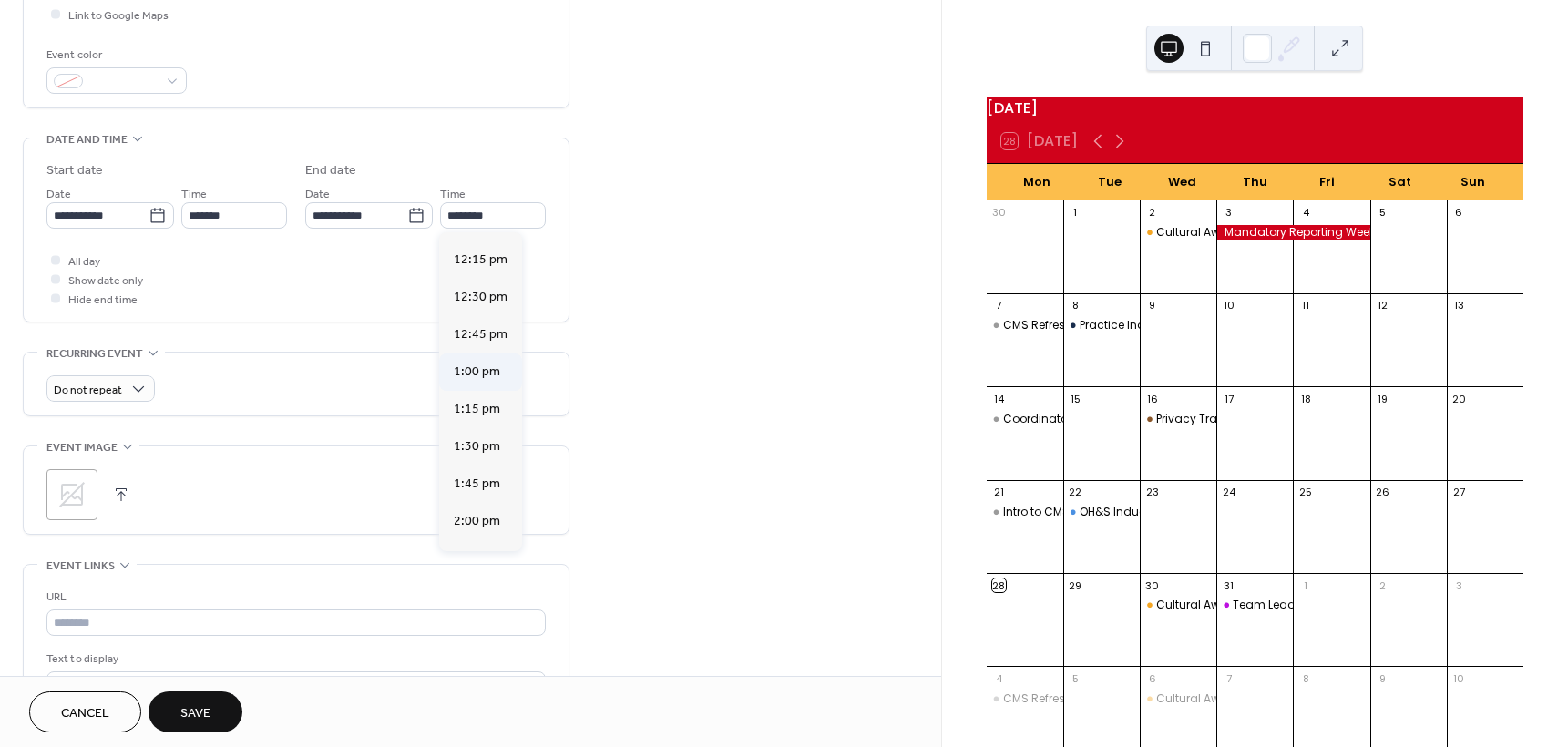 type on "*******" 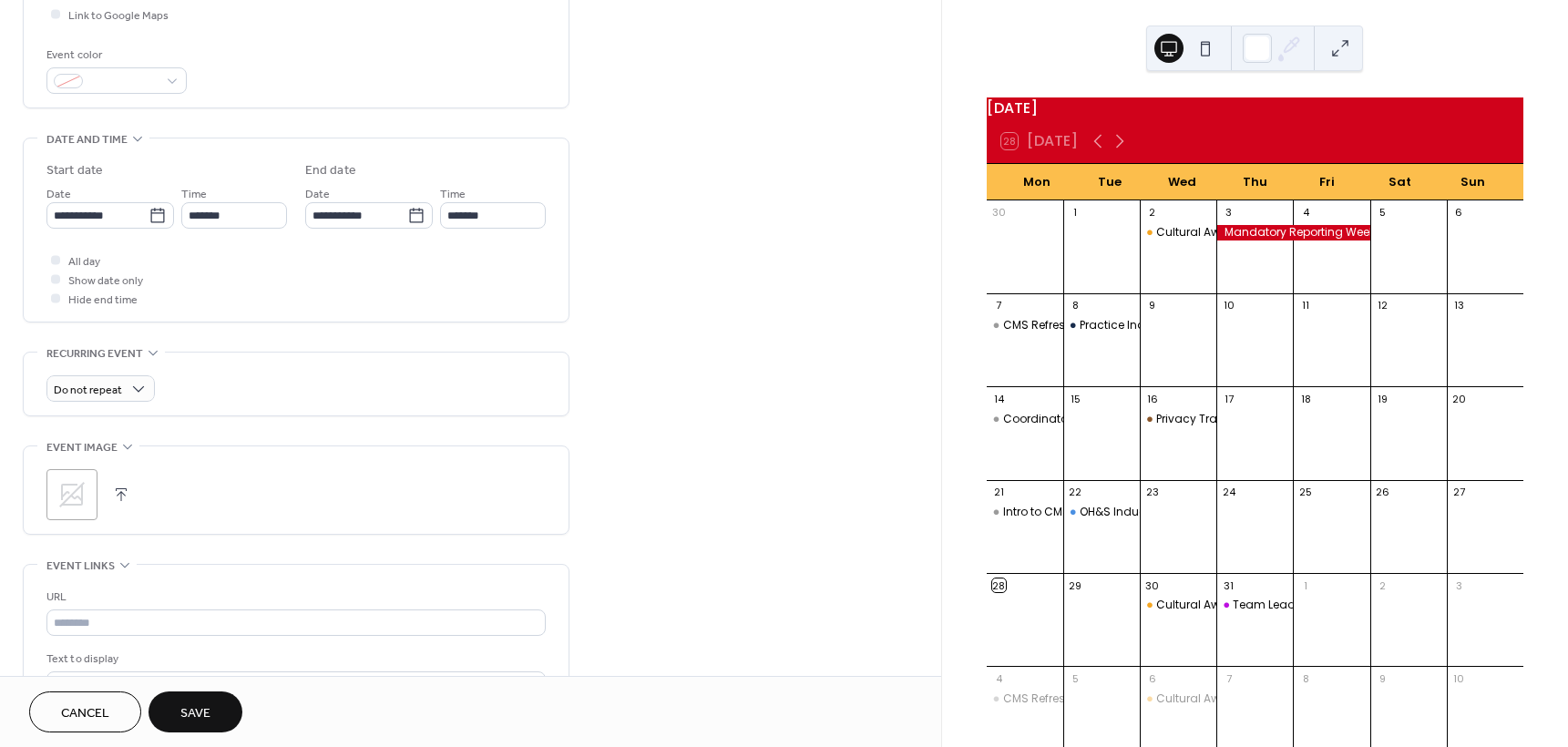 click on "Save" at bounding box center [195, 711] 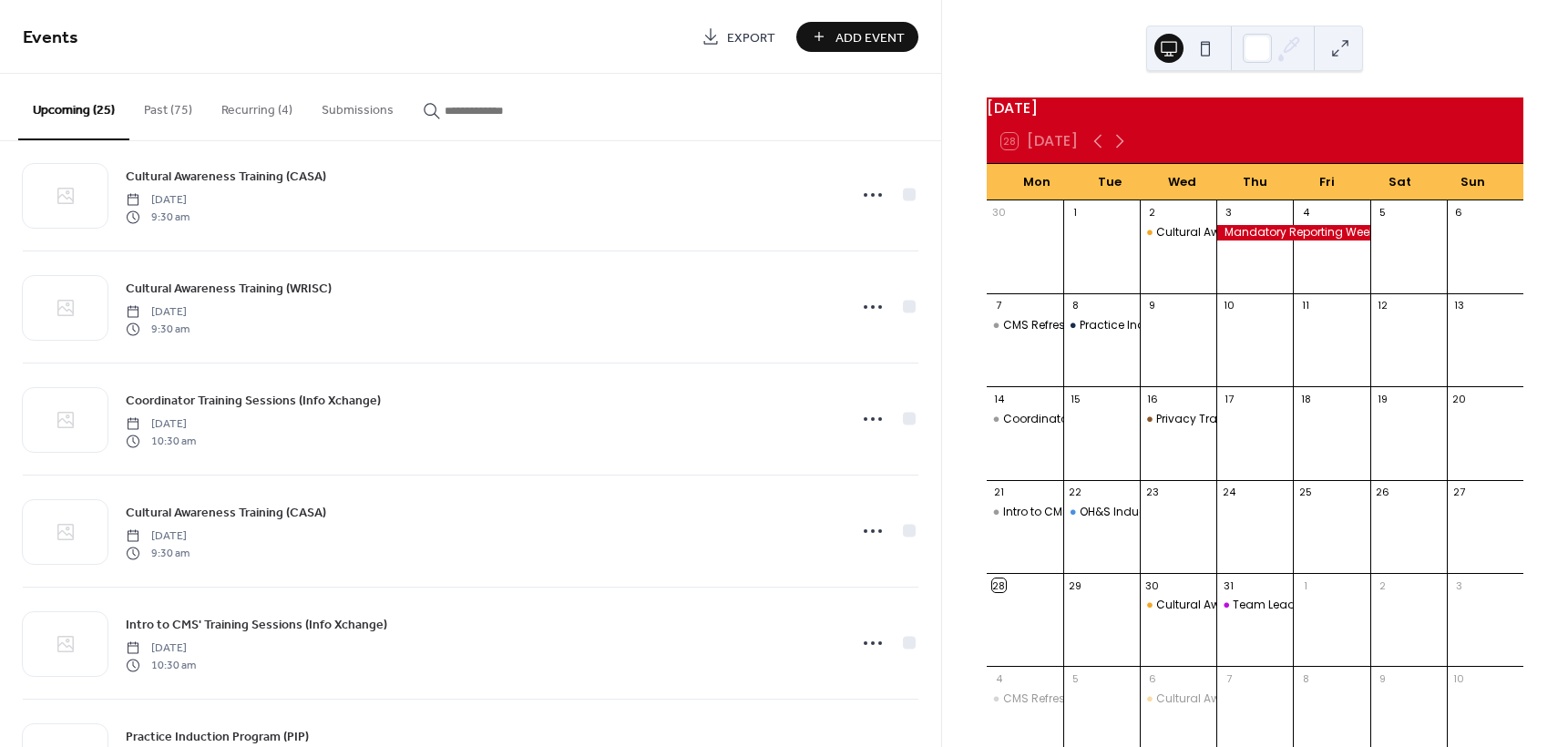 scroll, scrollTop: 820, scrollLeft: 0, axis: vertical 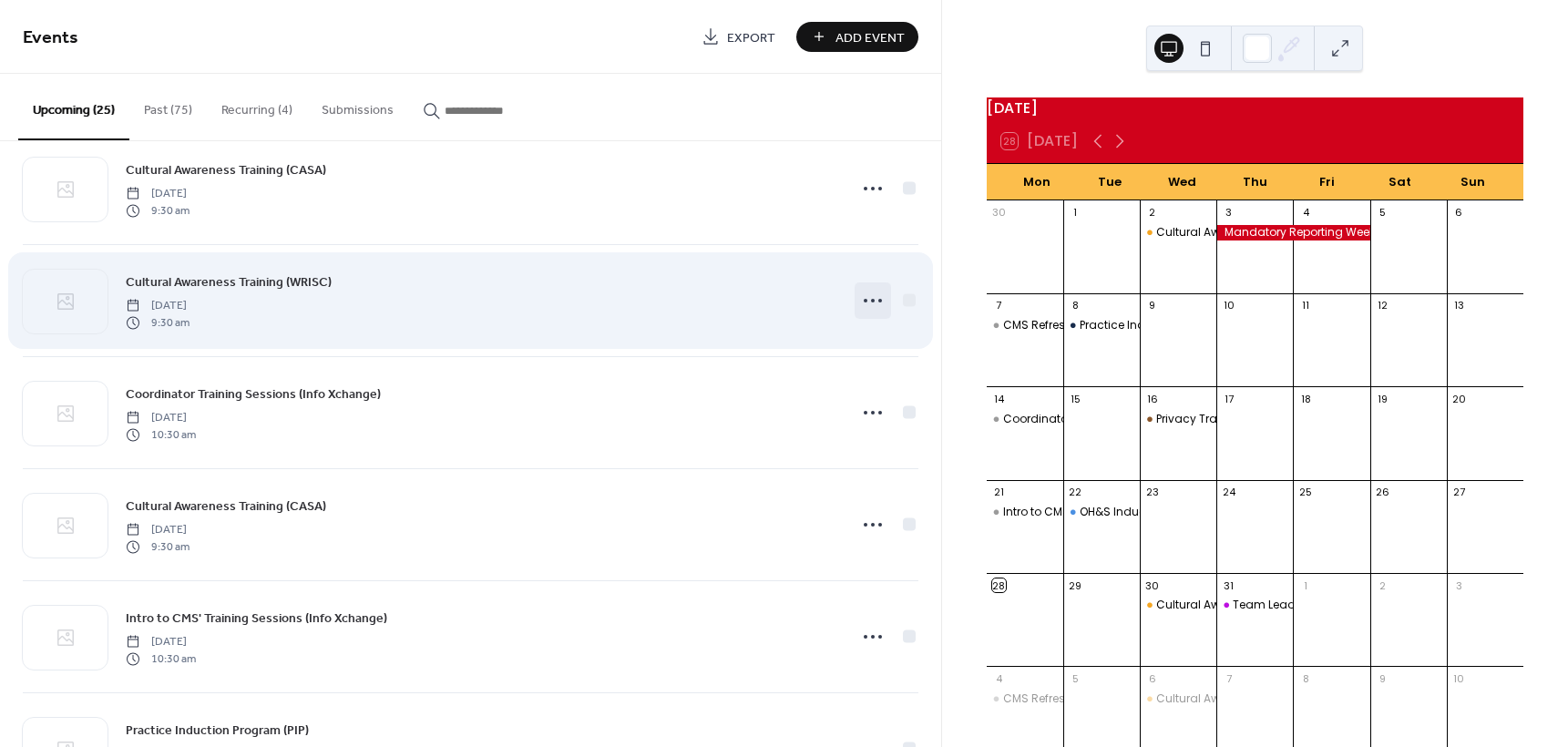 click 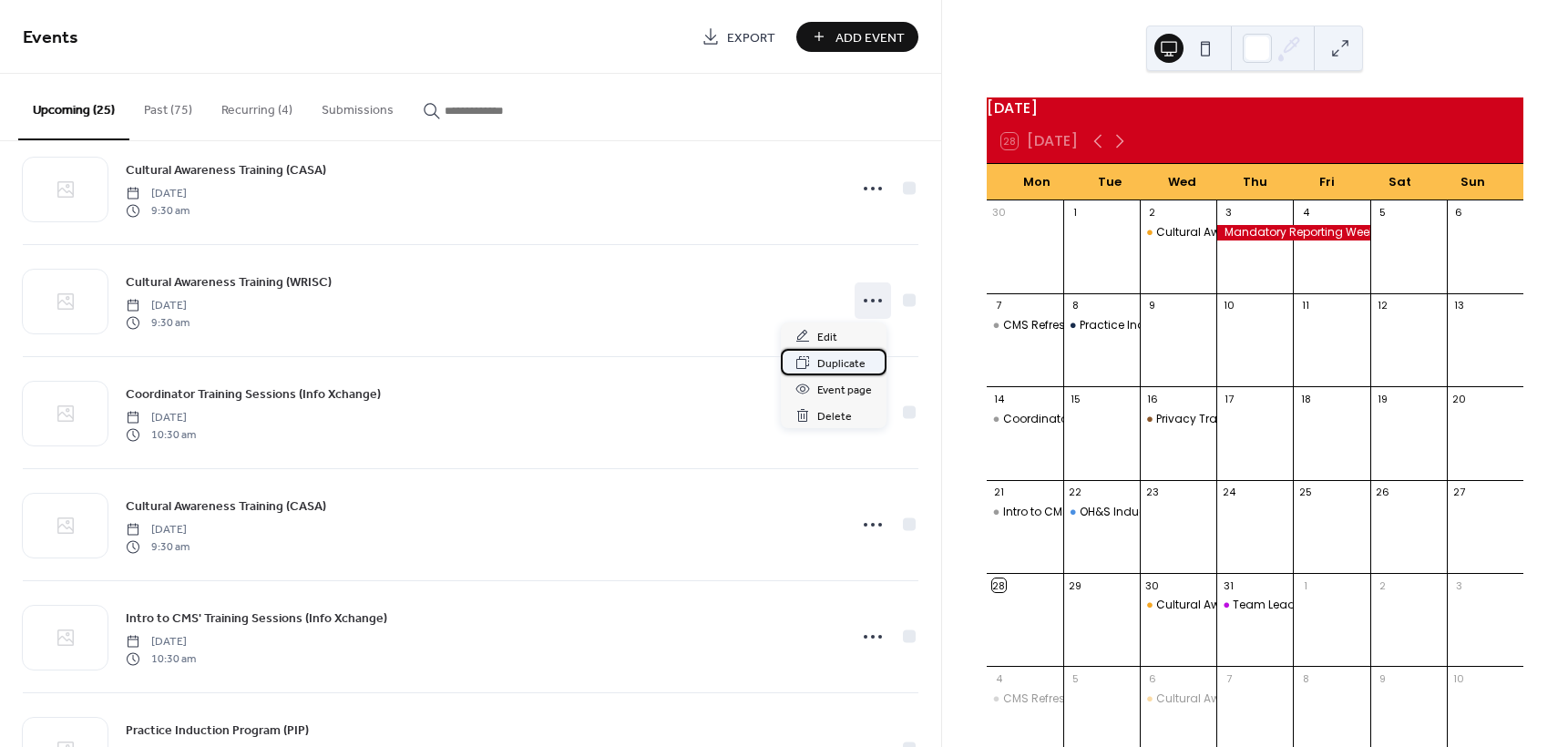 click 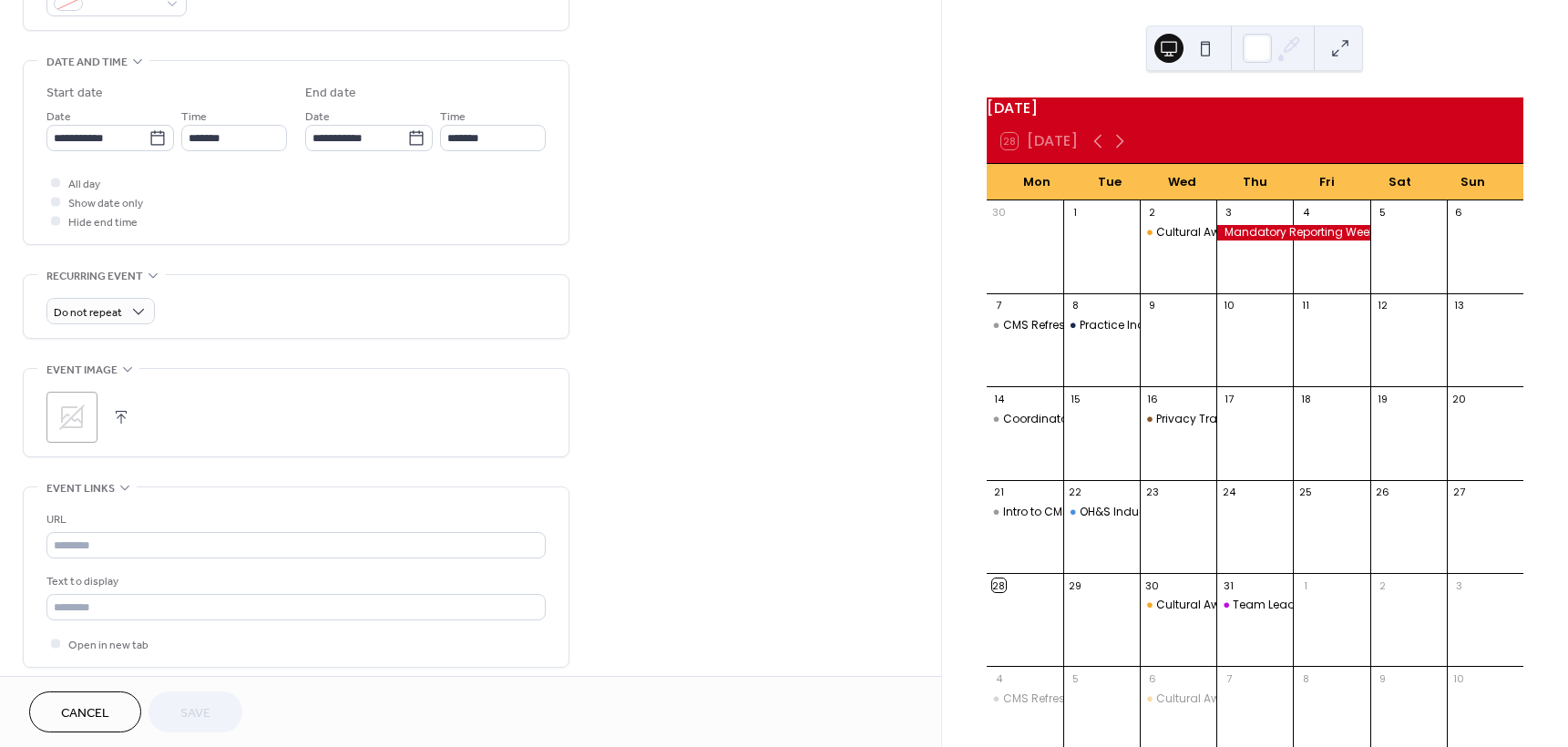 scroll, scrollTop: 364, scrollLeft: 0, axis: vertical 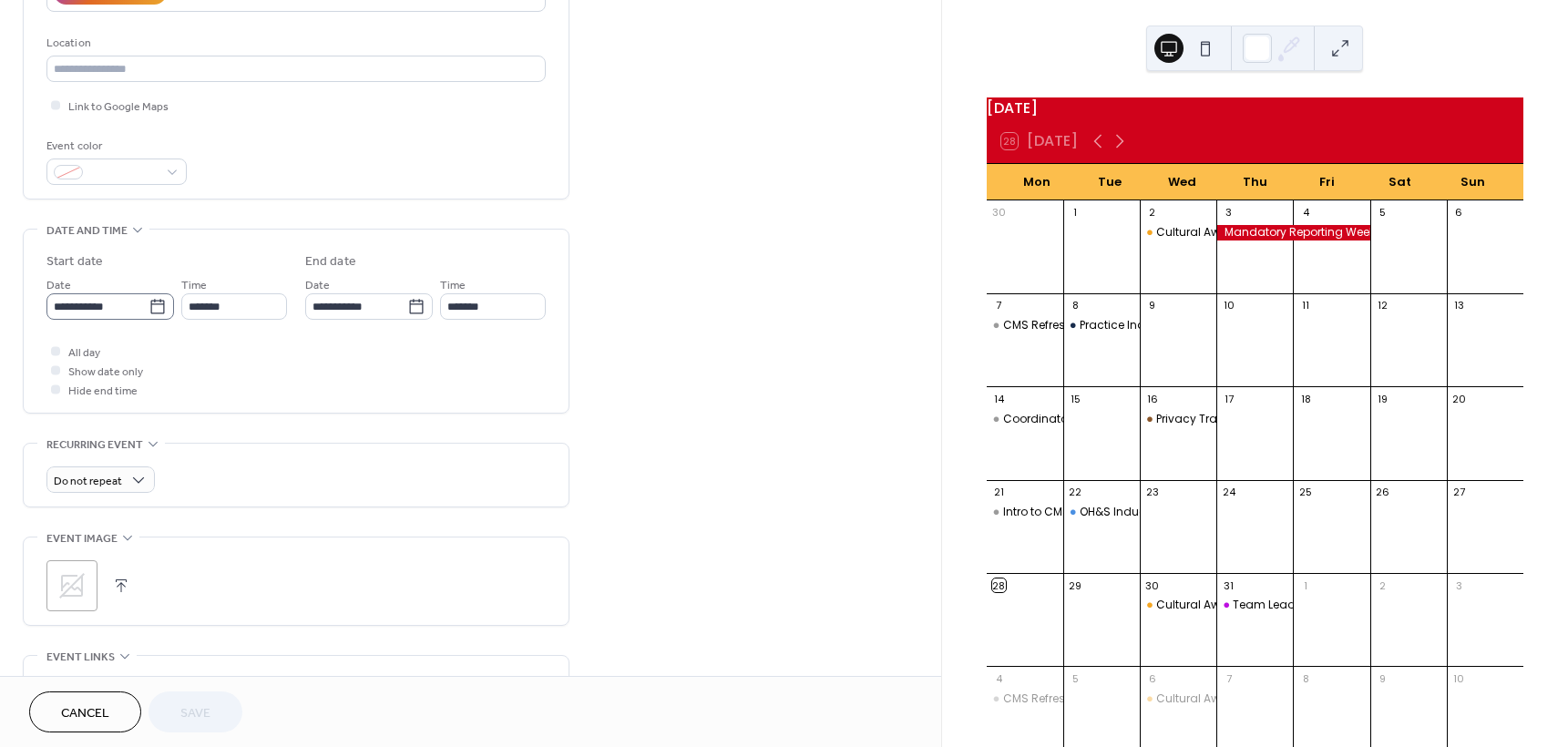 click 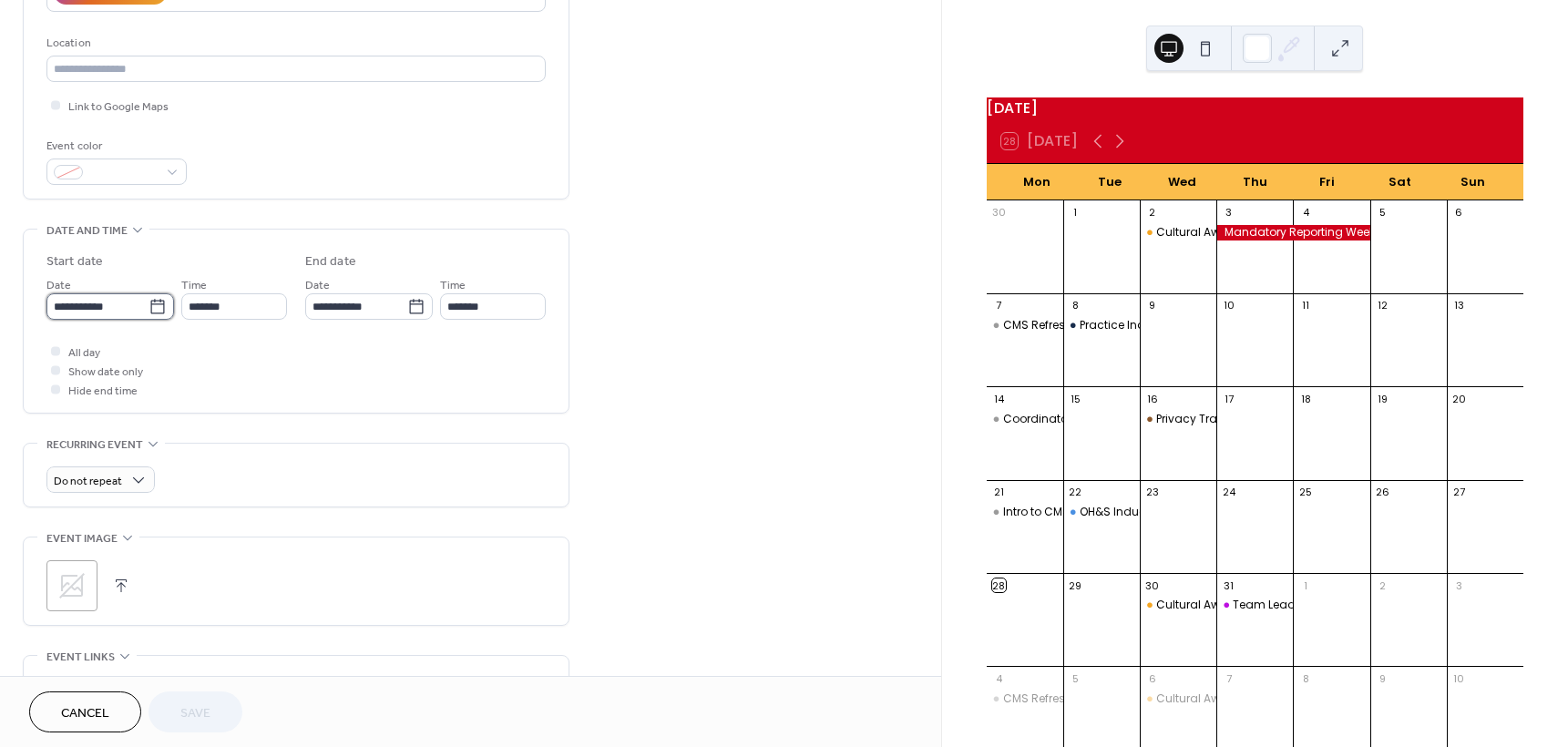 click on "**********" at bounding box center [97, 306] 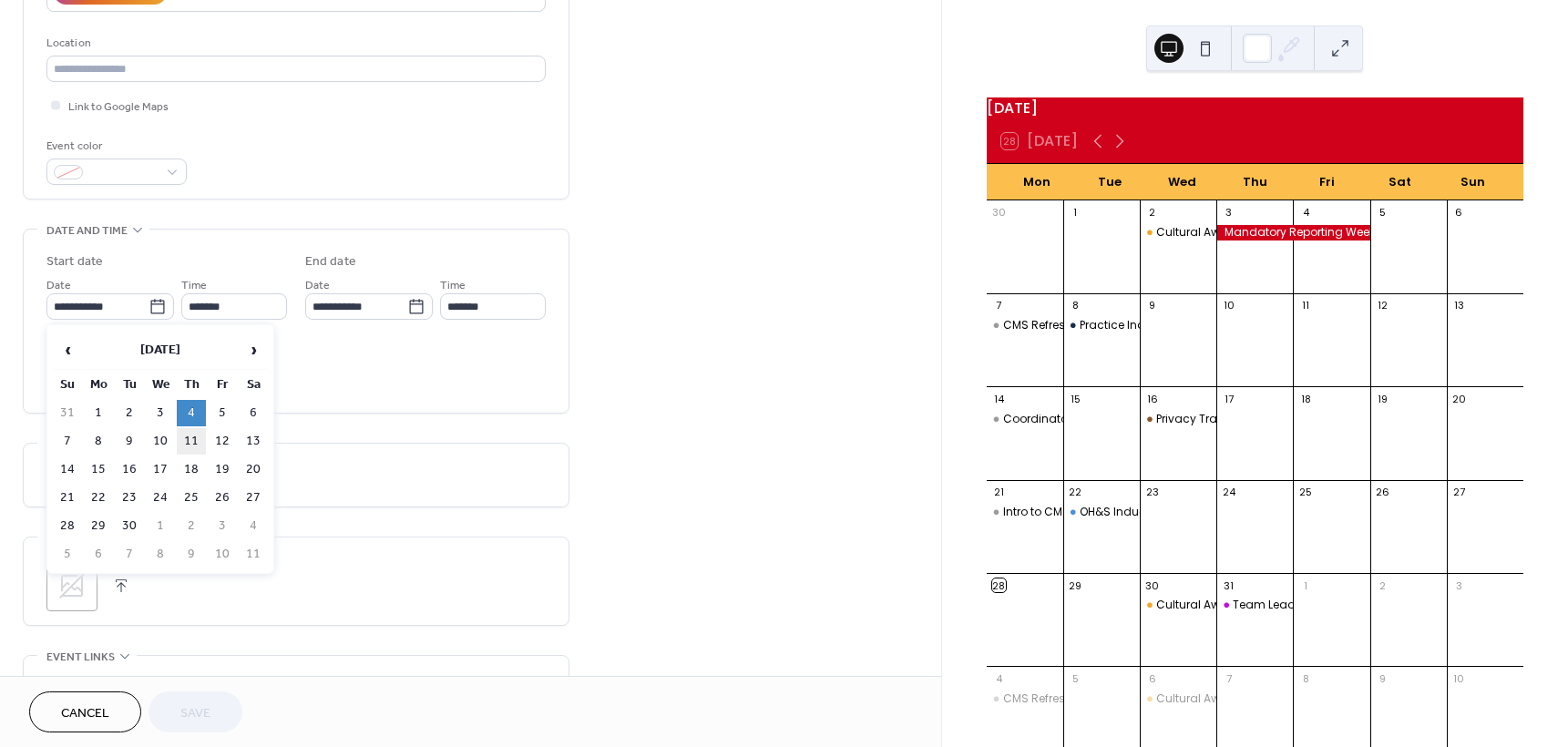 click on "11" at bounding box center (191, 441) 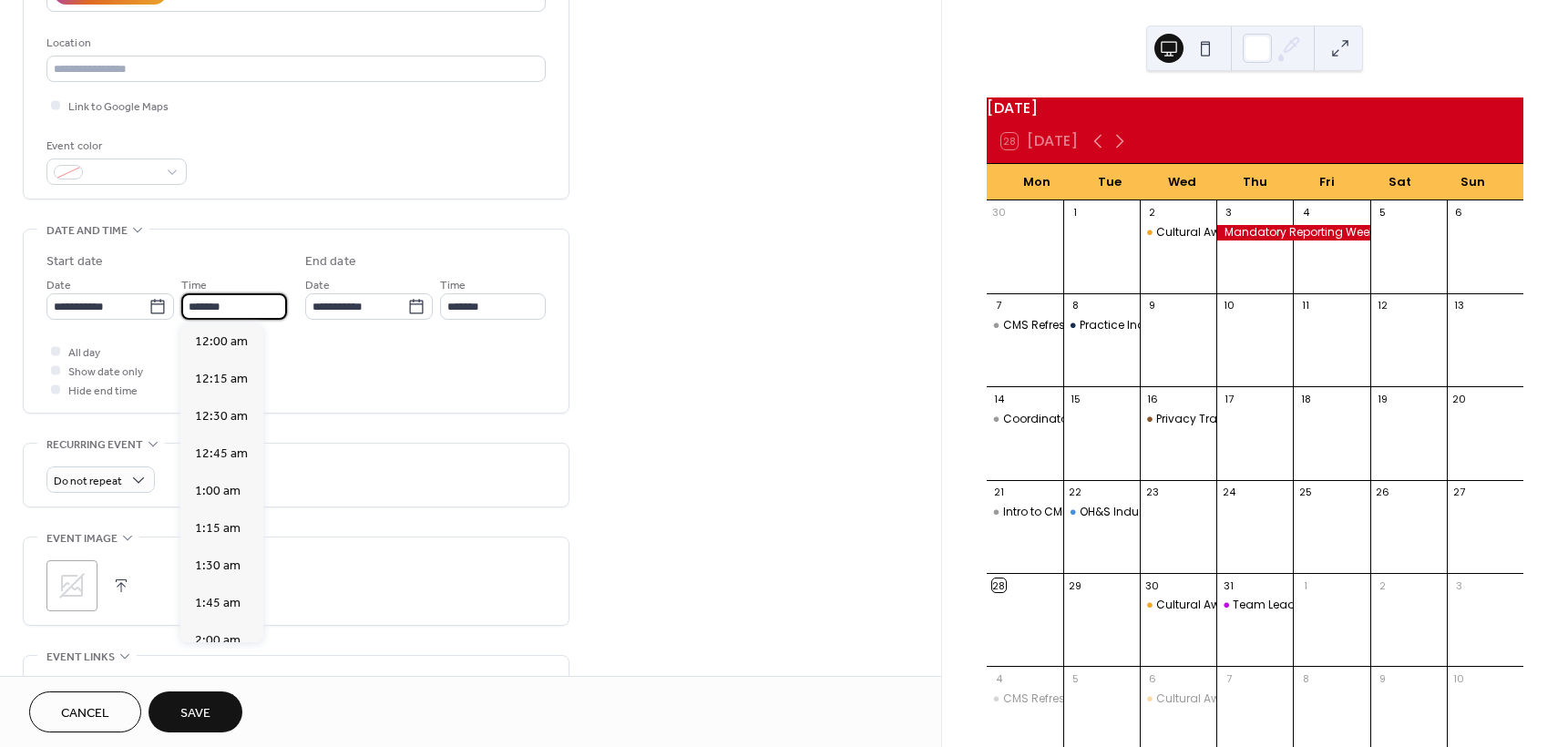 click on "*******" at bounding box center [234, 306] 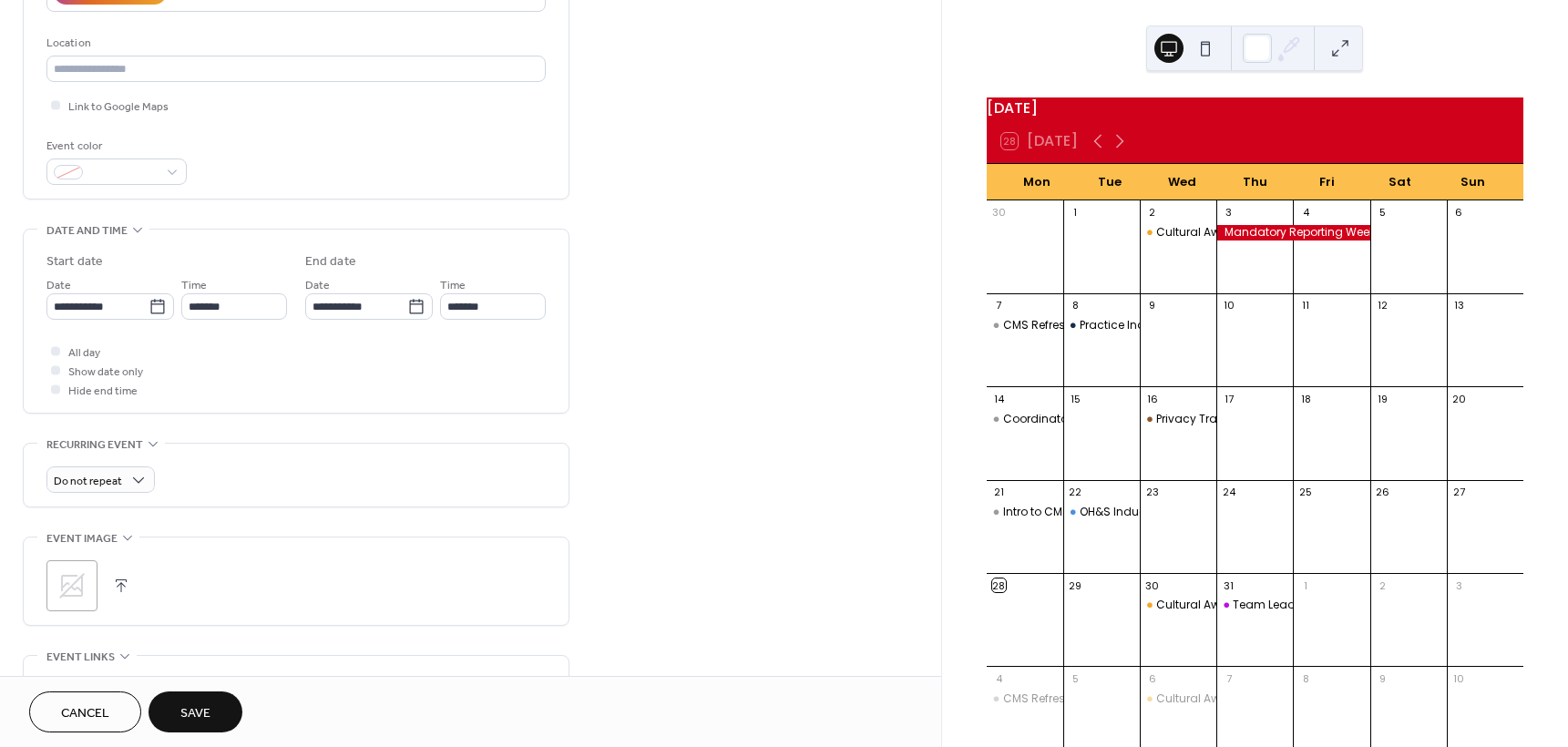 click on "**********" at bounding box center (470, 431) 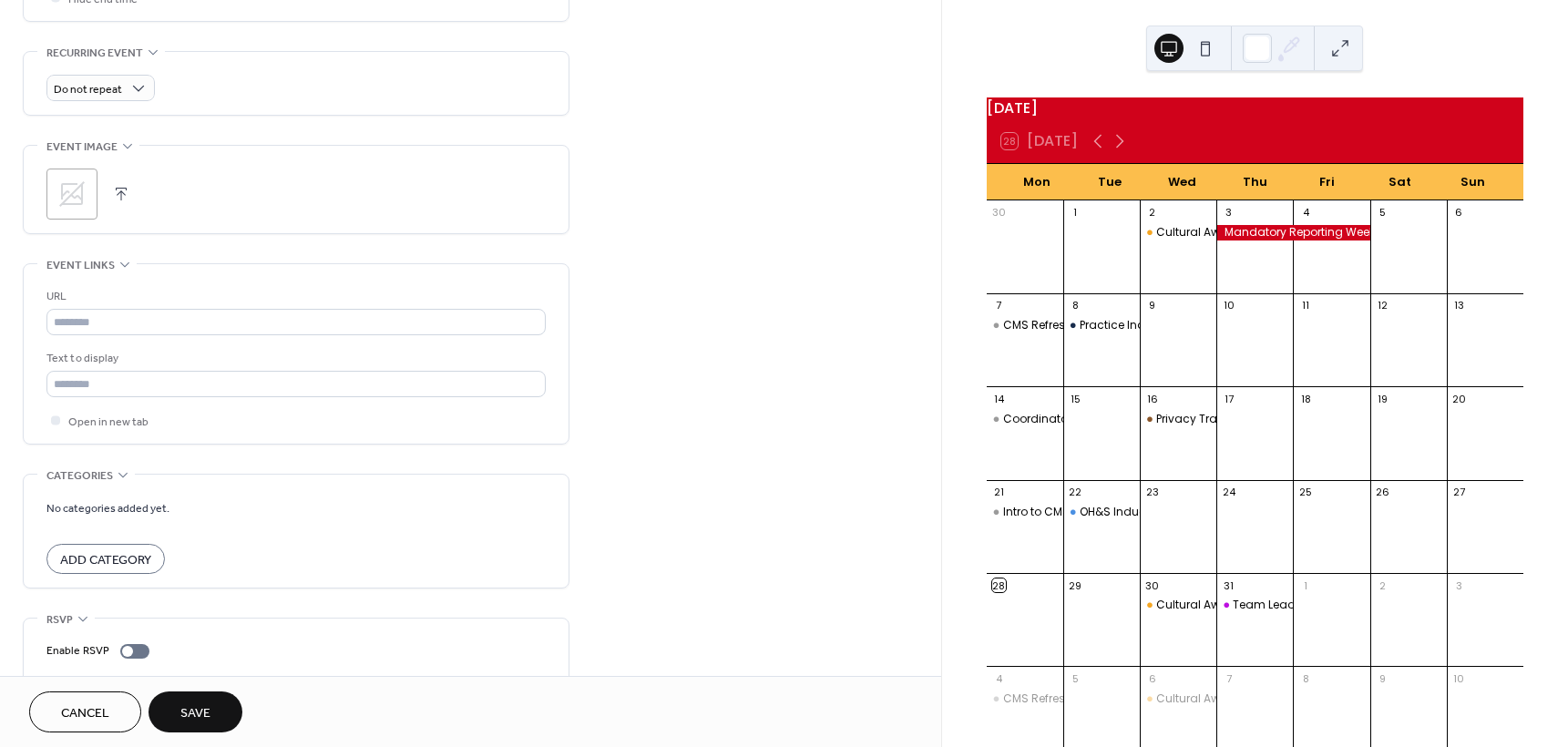 scroll, scrollTop: 723, scrollLeft: 0, axis: vertical 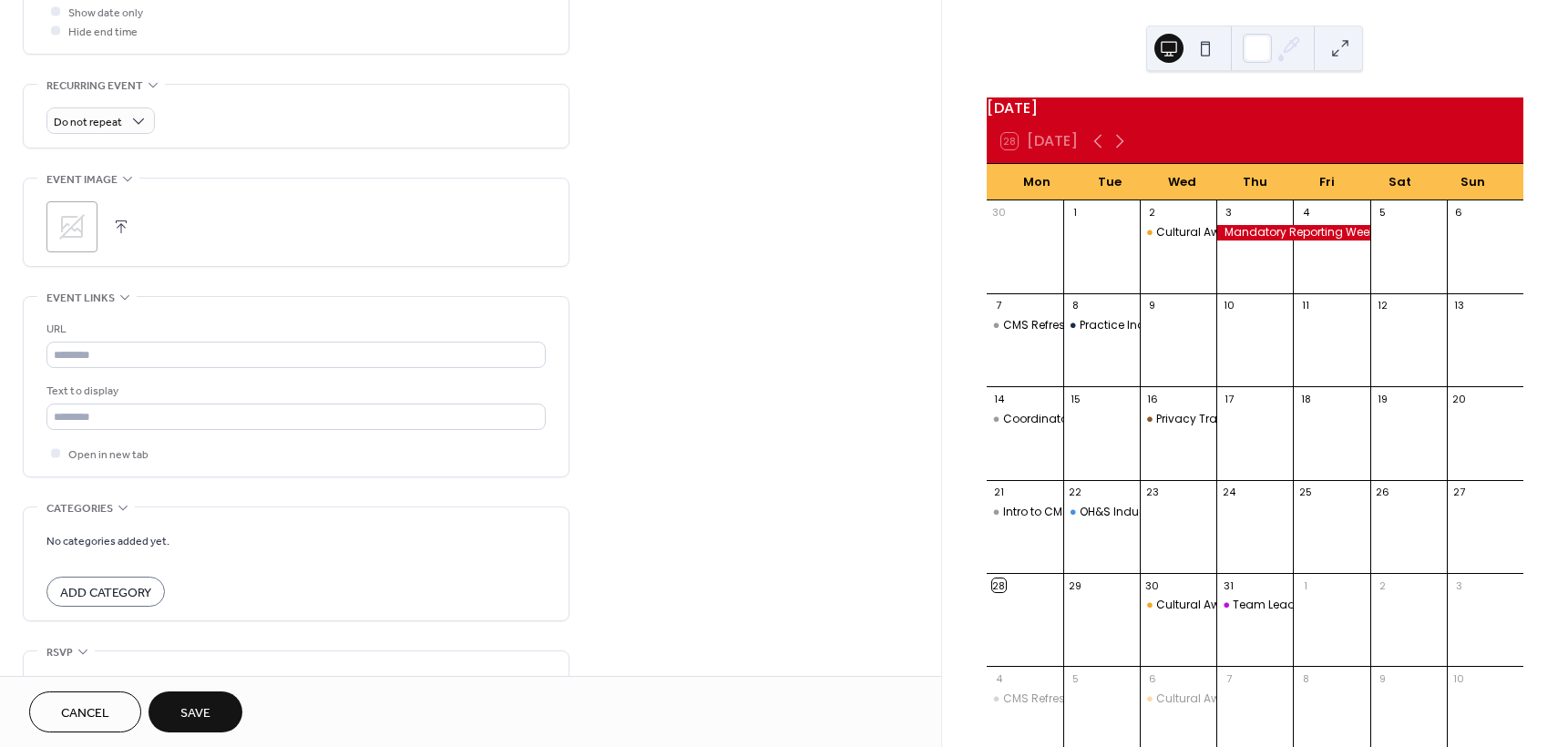 click on "Save" at bounding box center [195, 713] 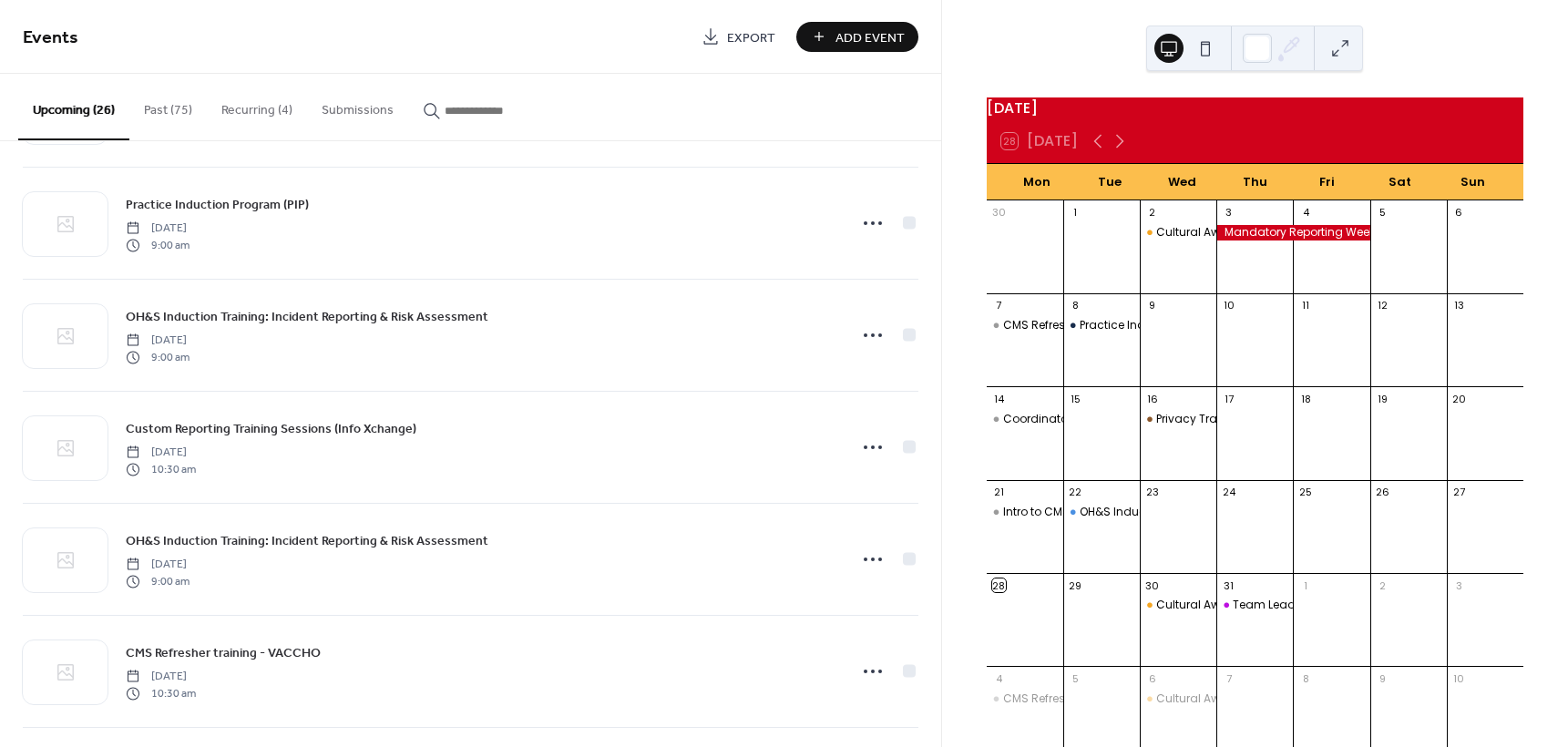 scroll, scrollTop: 1549, scrollLeft: 0, axis: vertical 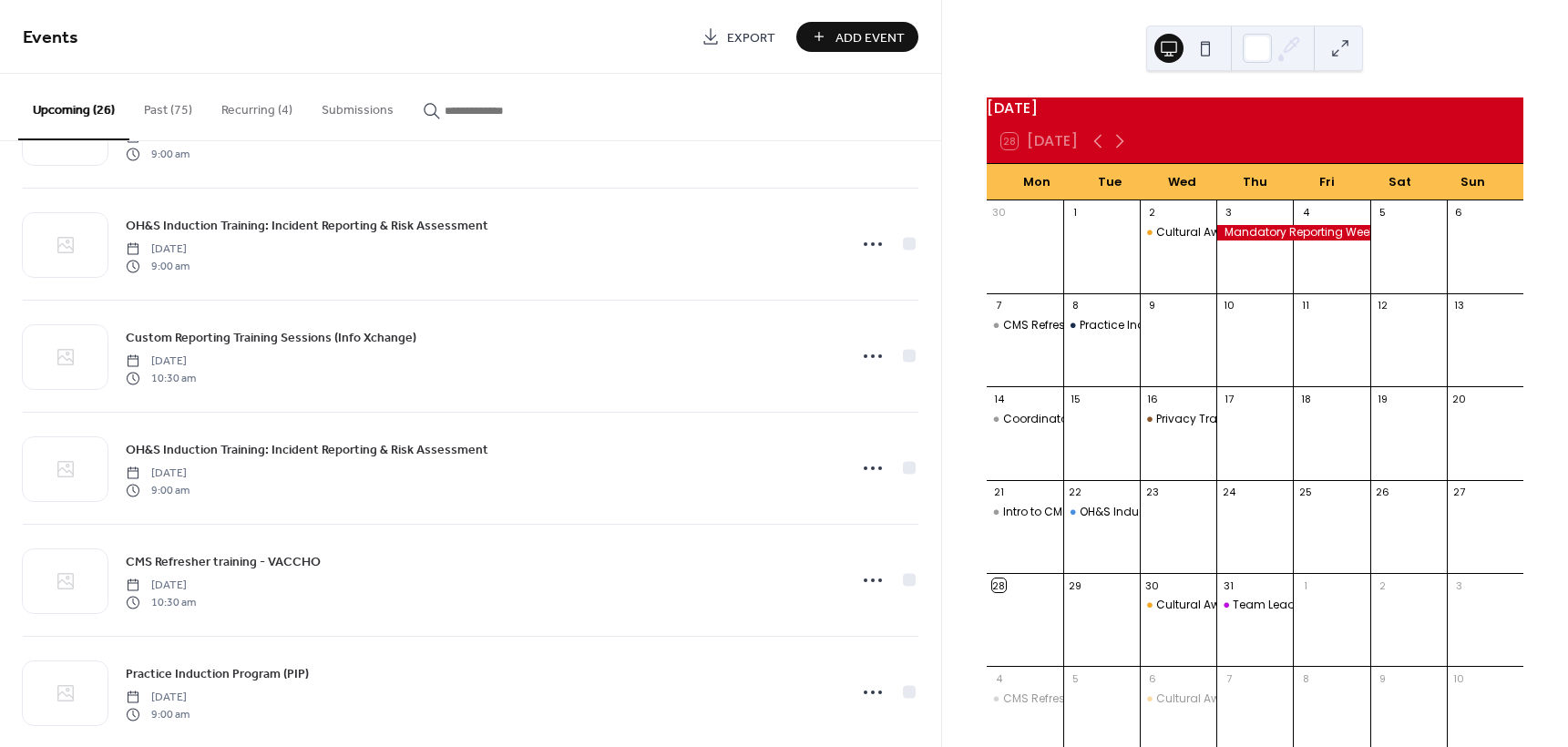 click on "Recurring (4)" at bounding box center [257, 106] 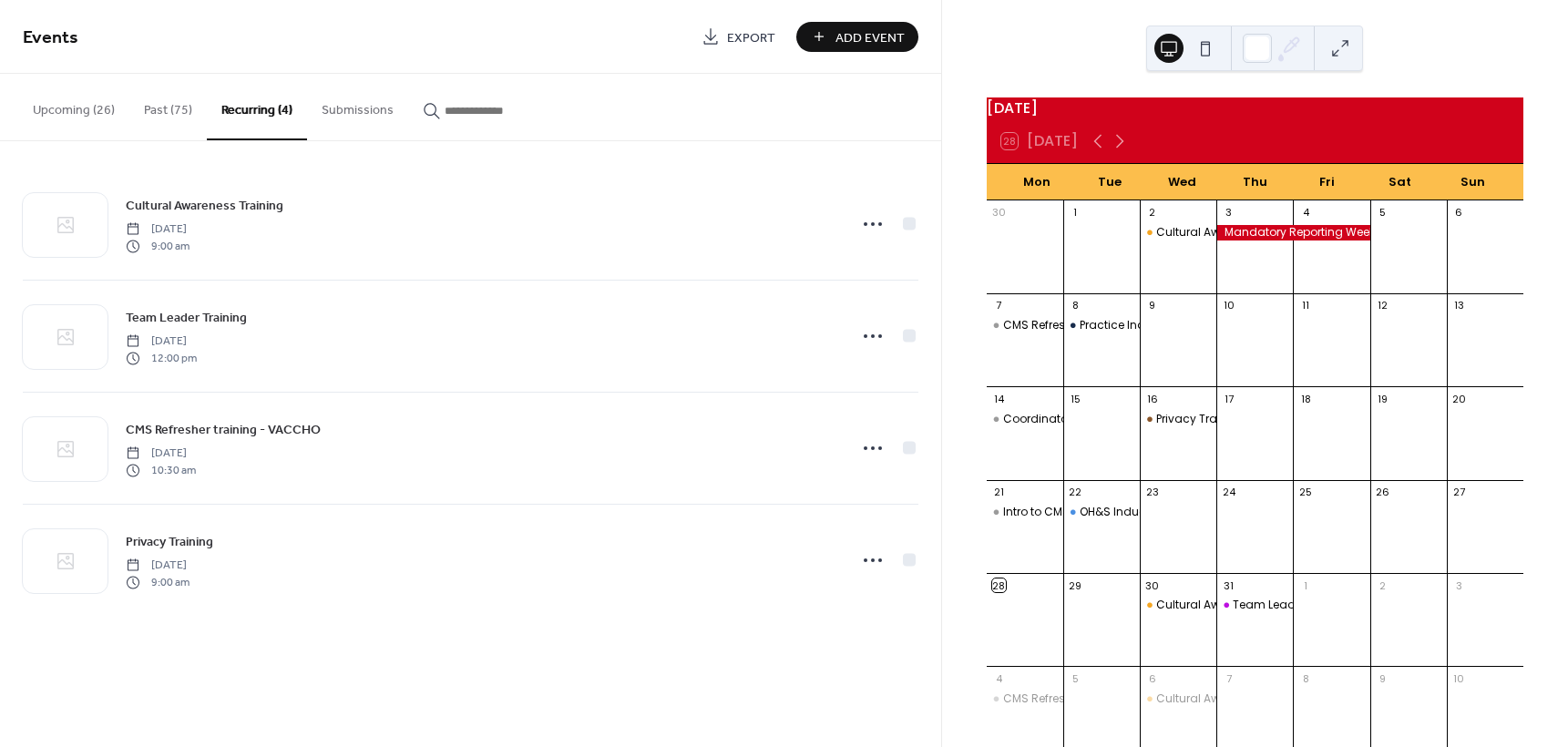 click on "Upcoming (26)" at bounding box center (74, 106) 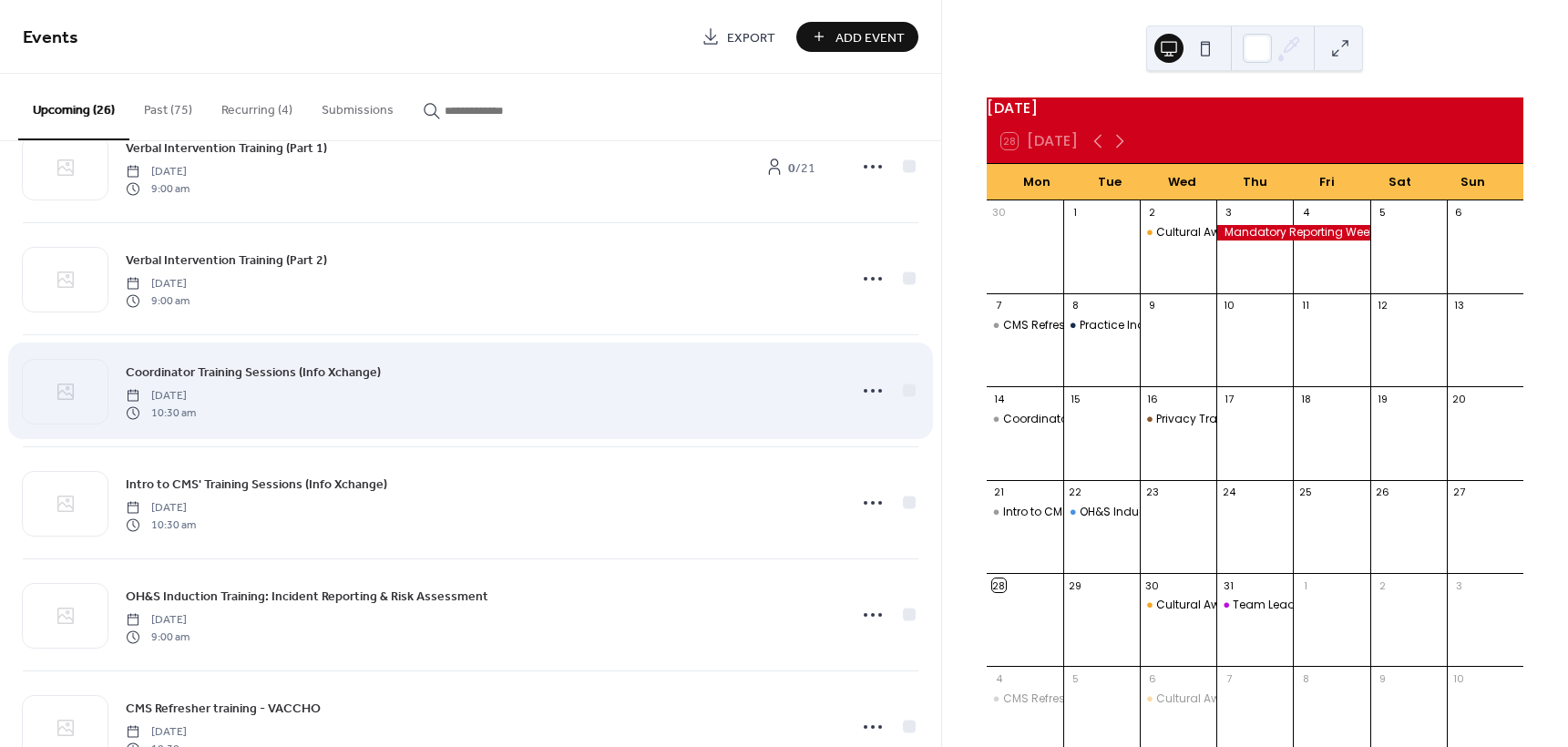 scroll, scrollTop: 2361, scrollLeft: 0, axis: vertical 